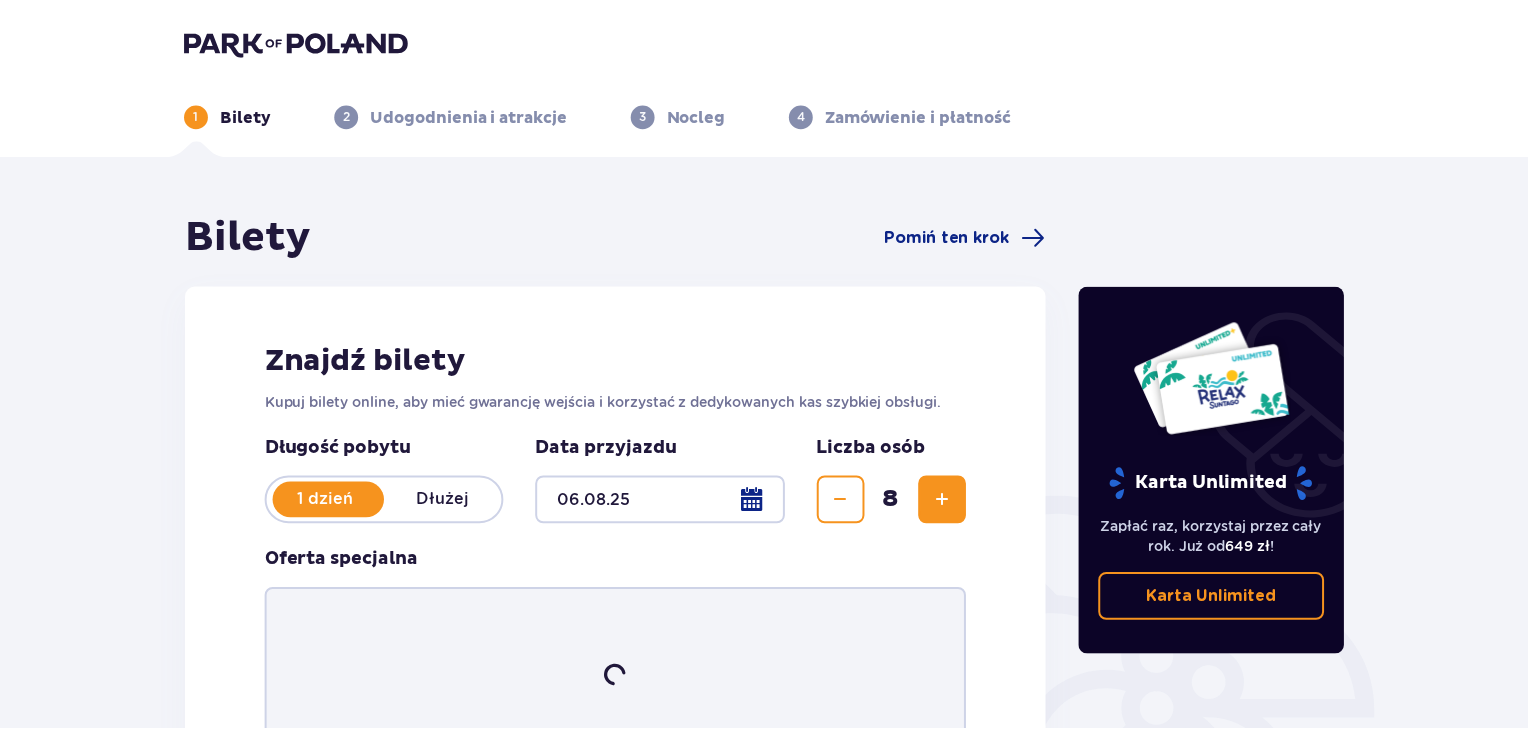 scroll, scrollTop: 0, scrollLeft: 0, axis: both 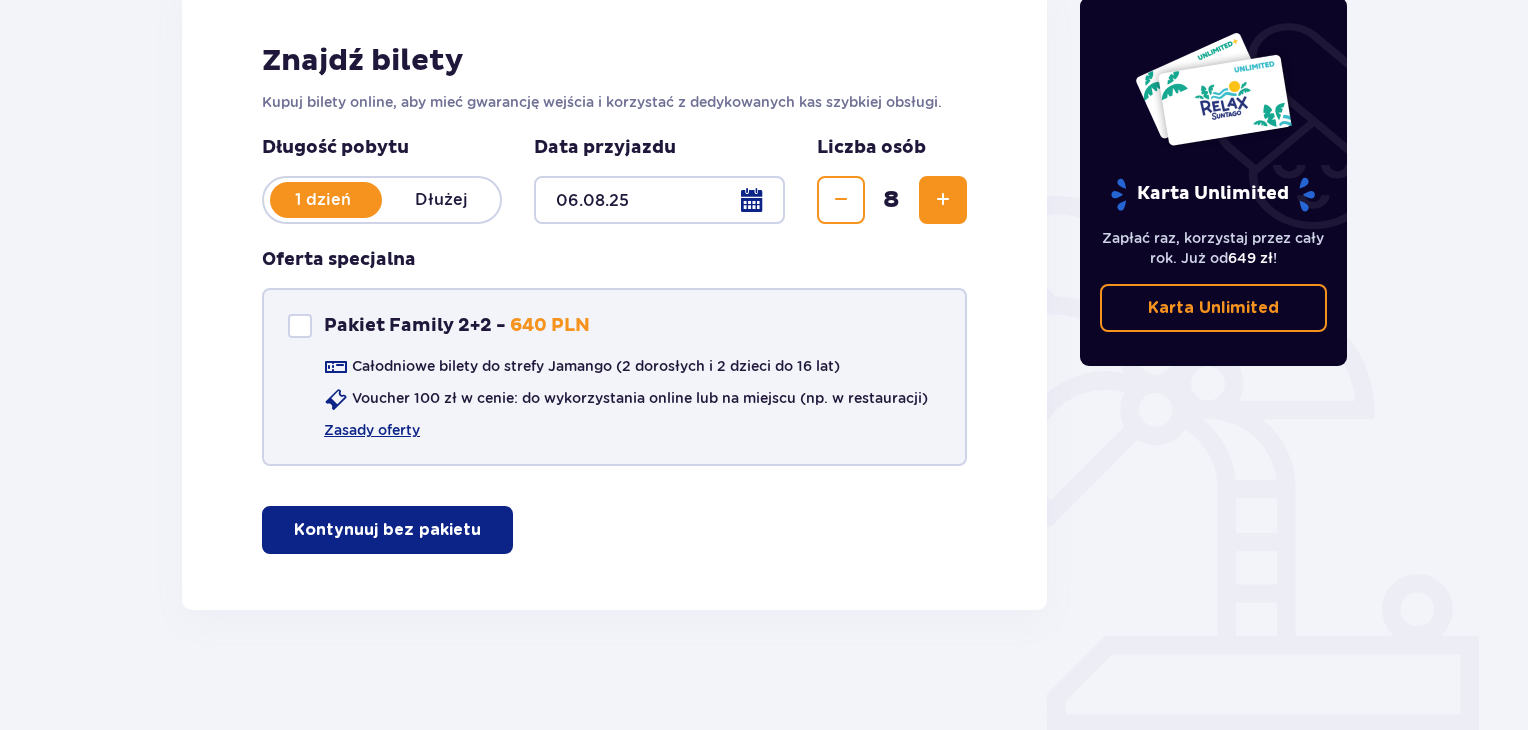 click at bounding box center (300, 326) 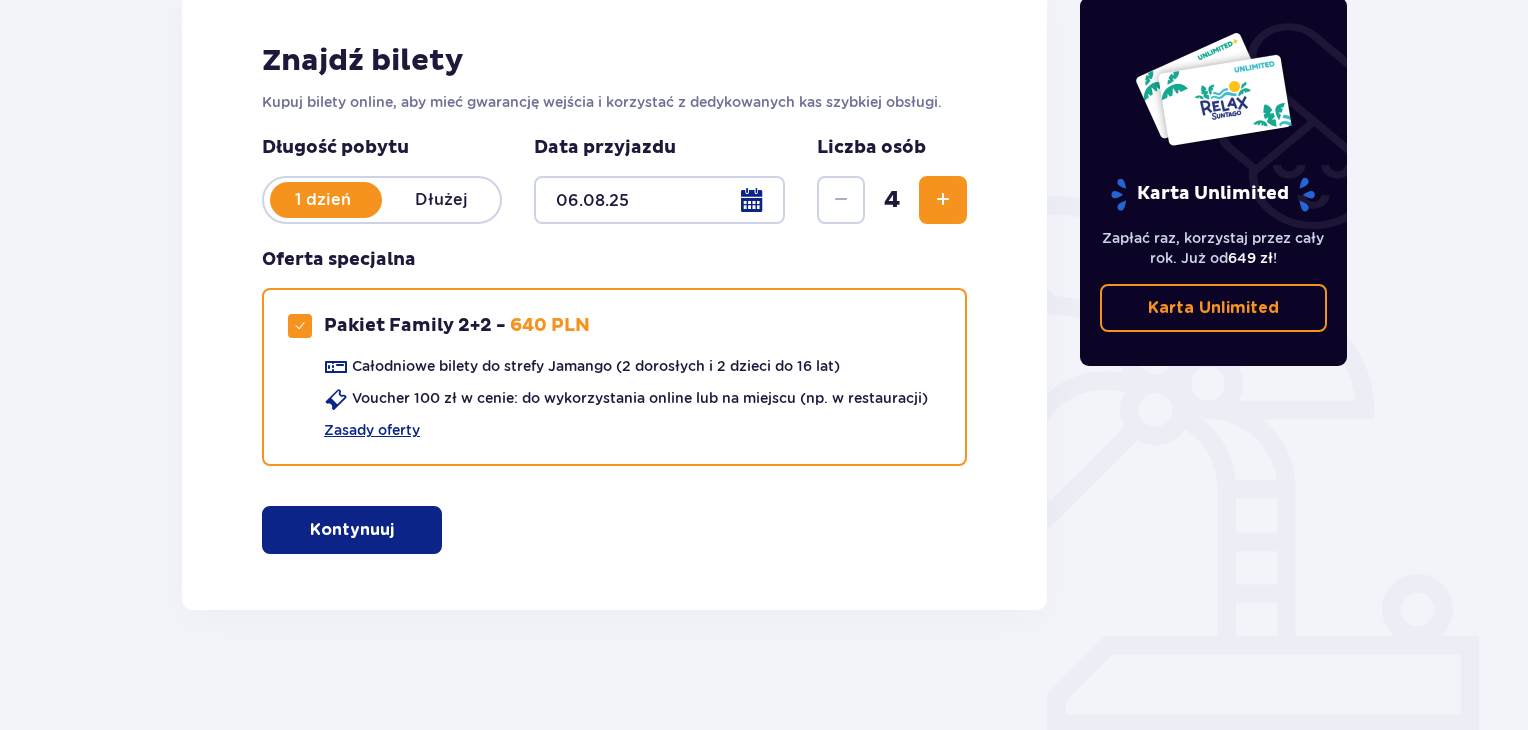 click on "Kontynuuj" at bounding box center (352, 530) 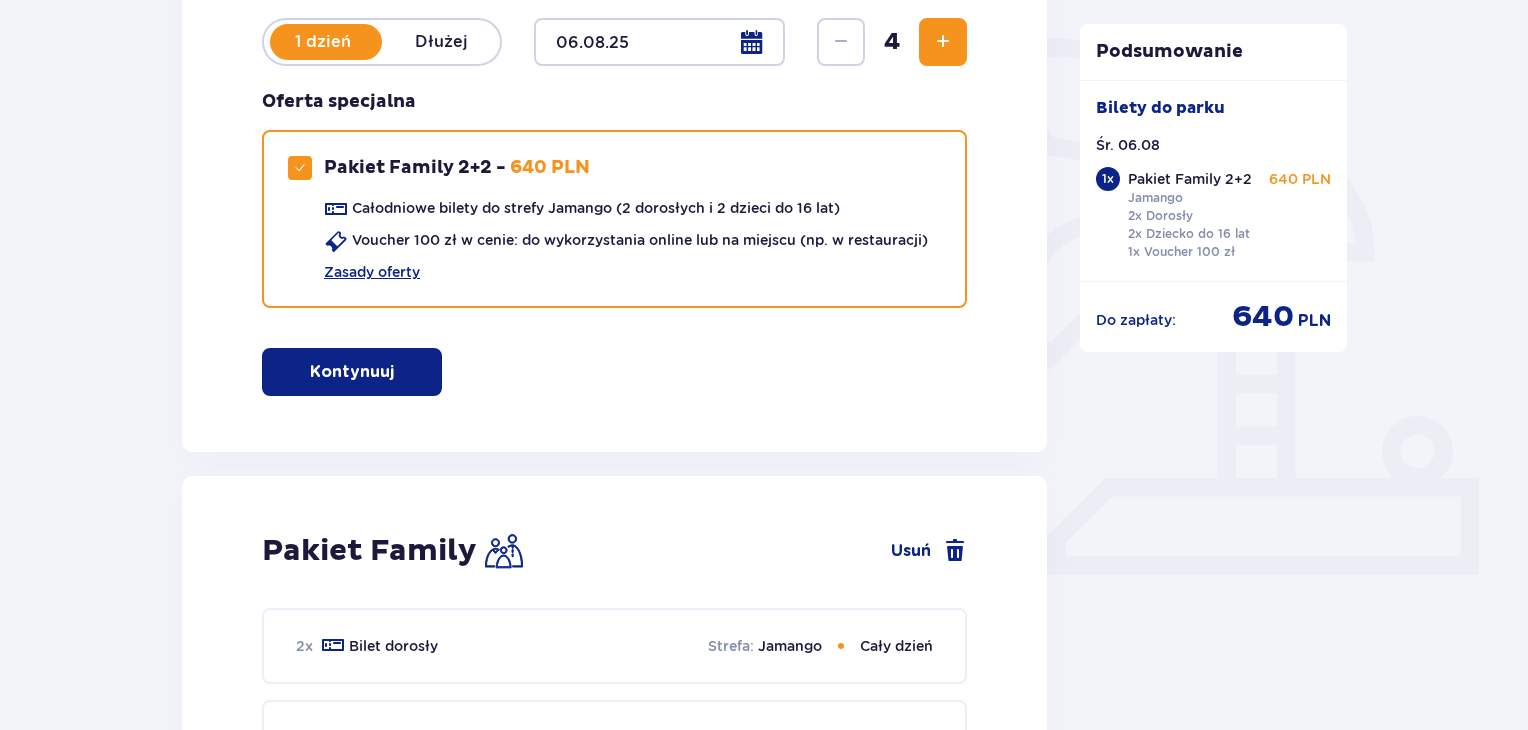 scroll, scrollTop: 109, scrollLeft: 0, axis: vertical 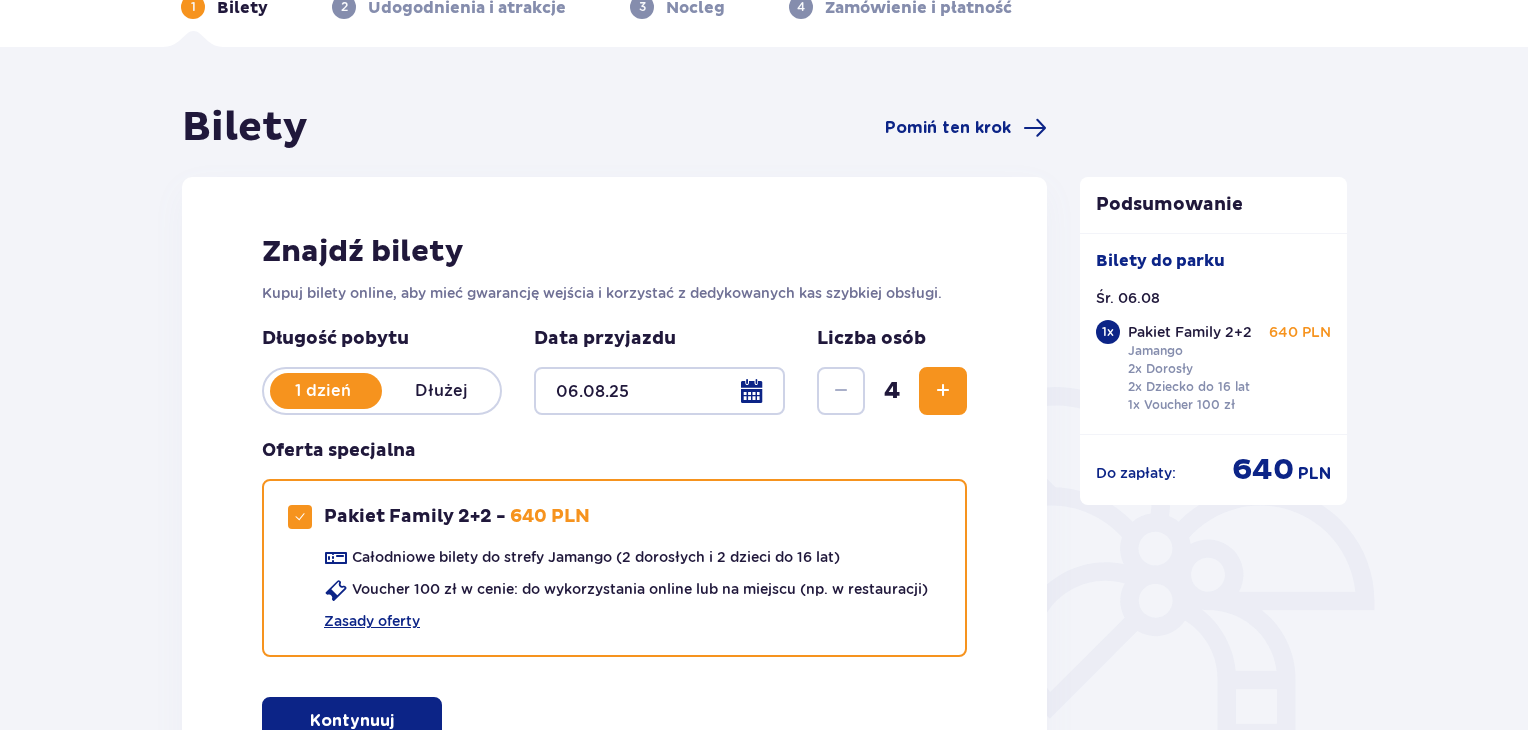 click at bounding box center [943, 391] 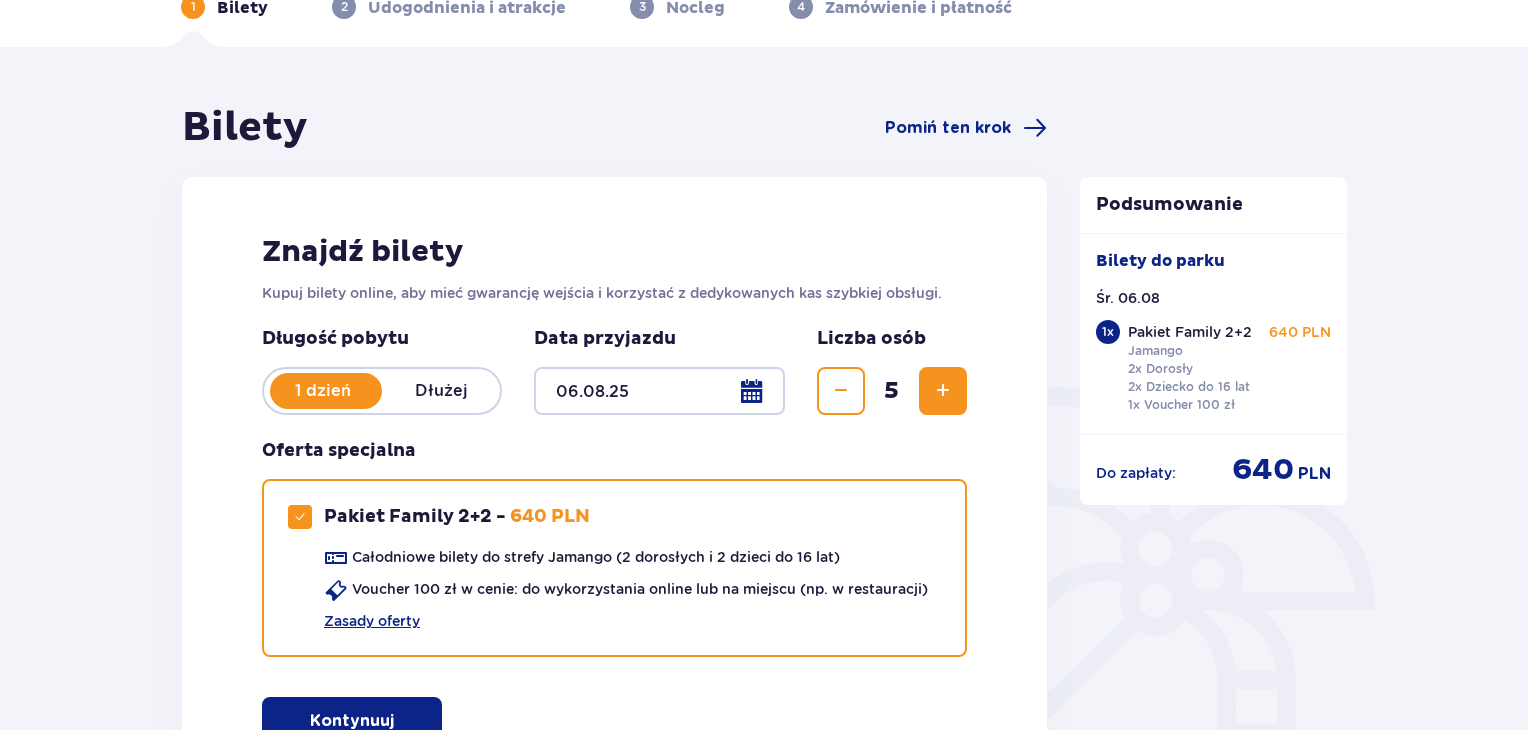 click at bounding box center (943, 391) 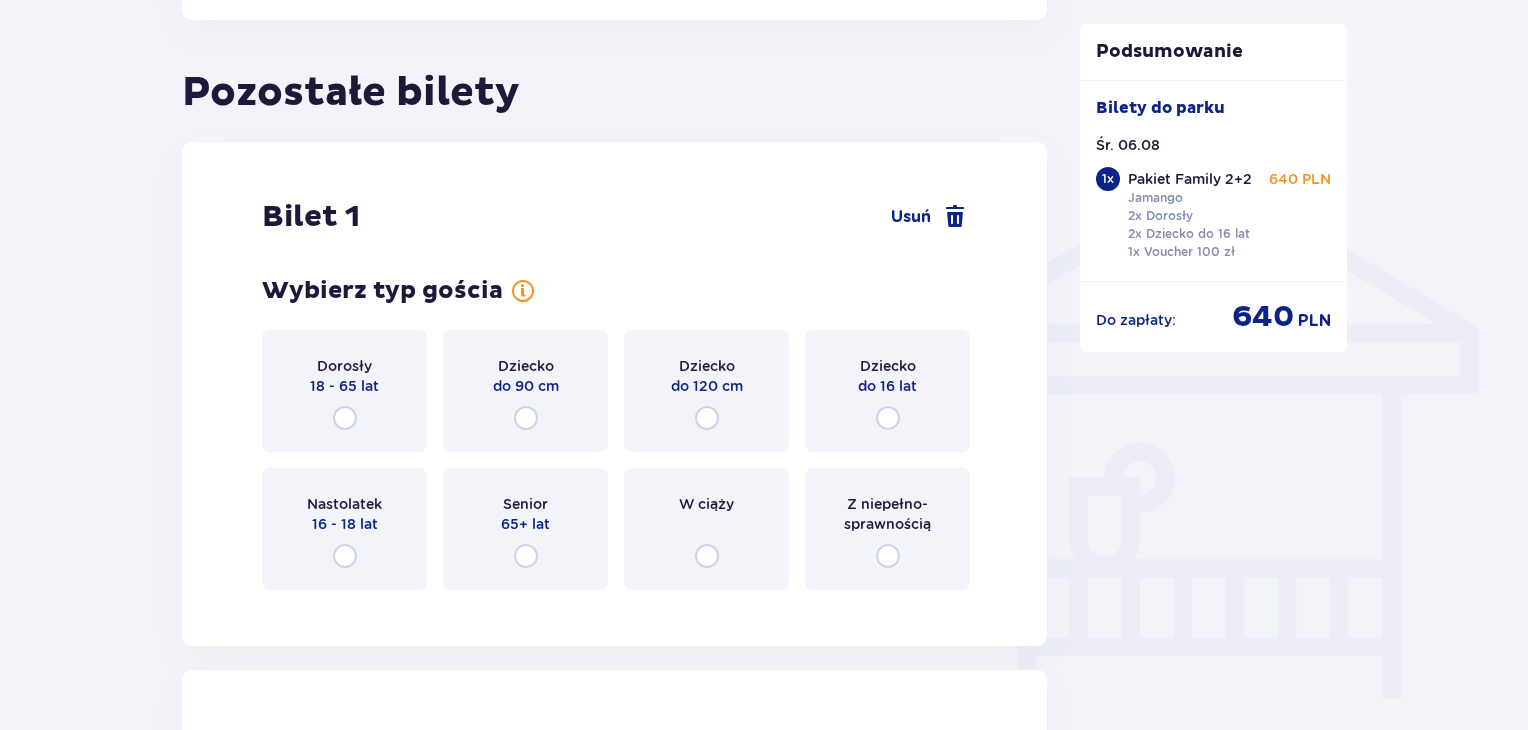 click on "Bilet   1 Usuń Wybierz typ gościa Dorosły 18 - 65 lat Dziecko do 90 cm Dziecko do 120 cm Dziecko do 16 lat Nastolatek 16 - 18 lat Senior 65+ lat W ciąży Z niepełno­sprawnością" at bounding box center (614, 394) 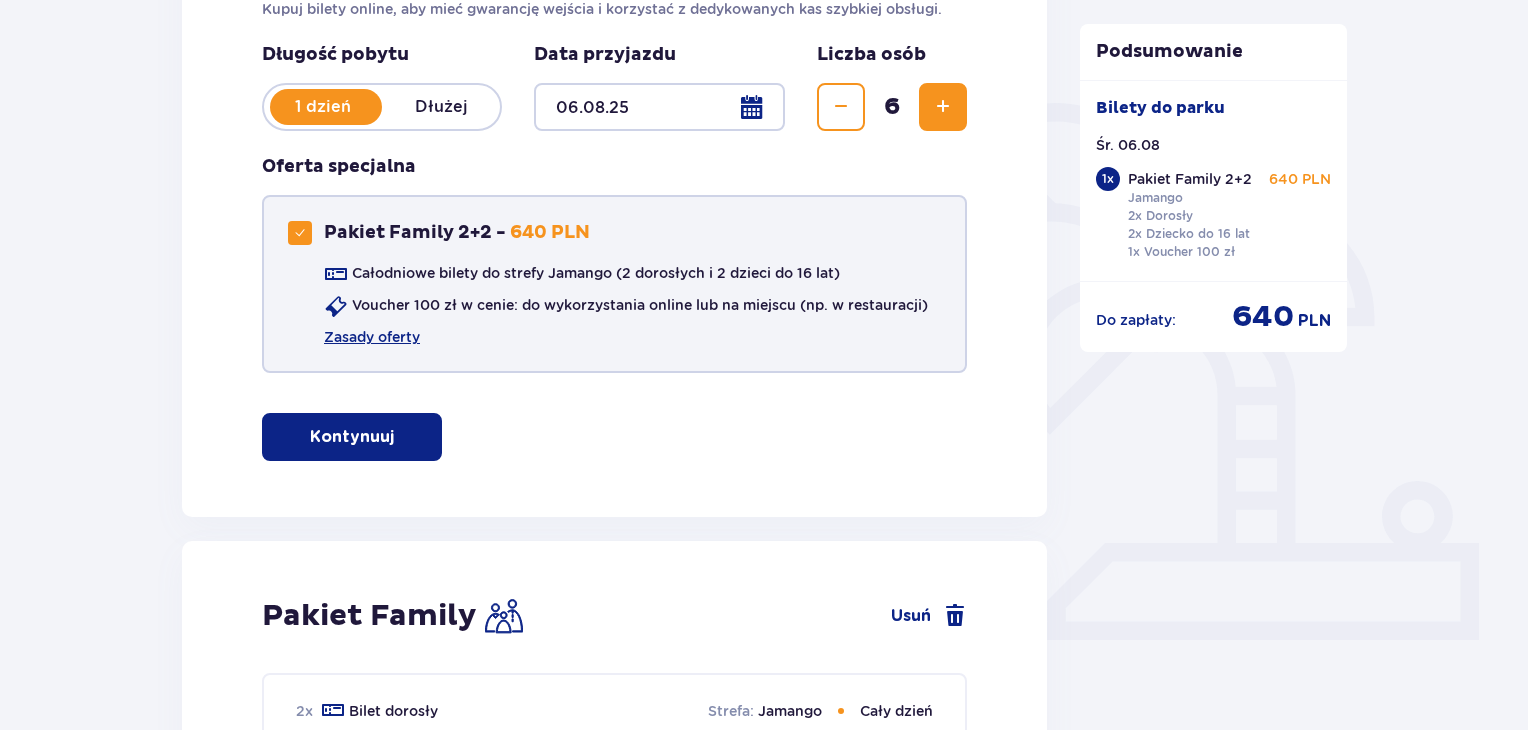 scroll, scrollTop: 272, scrollLeft: 0, axis: vertical 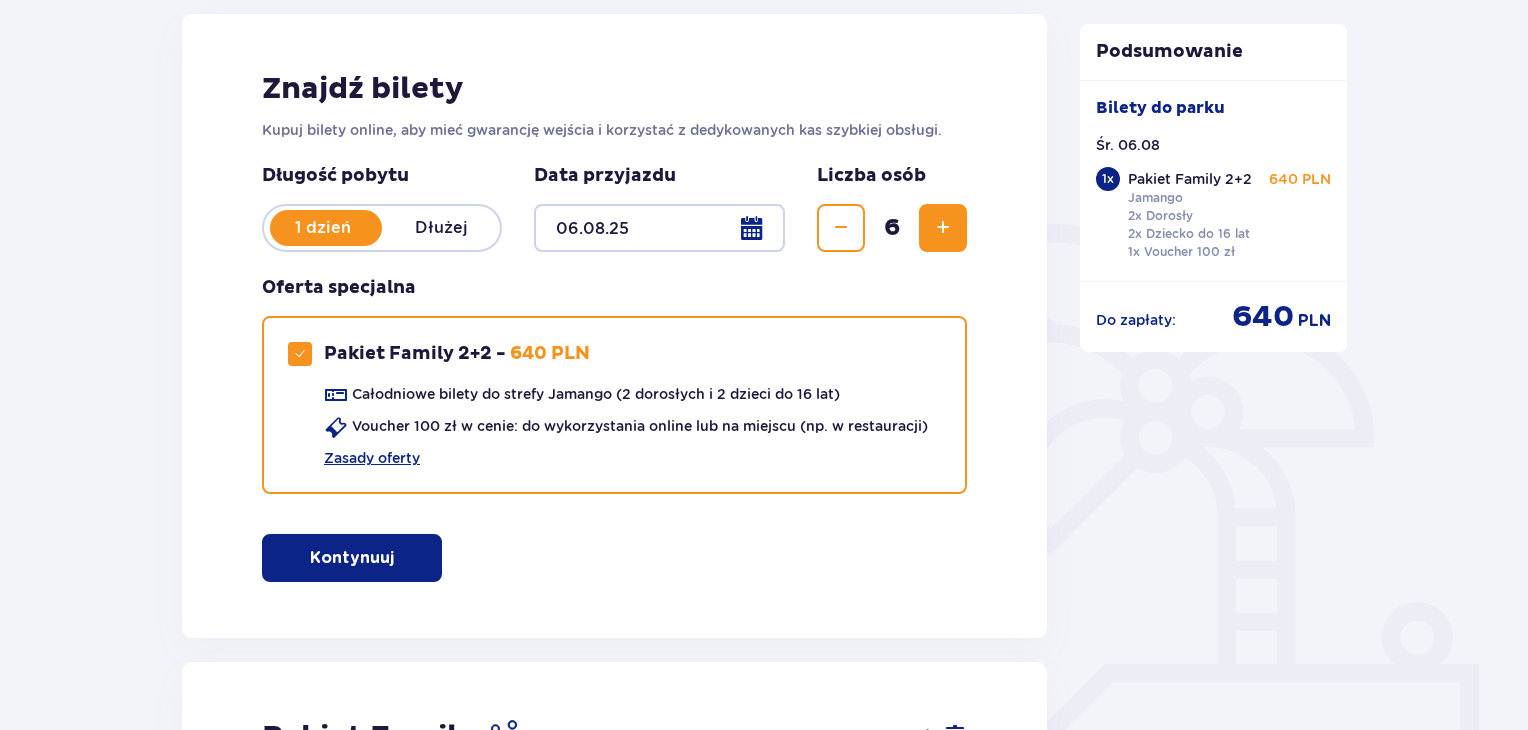 click at bounding box center [943, 228] 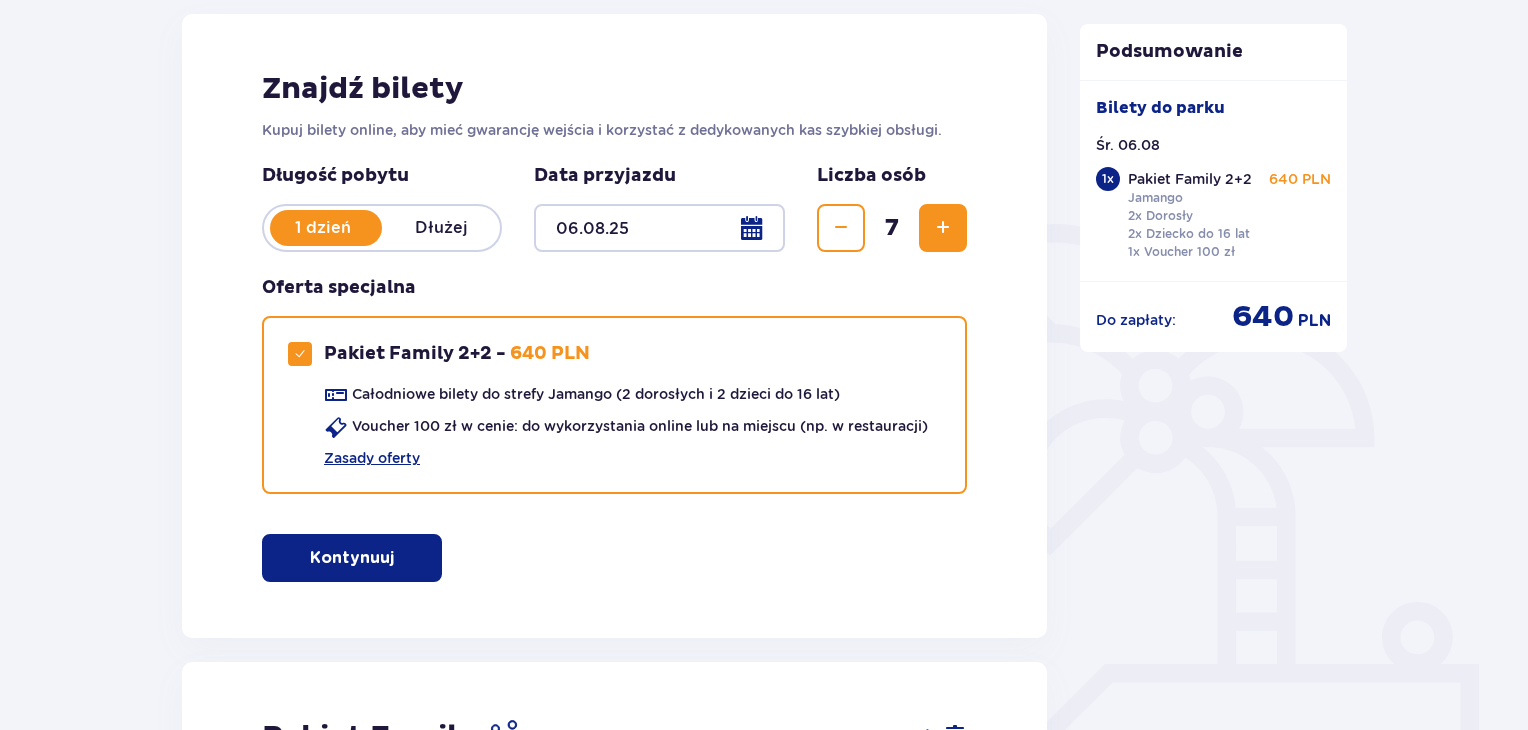 click on "Długość pobytu 1 dzień Dłużej Data przyjazdu 06.08.25 Liczba osób 7 Oferta specjalna Pakiet Family 2+2    -  640 PLN Całodniowe bilety do strefy Jamango (2 dorosłych i 2 dzieci do 16 lat) Voucher 100 zł w cenie: do wykorzystania online lub na miejscu (np. w restauracji) Zasady oferty" at bounding box center (614, 341) 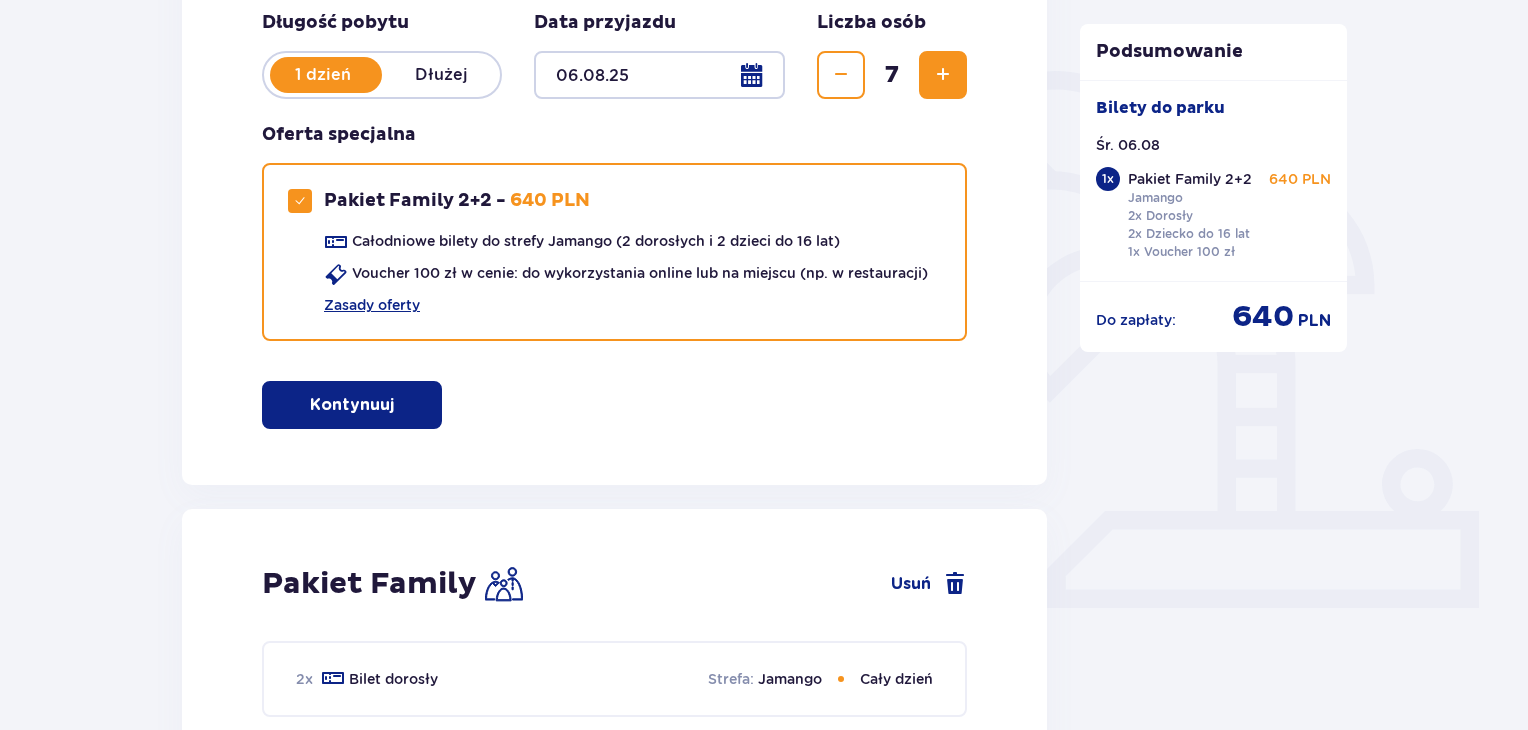 scroll, scrollTop: 172, scrollLeft: 0, axis: vertical 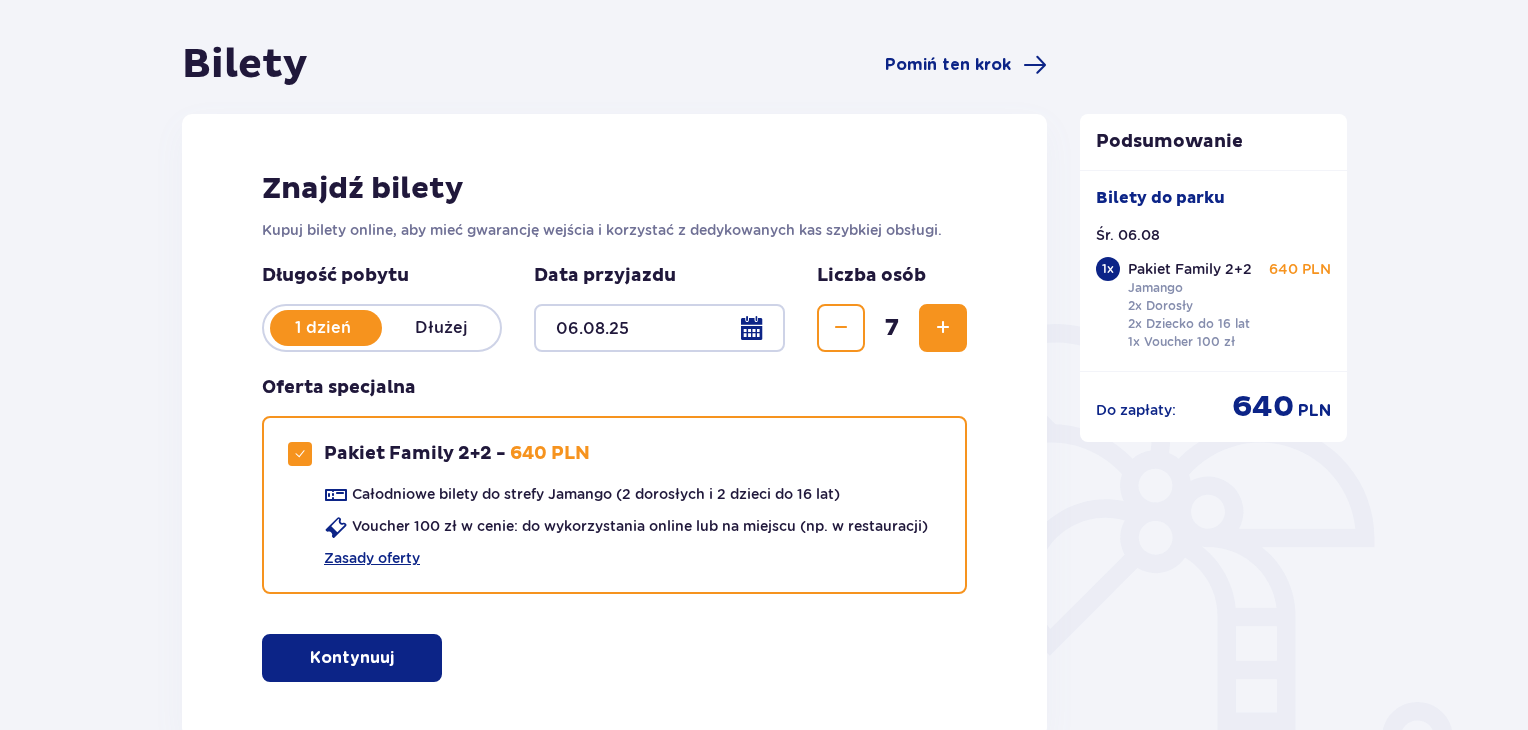 click at bounding box center [943, 328] 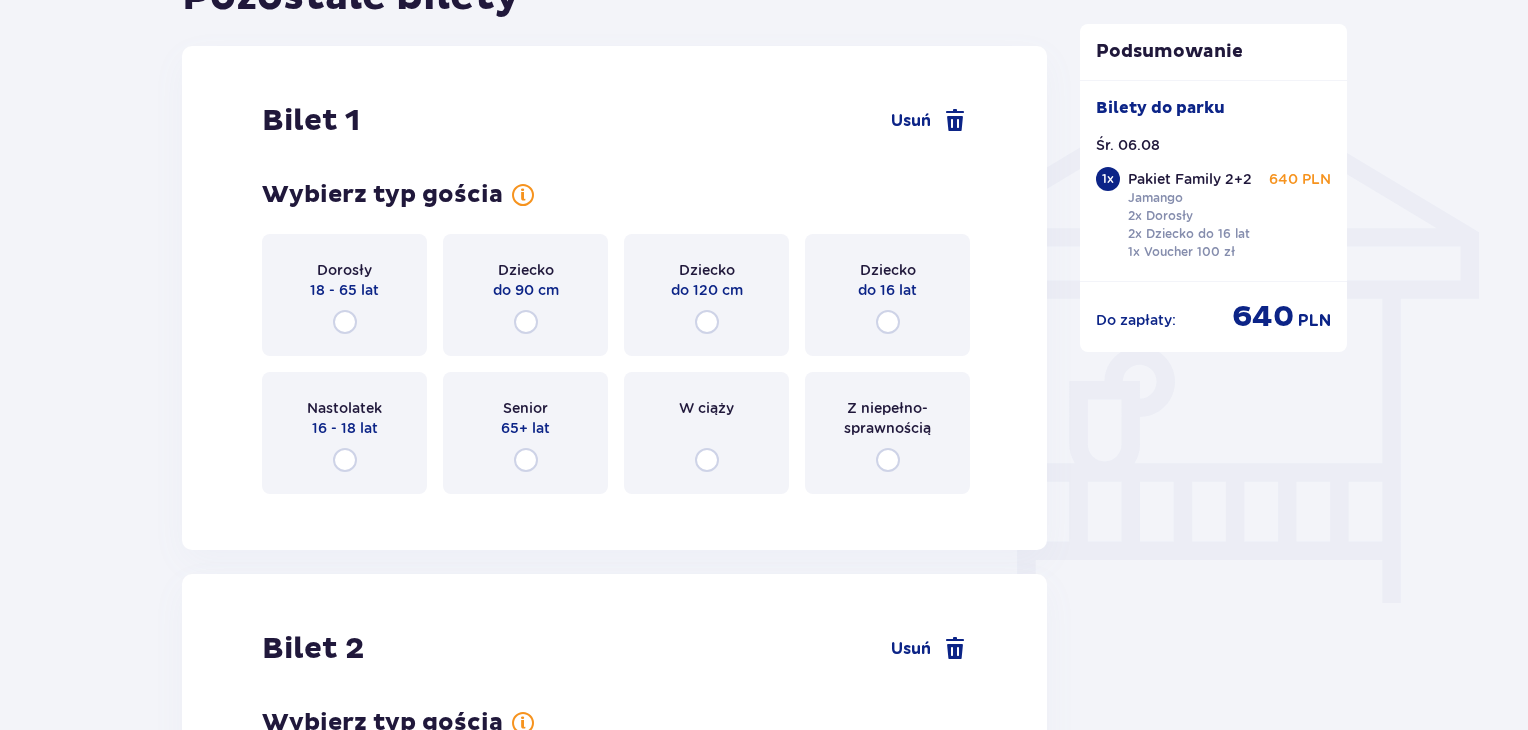 scroll, scrollTop: 1572, scrollLeft: 0, axis: vertical 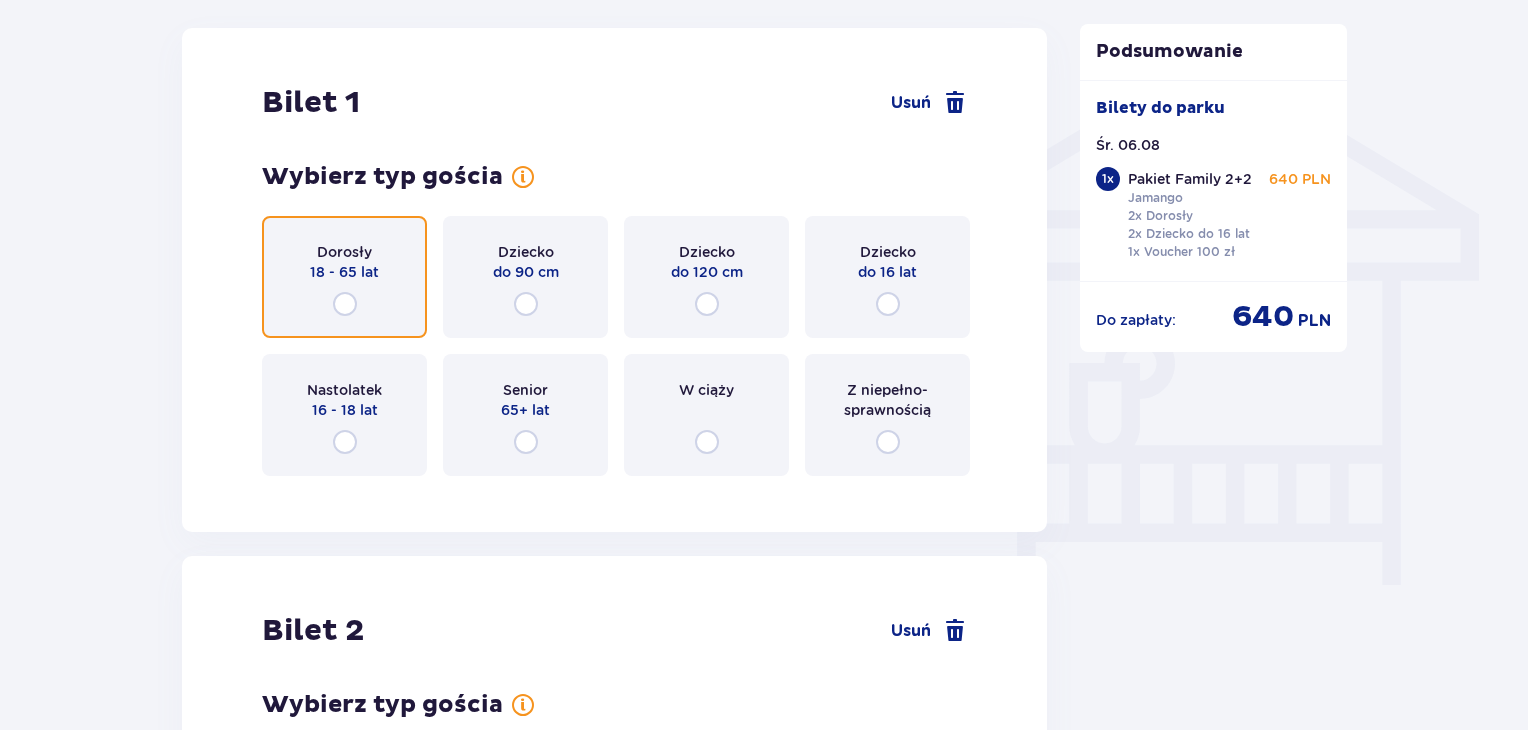 click at bounding box center [345, 304] 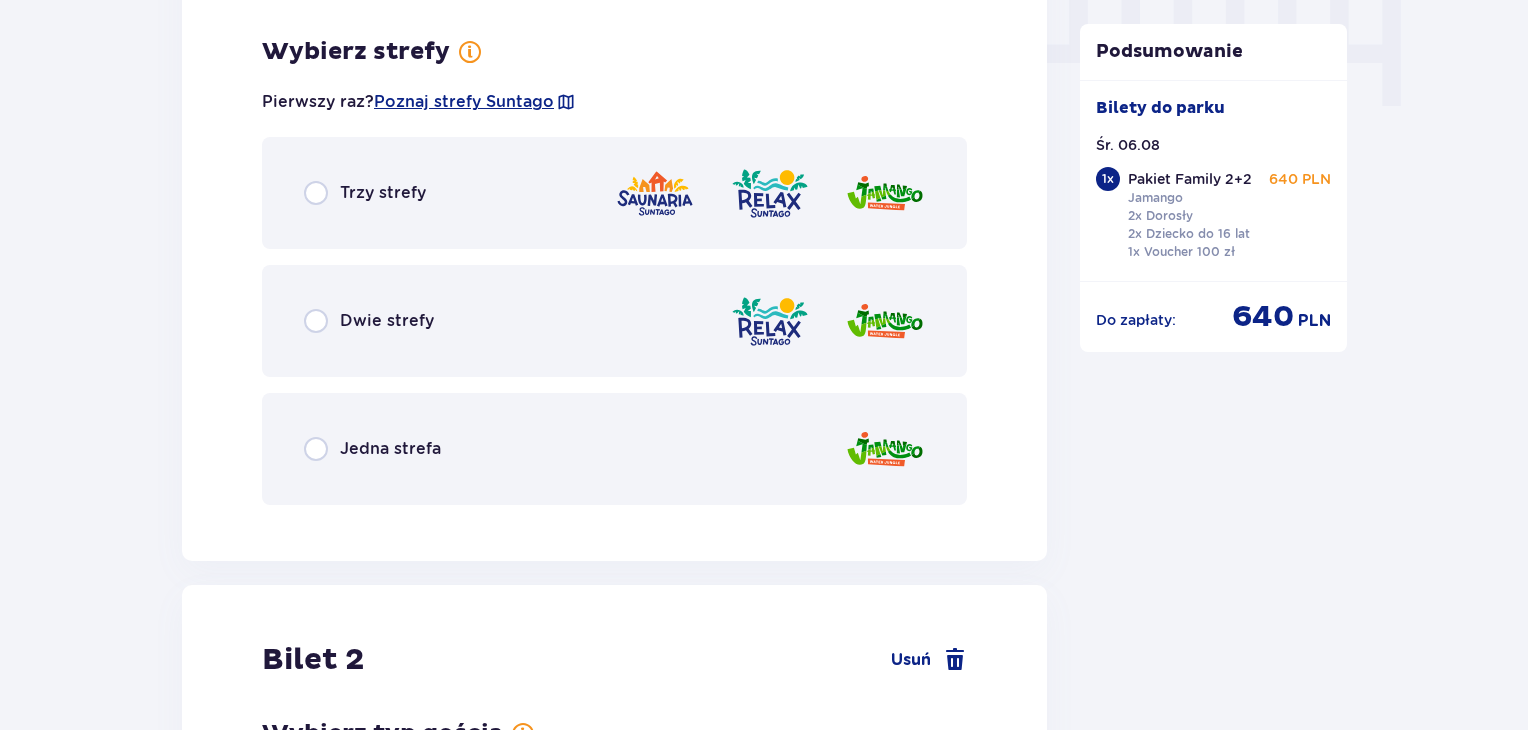 scroll, scrollTop: 2060, scrollLeft: 0, axis: vertical 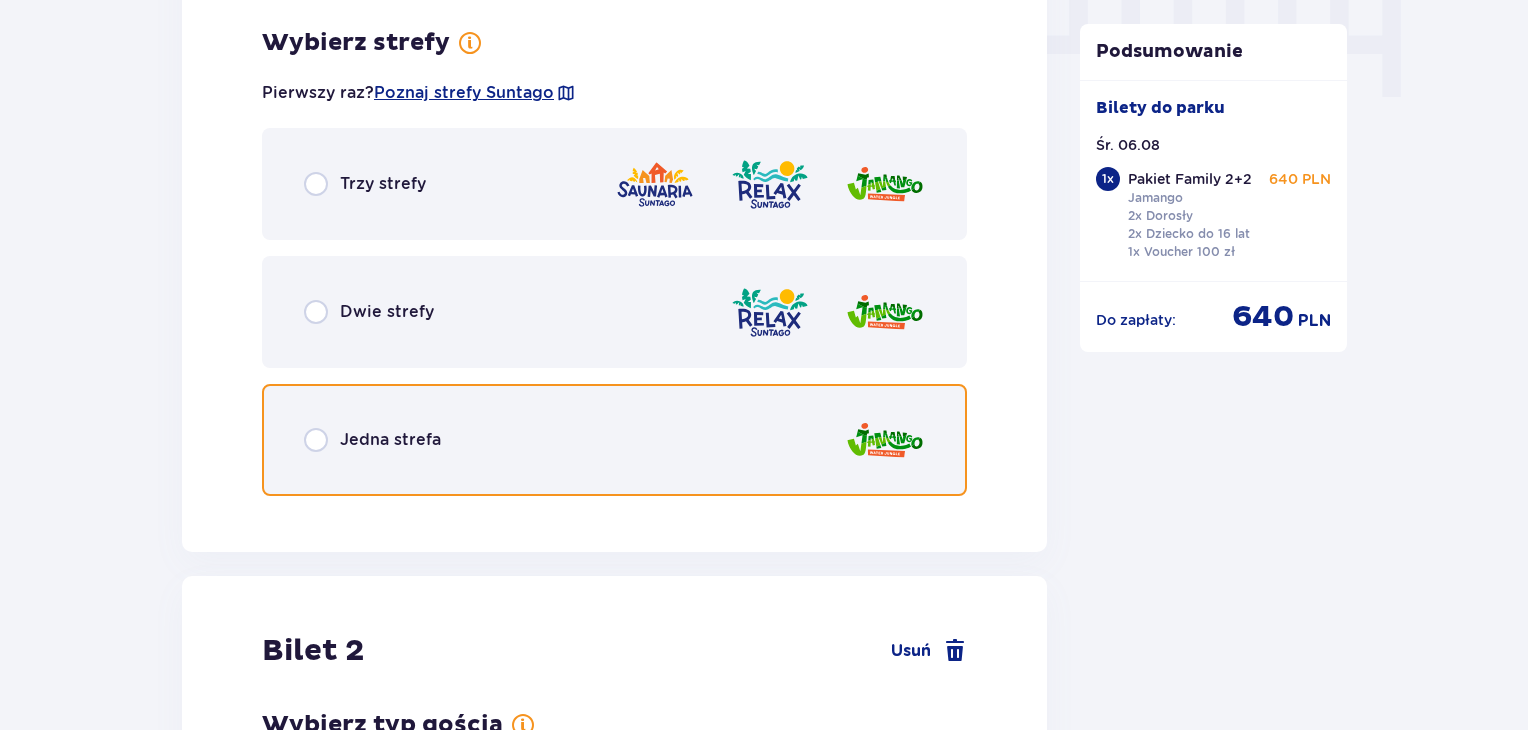 click at bounding box center [316, 440] 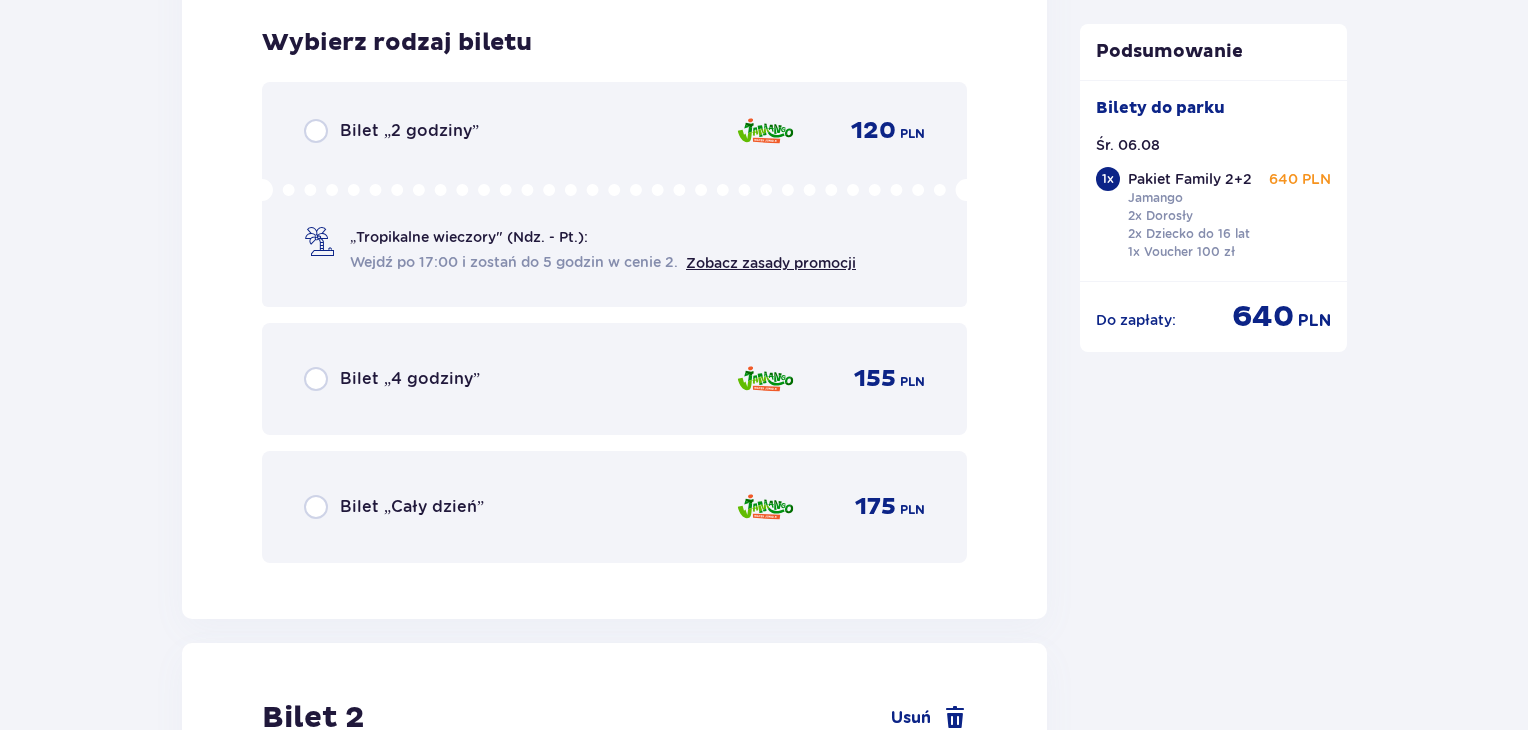 scroll, scrollTop: 2568, scrollLeft: 0, axis: vertical 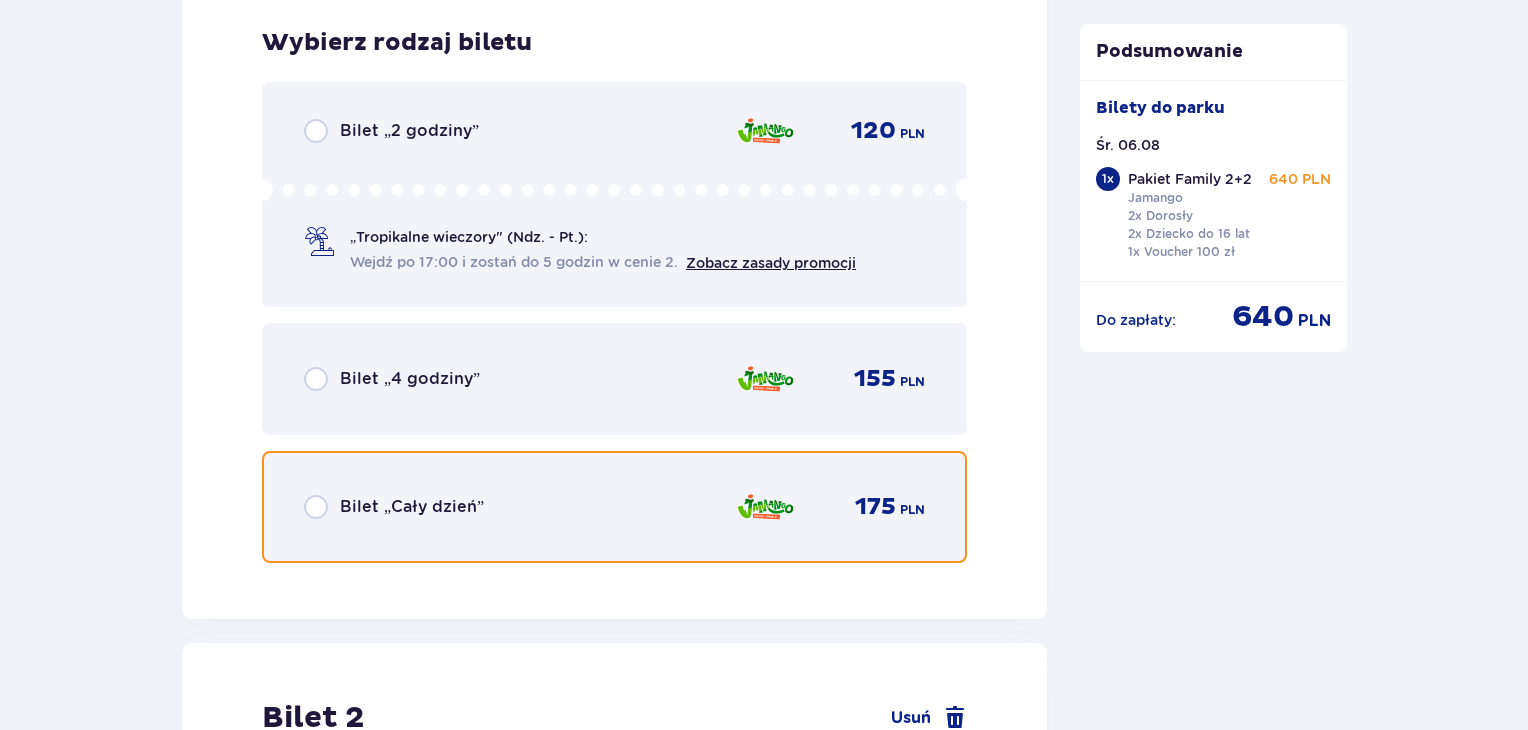 click at bounding box center (316, 507) 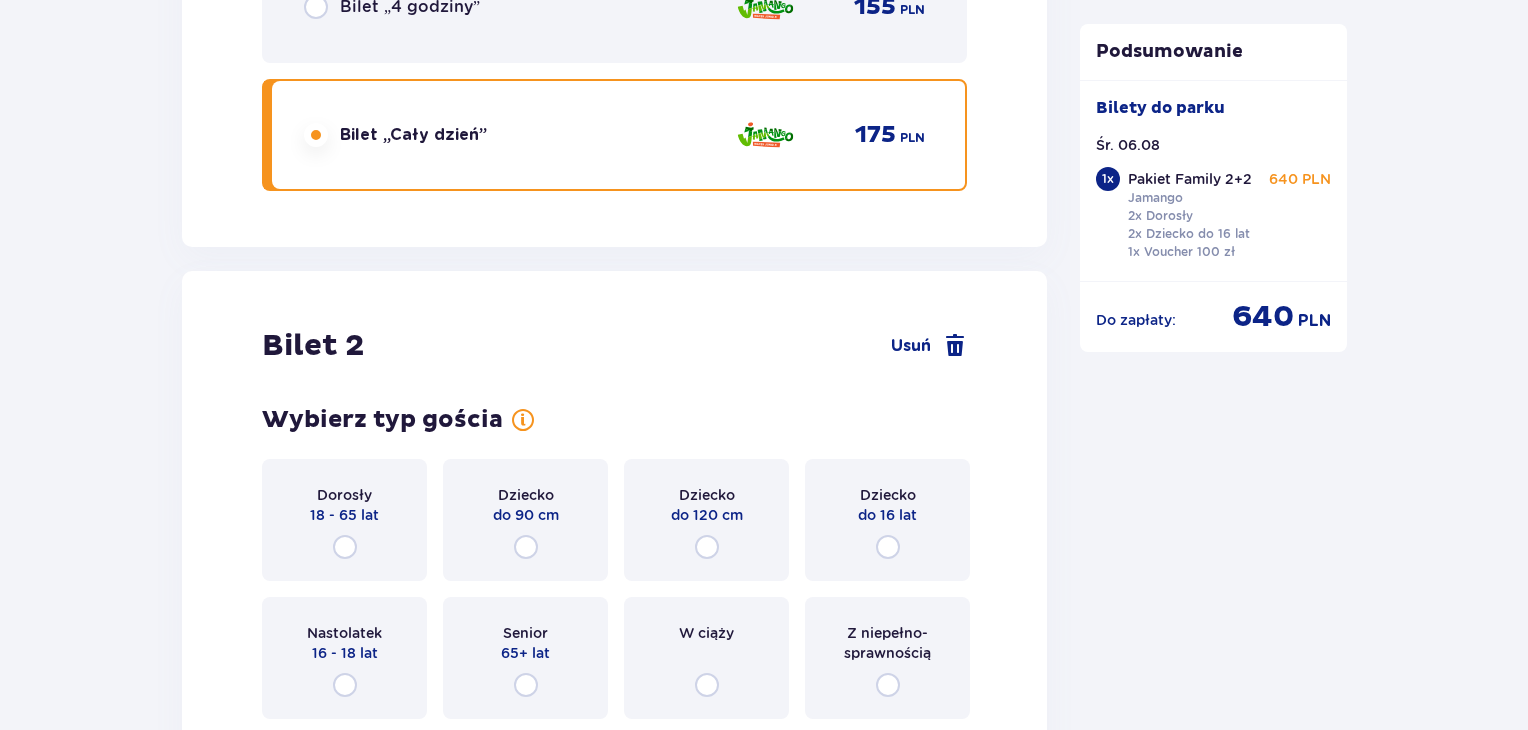 scroll, scrollTop: 3182, scrollLeft: 0, axis: vertical 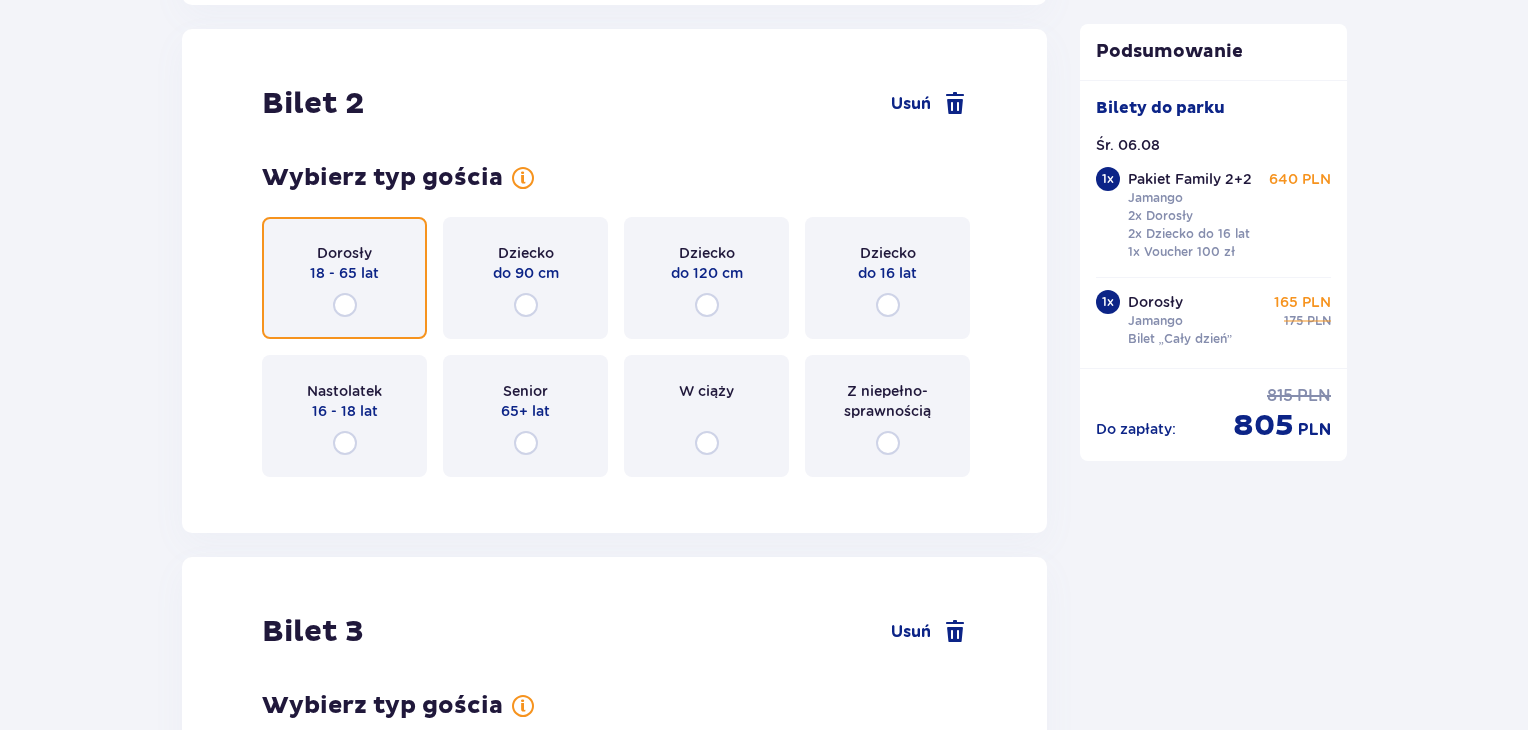 click at bounding box center (345, 305) 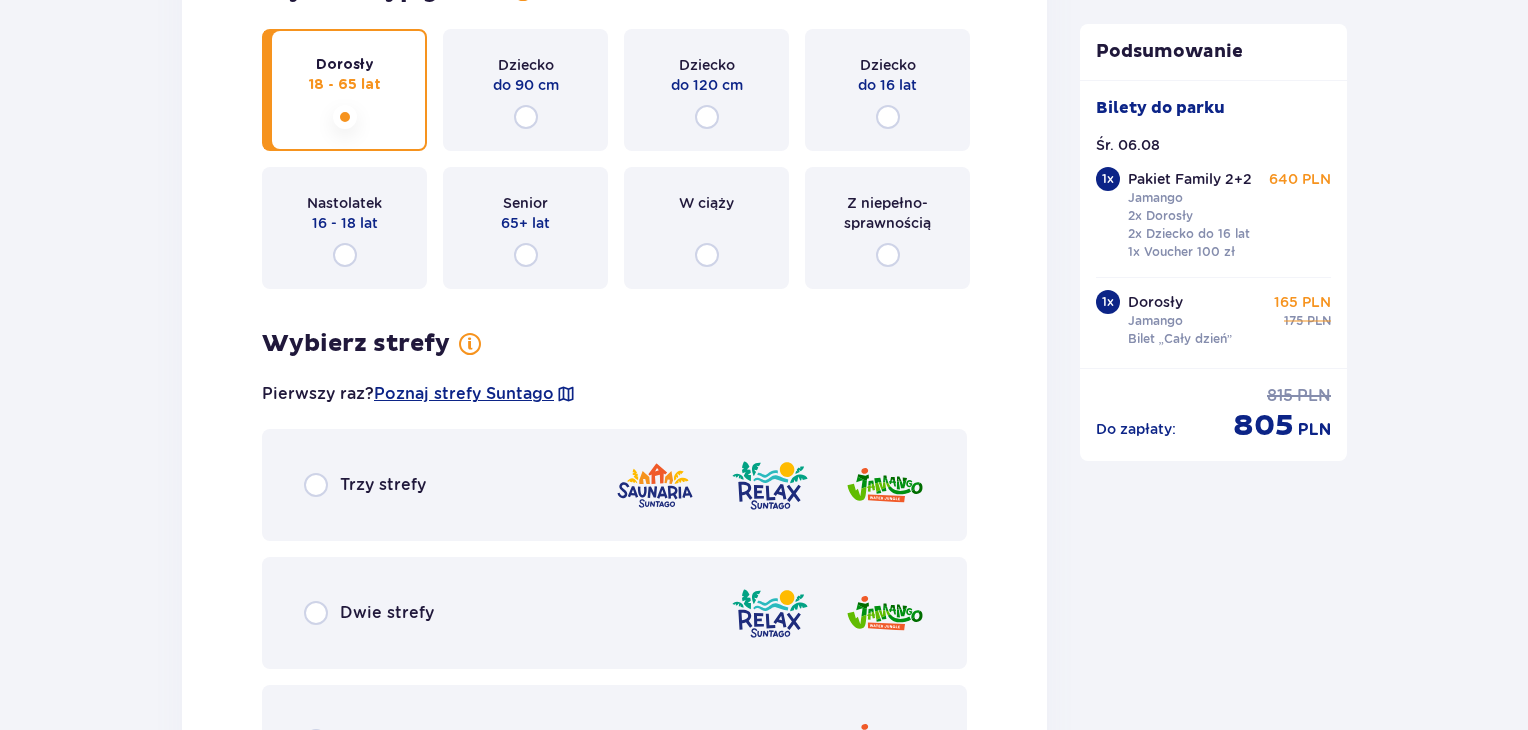 scroll, scrollTop: 3670, scrollLeft: 0, axis: vertical 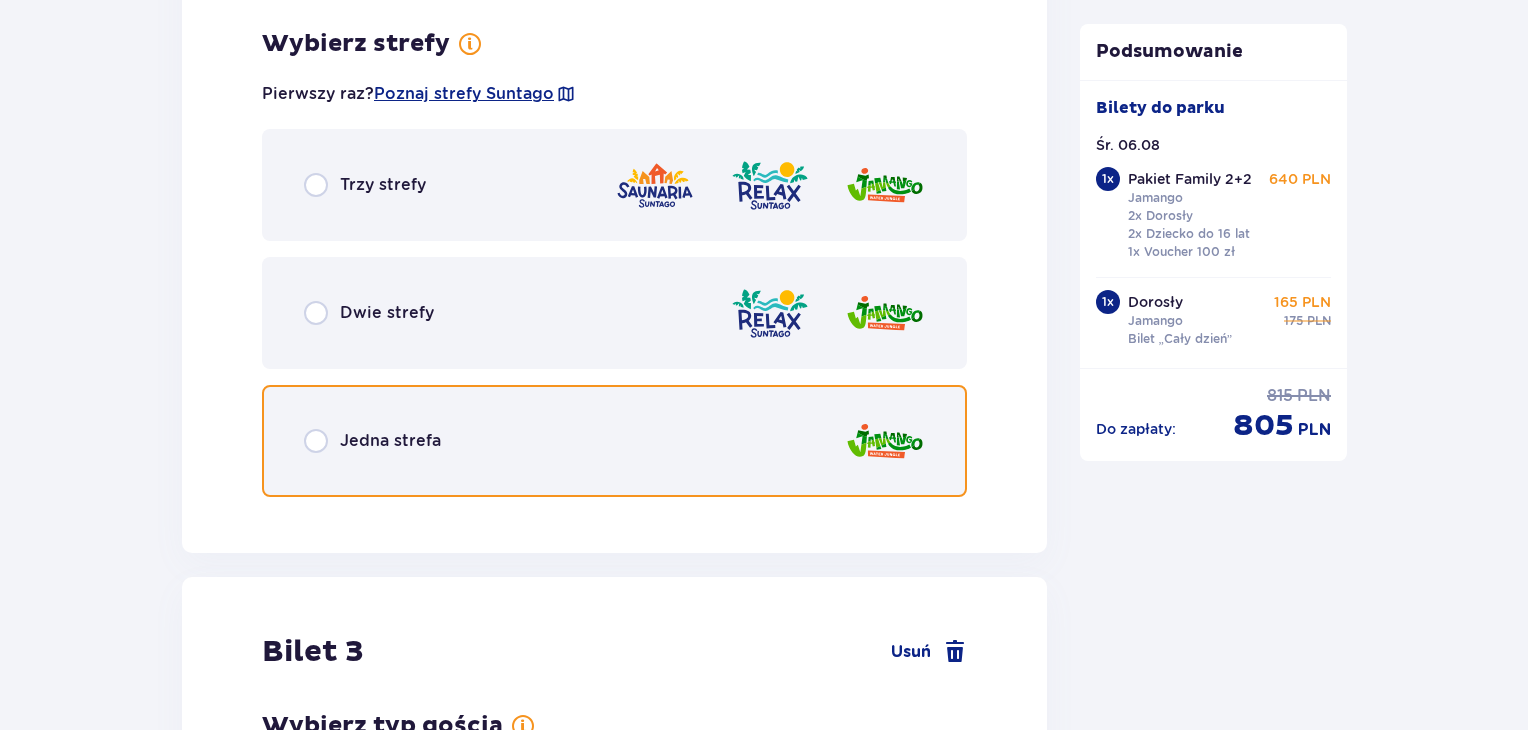click at bounding box center (316, 441) 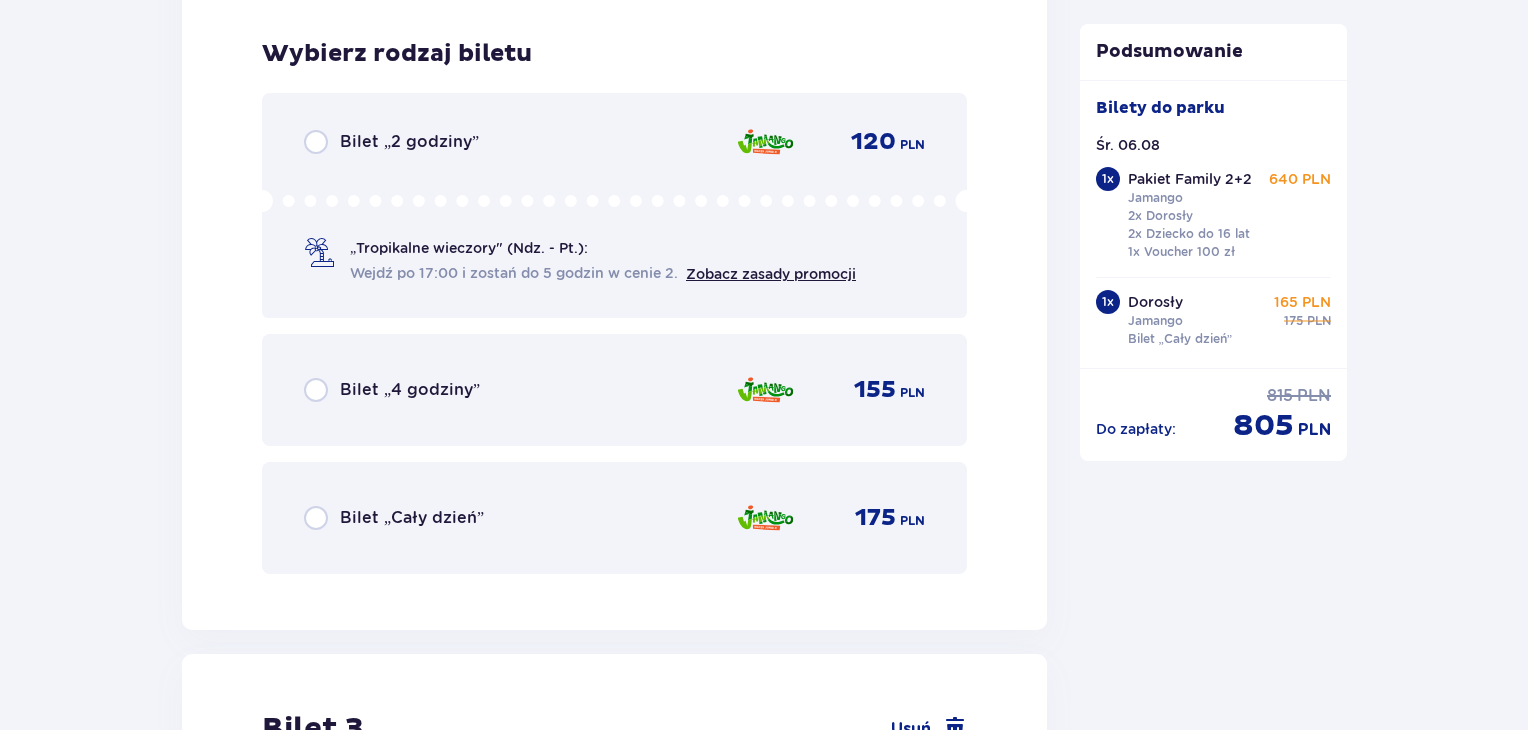 scroll, scrollTop: 4178, scrollLeft: 0, axis: vertical 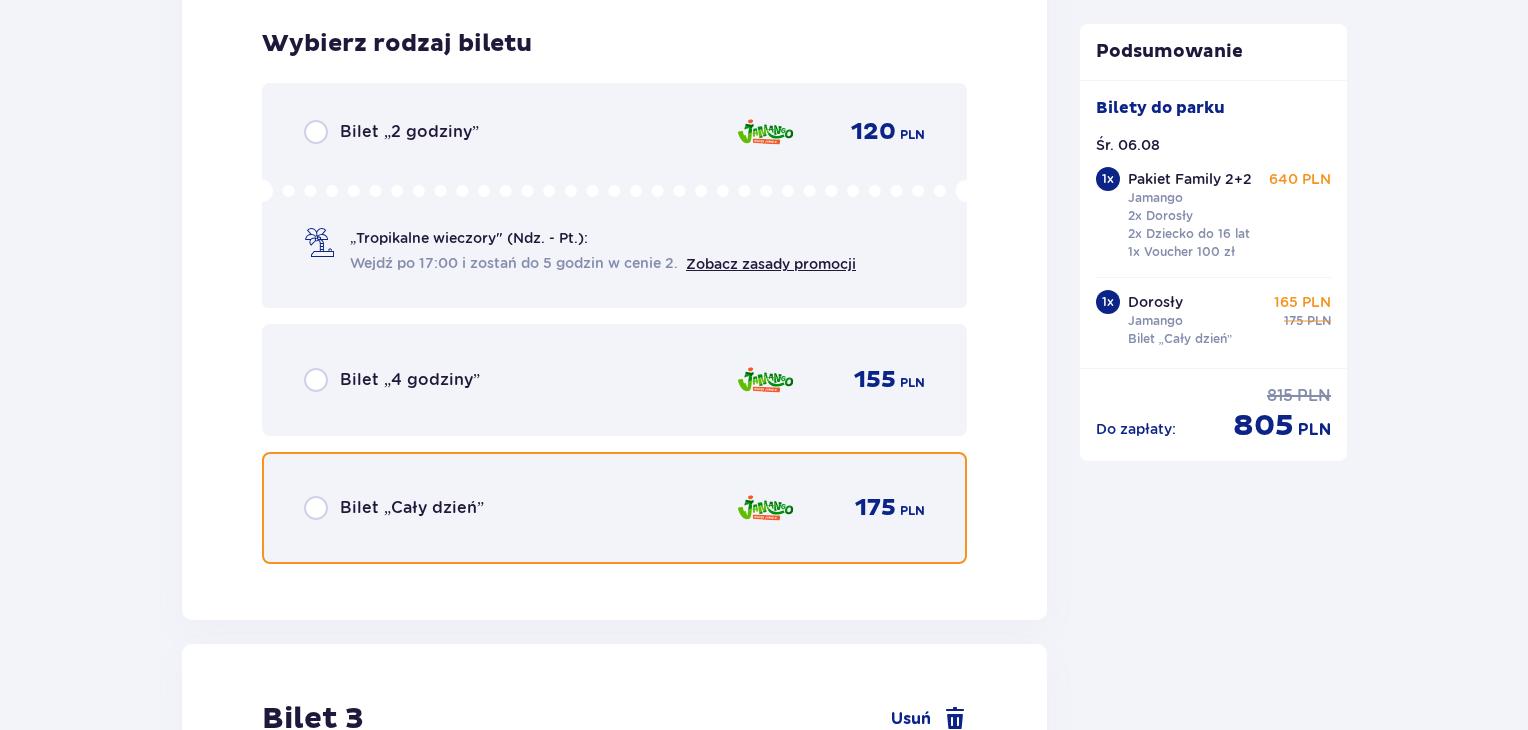 click at bounding box center [316, 508] 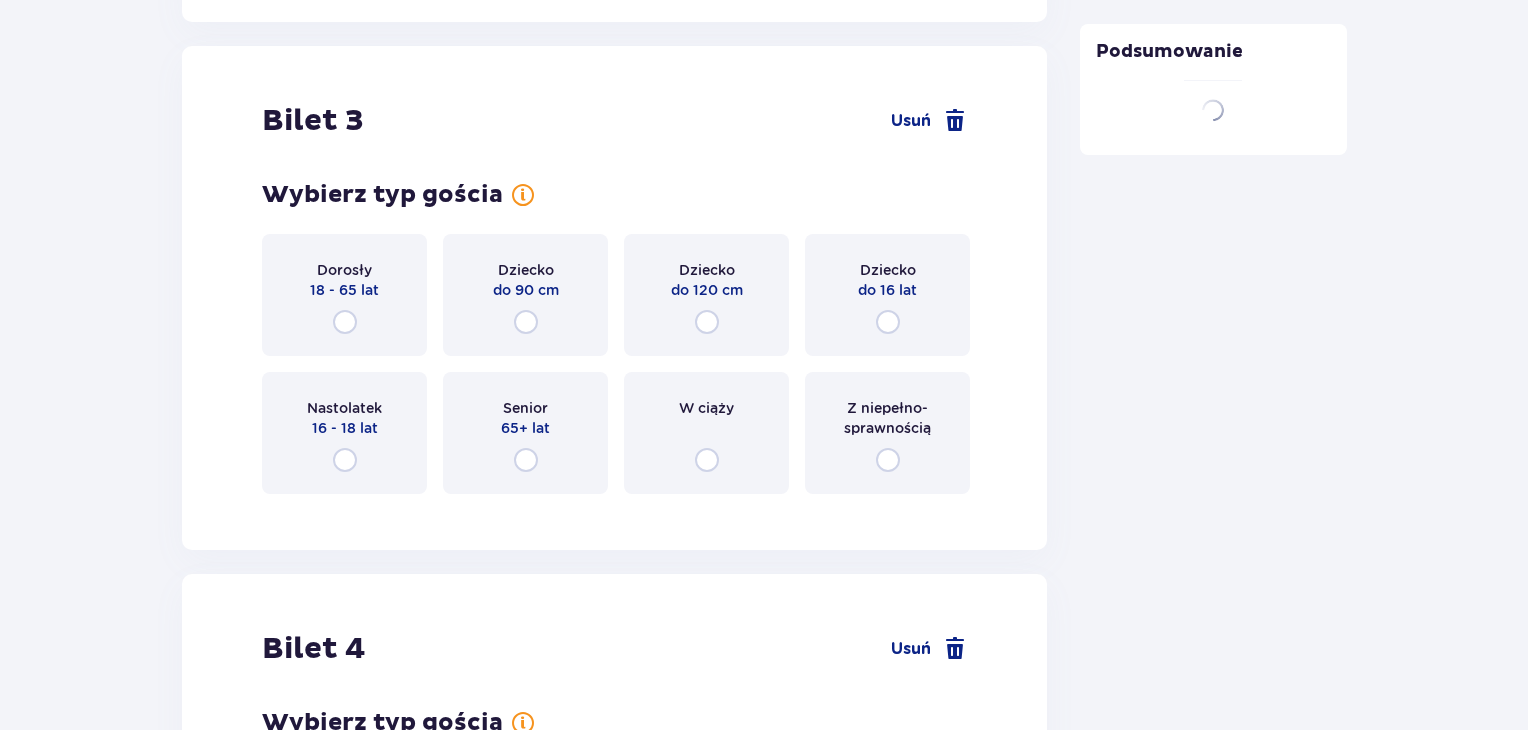 scroll, scrollTop: 4792, scrollLeft: 0, axis: vertical 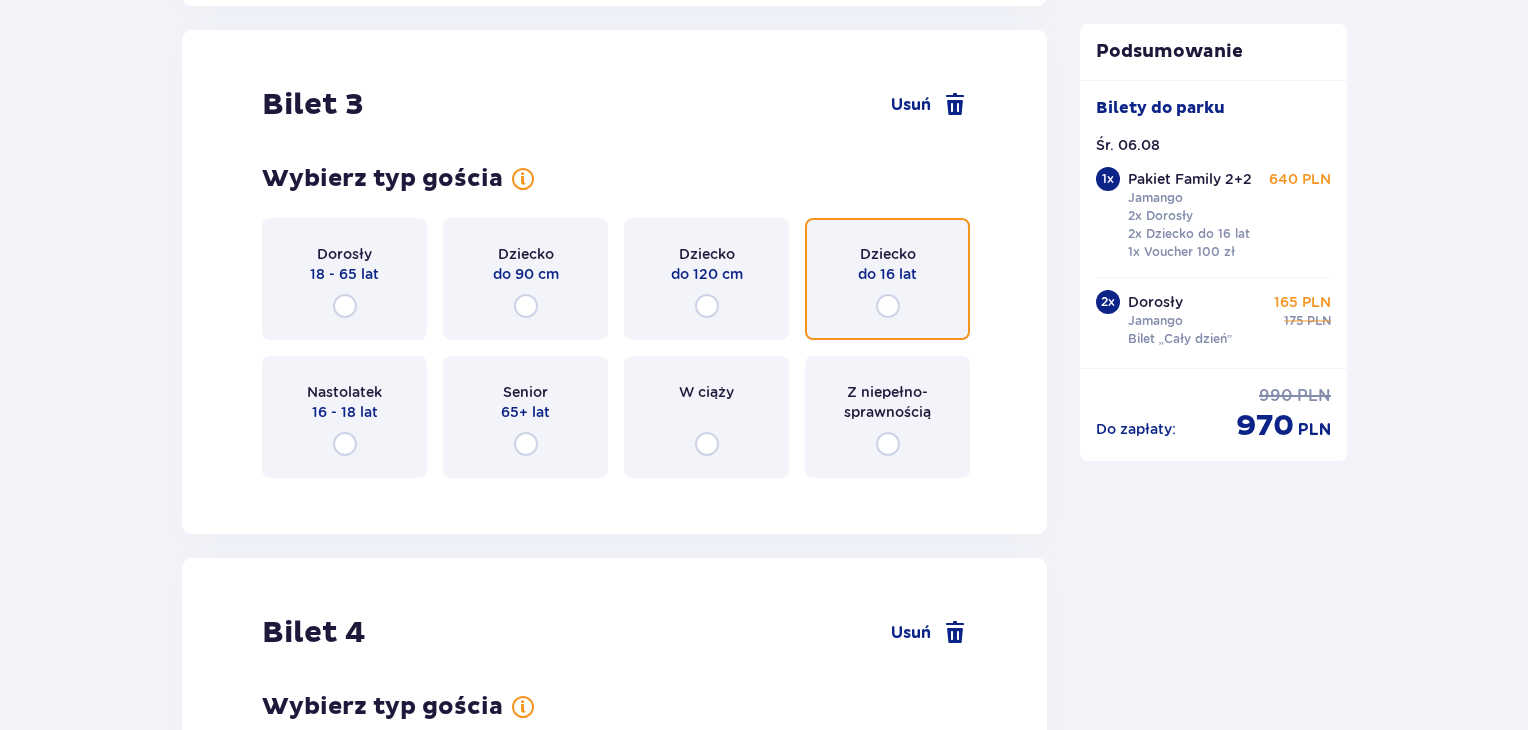 click at bounding box center [888, 306] 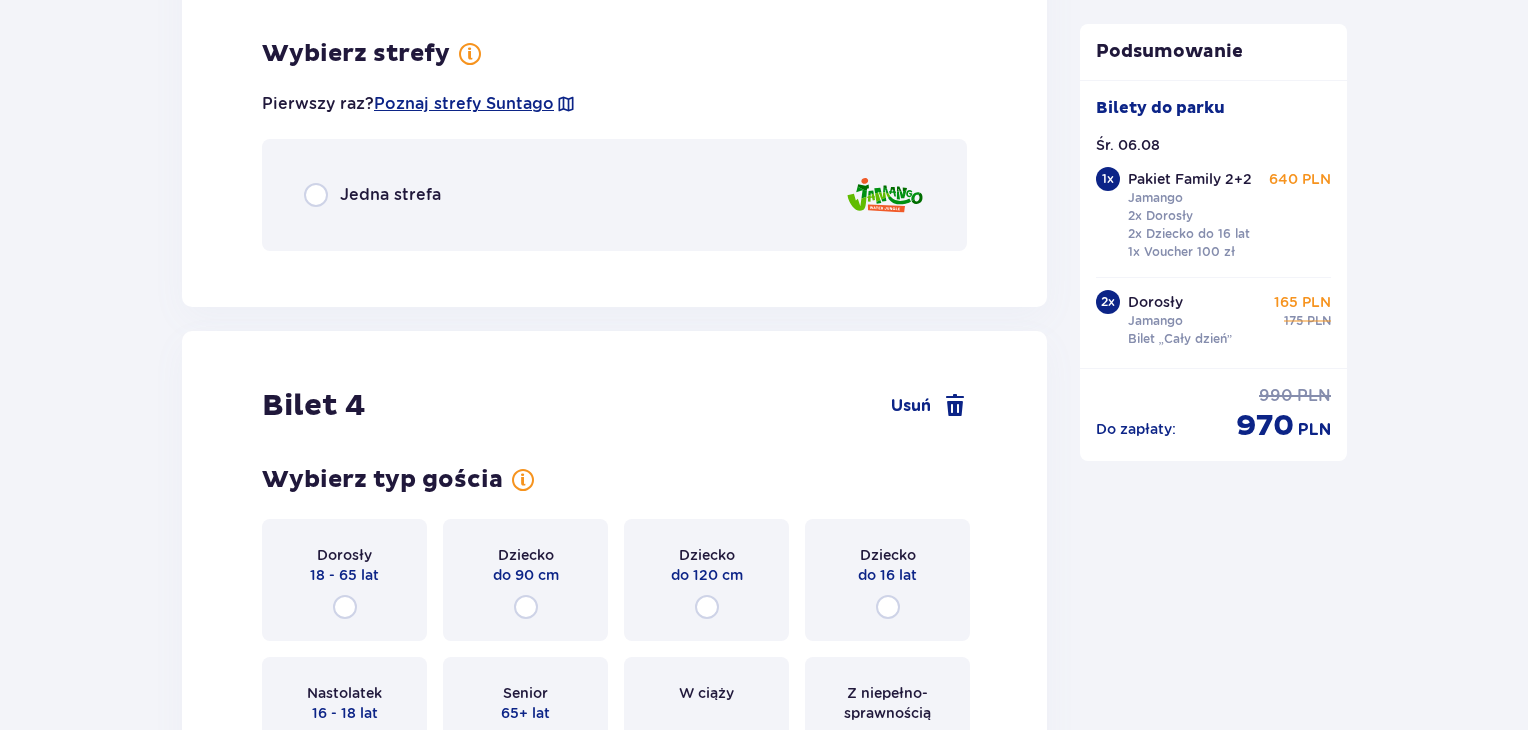 scroll, scrollTop: 5280, scrollLeft: 0, axis: vertical 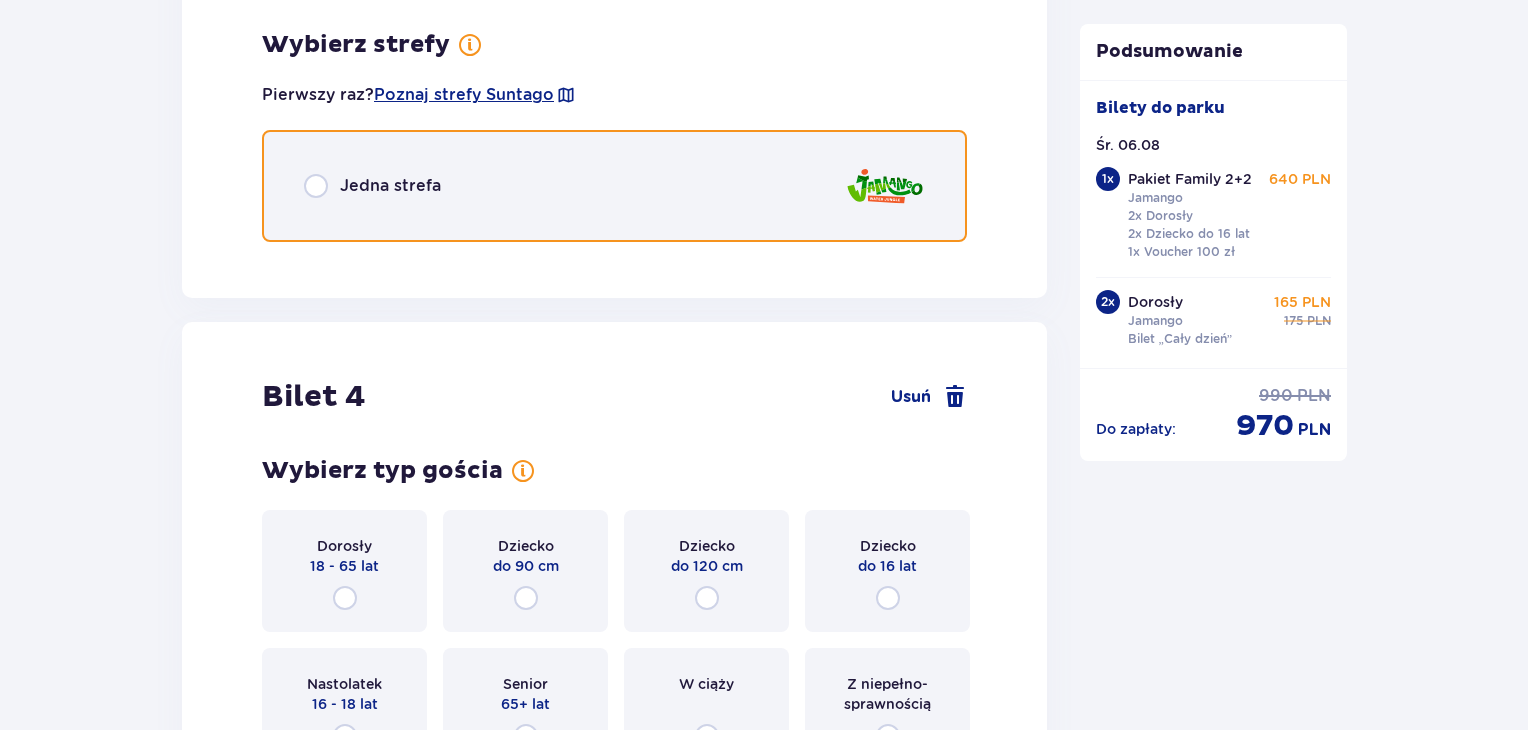 click at bounding box center [316, 186] 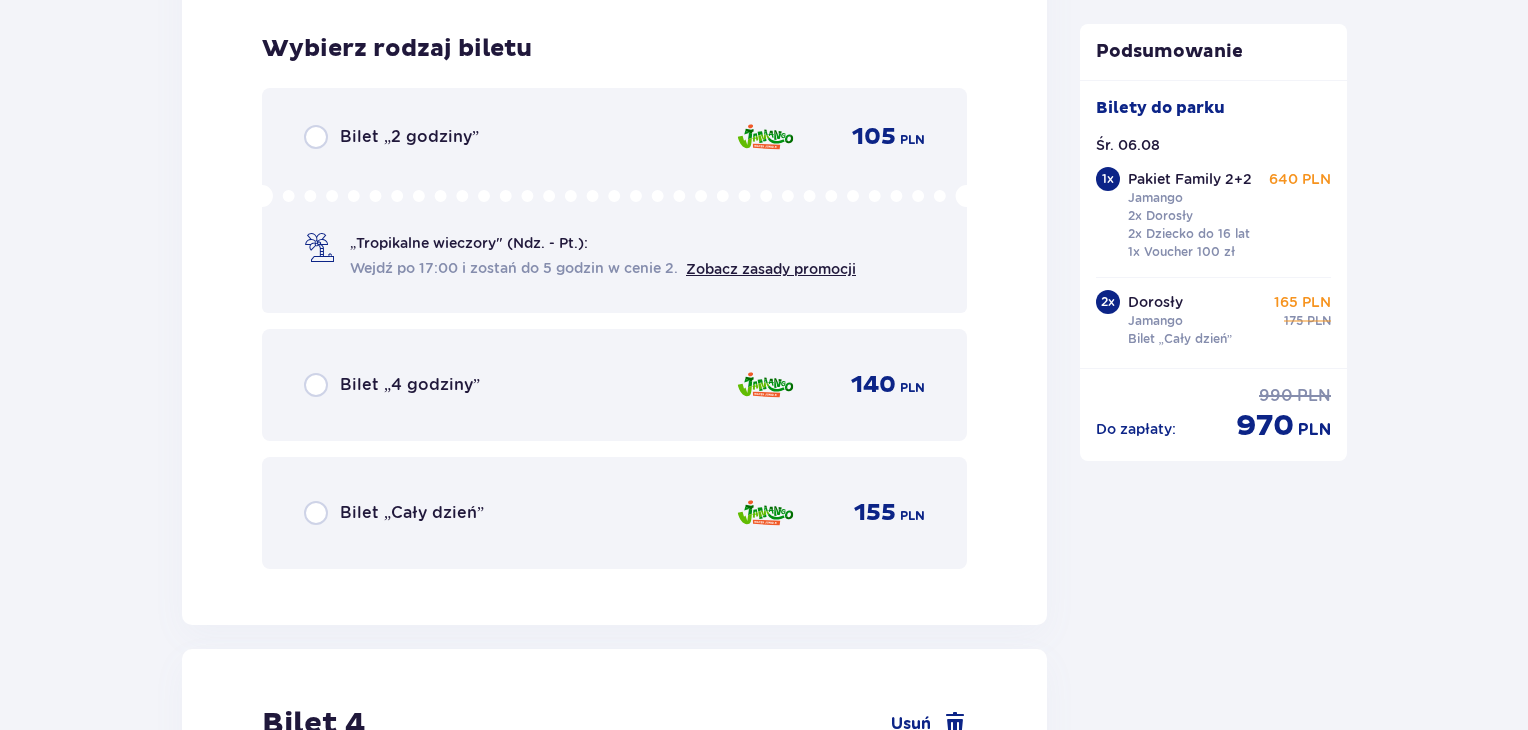 scroll, scrollTop: 5532, scrollLeft: 0, axis: vertical 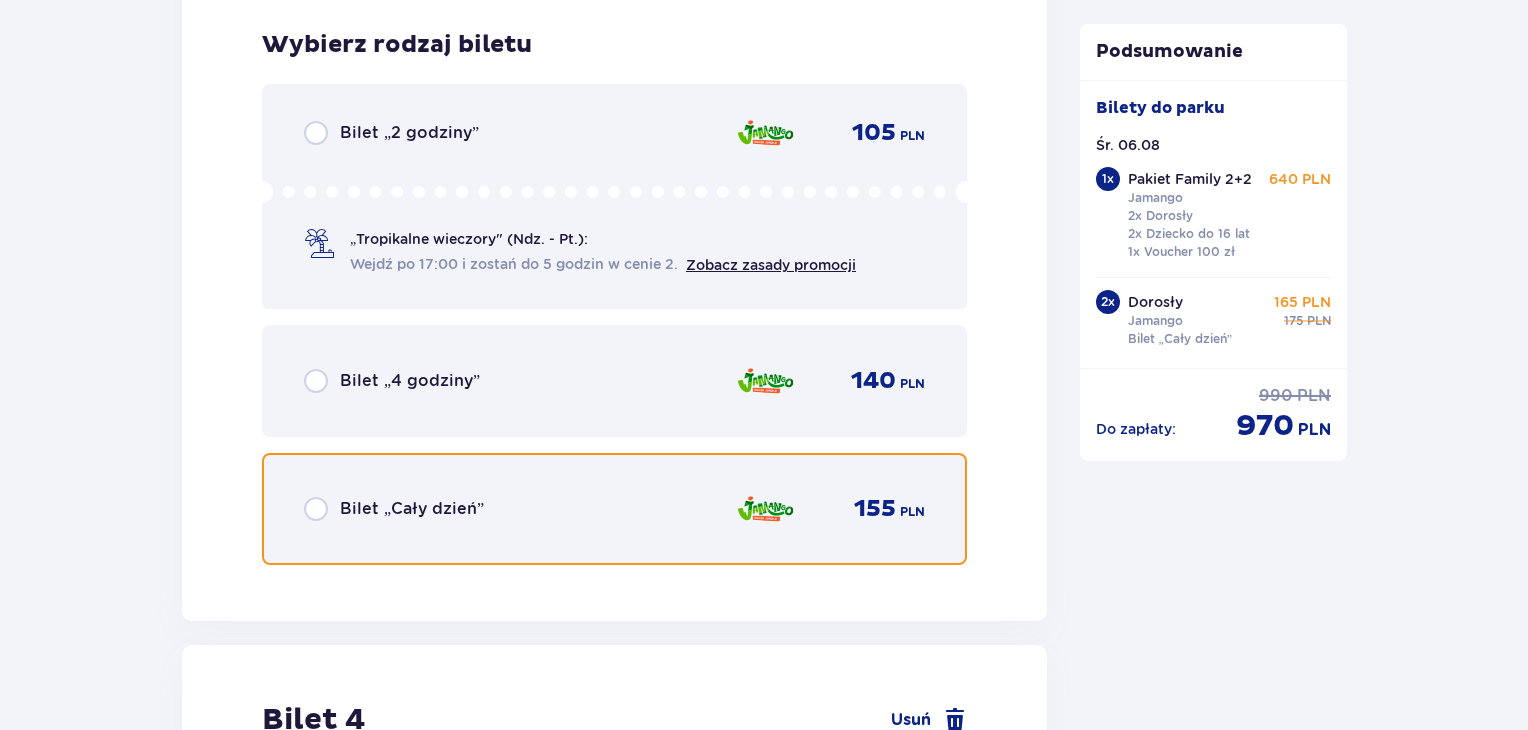 click at bounding box center [316, 509] 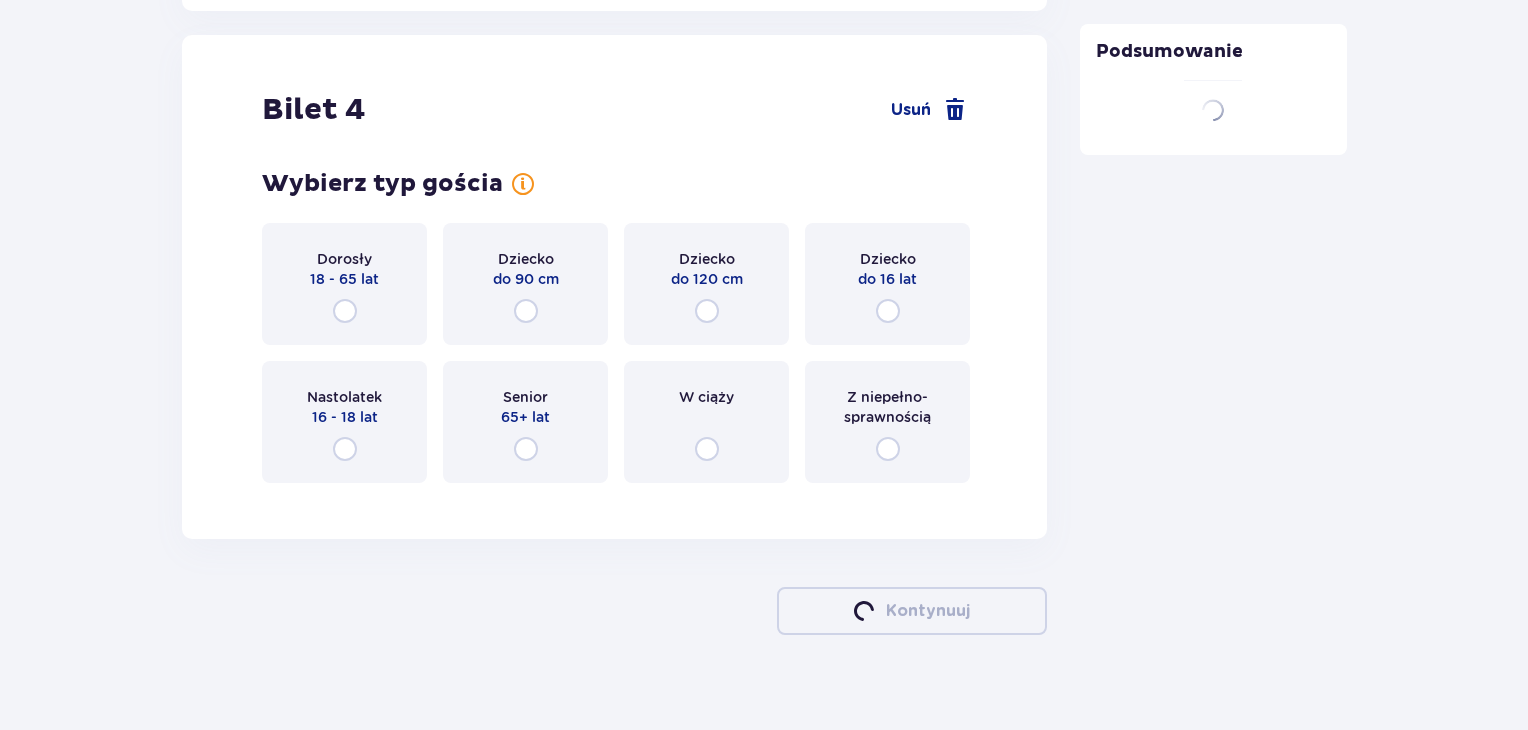scroll, scrollTop: 6147, scrollLeft: 0, axis: vertical 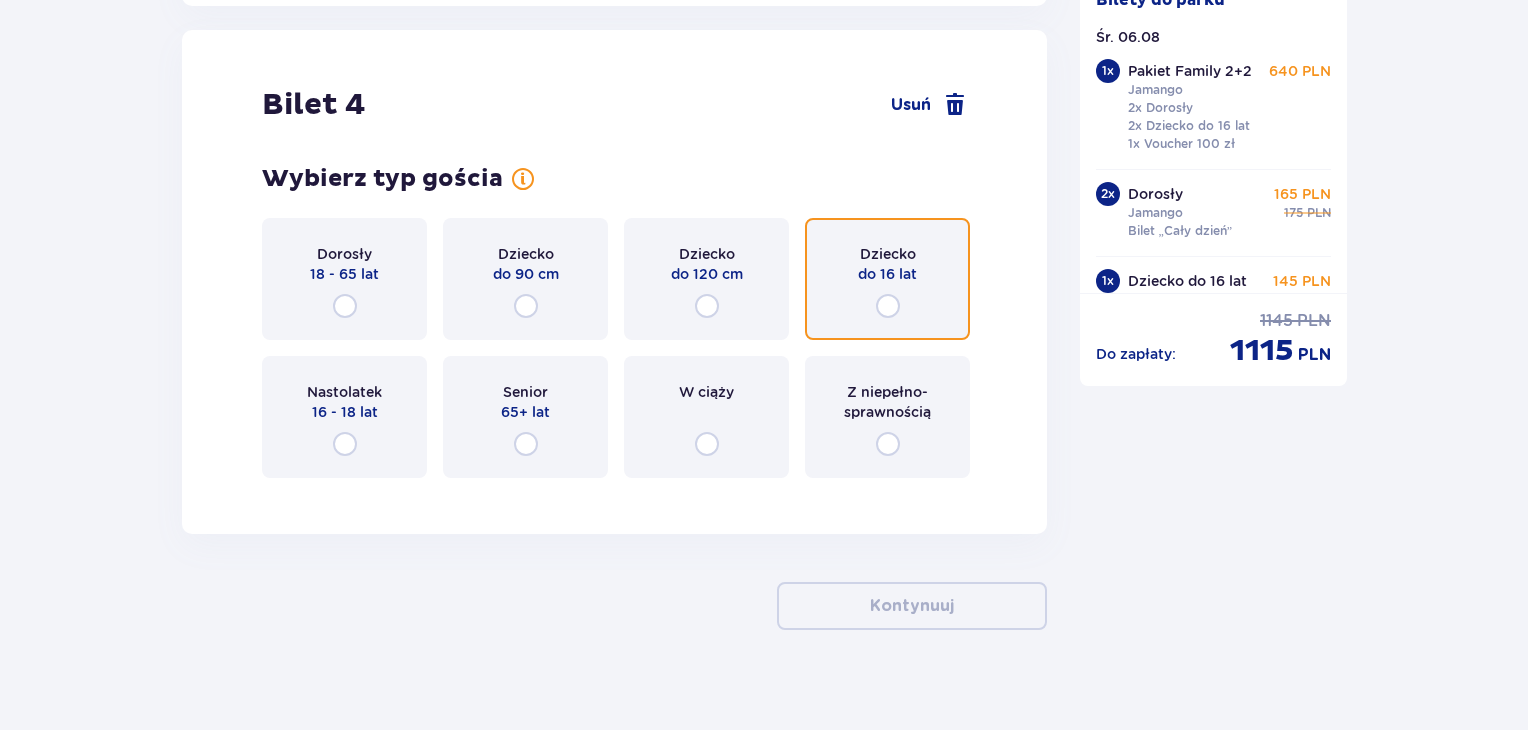 click at bounding box center (888, 306) 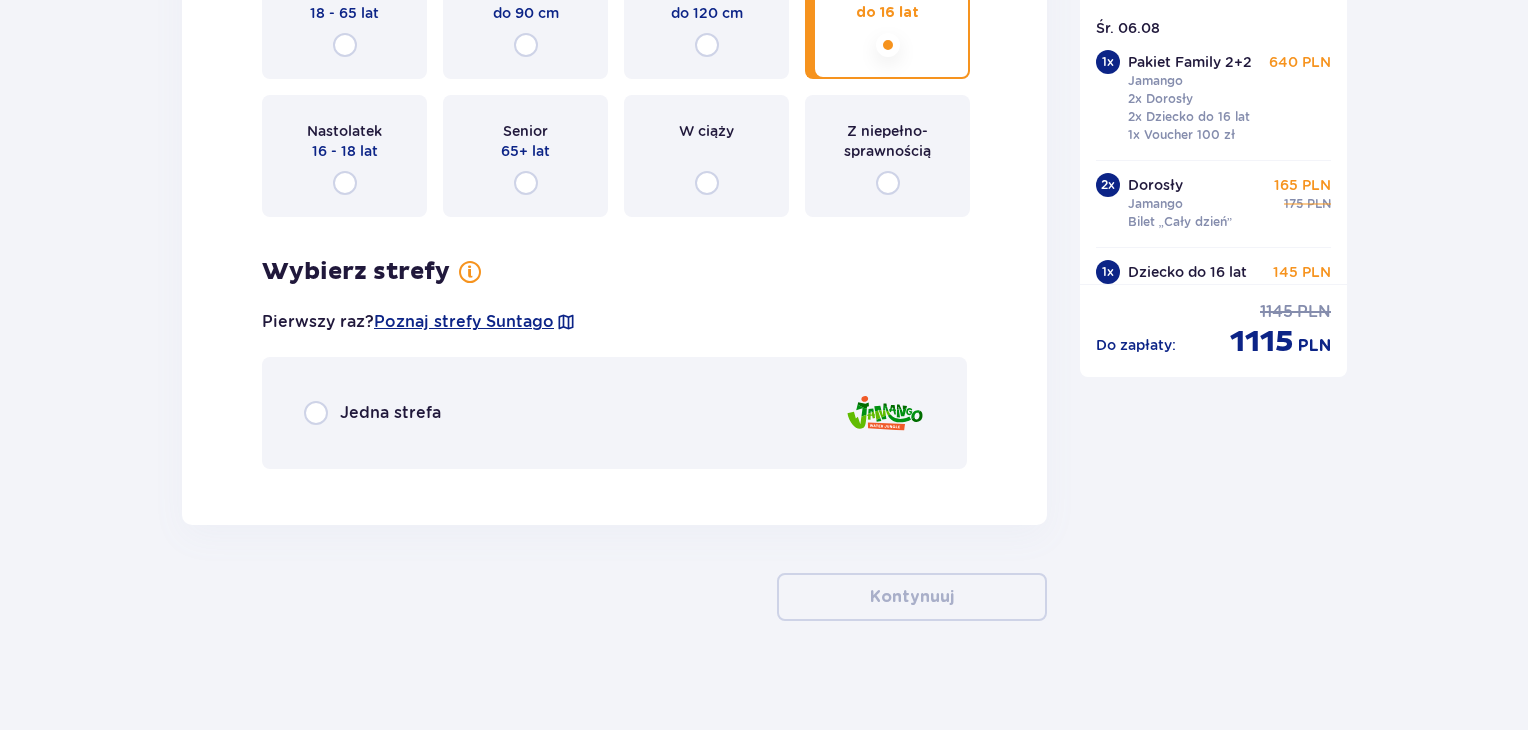 scroll, scrollTop: 6412, scrollLeft: 0, axis: vertical 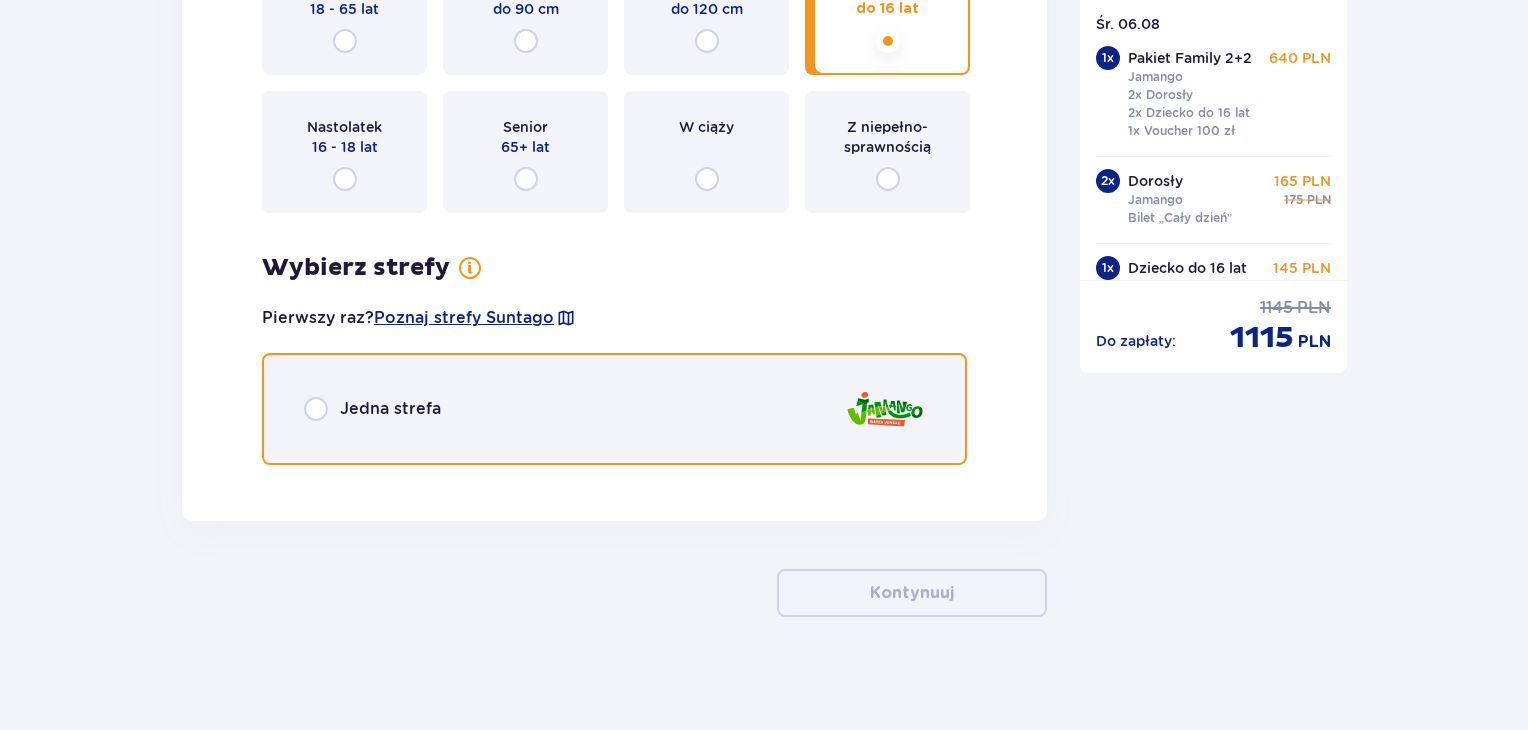 click at bounding box center [316, 409] 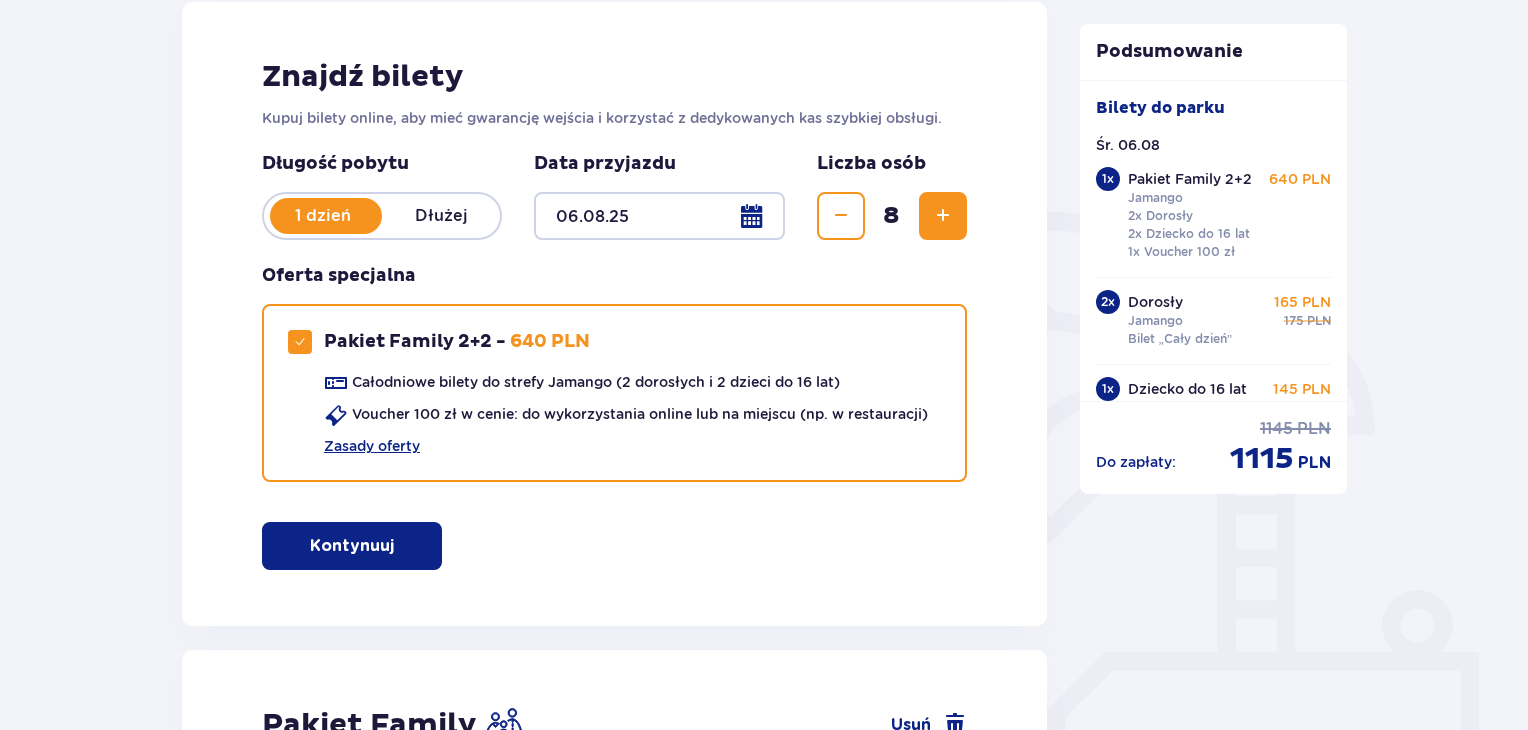 scroll, scrollTop: 300, scrollLeft: 0, axis: vertical 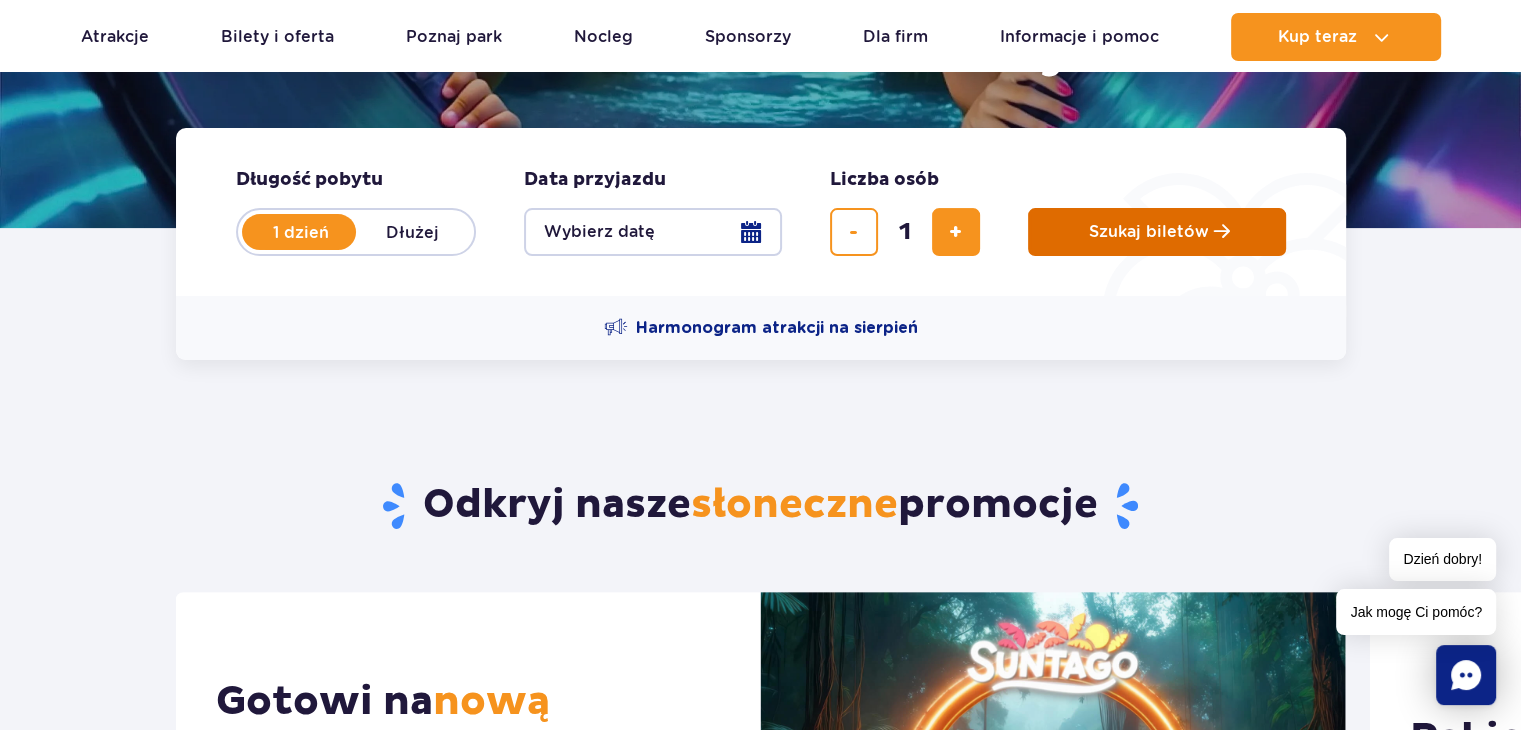 click on "Szukaj biletów" at bounding box center (1157, 232) 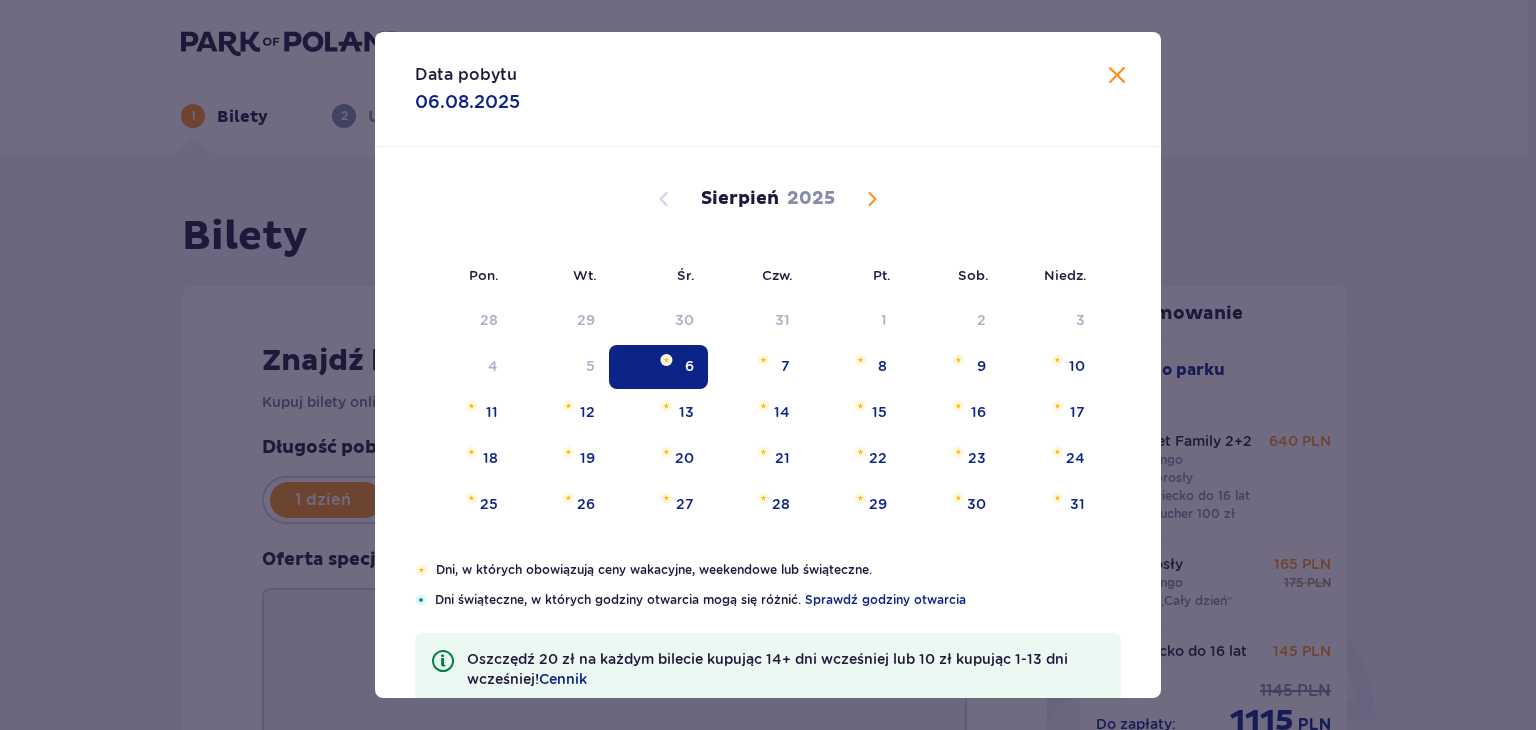 scroll, scrollTop: 0, scrollLeft: 0, axis: both 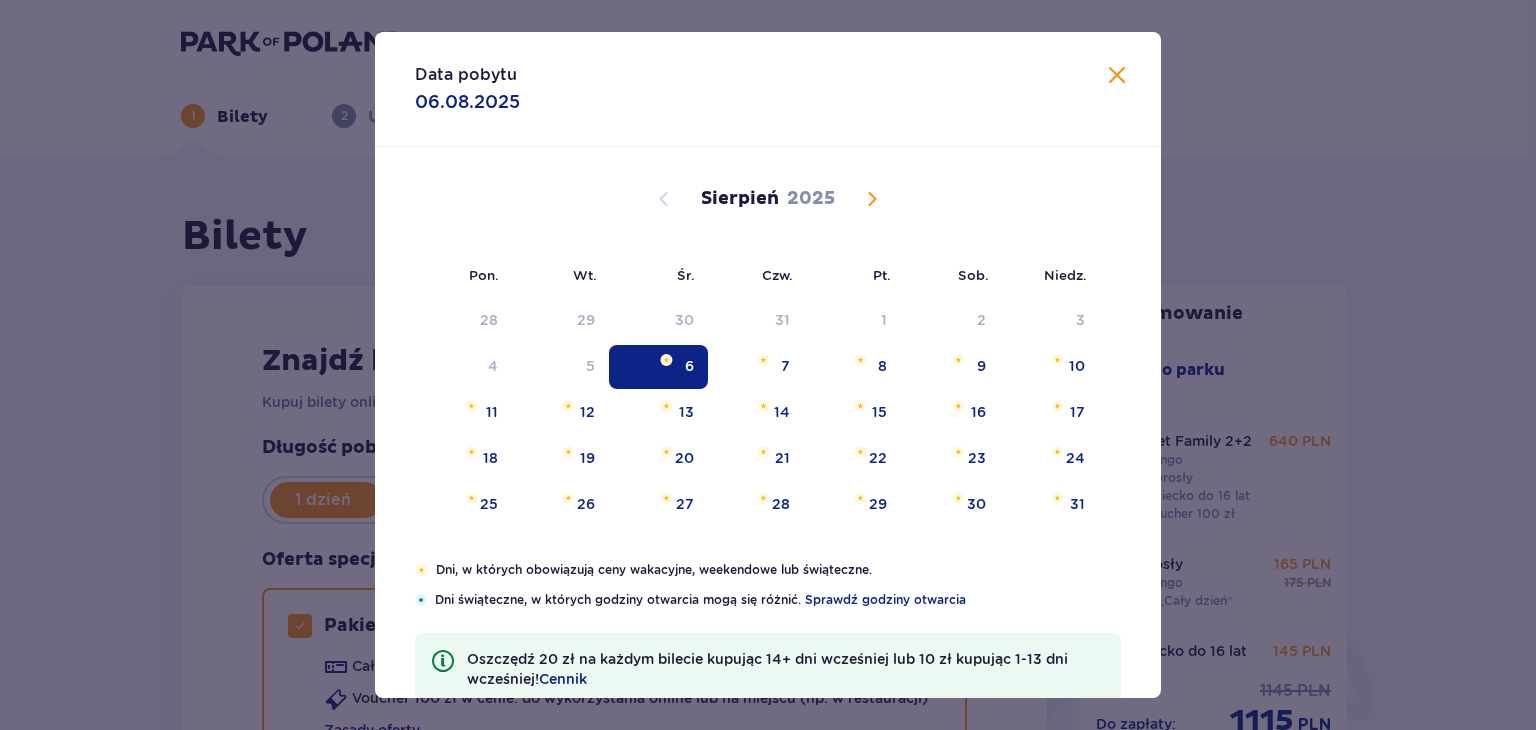 click at bounding box center [1117, 76] 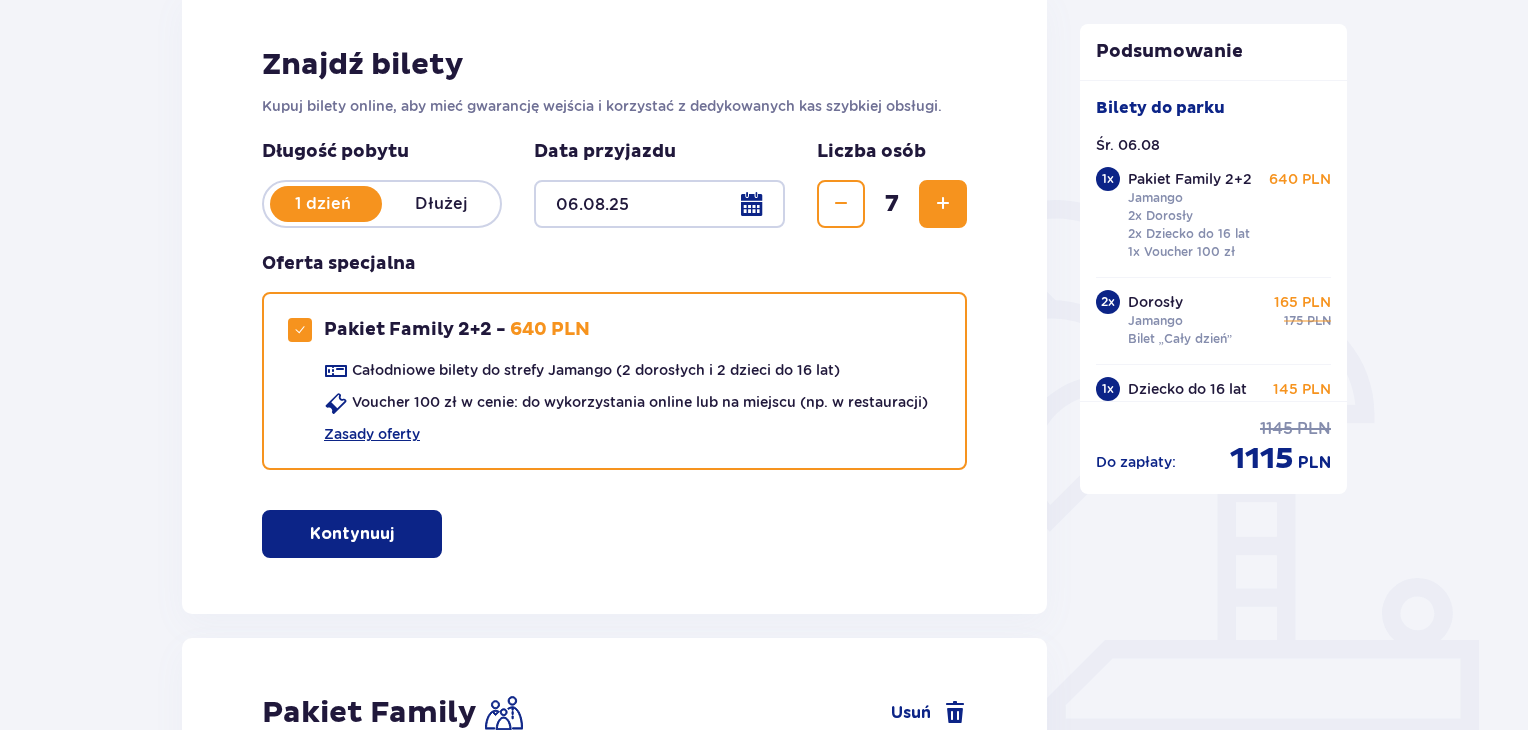 scroll, scrollTop: 300, scrollLeft: 0, axis: vertical 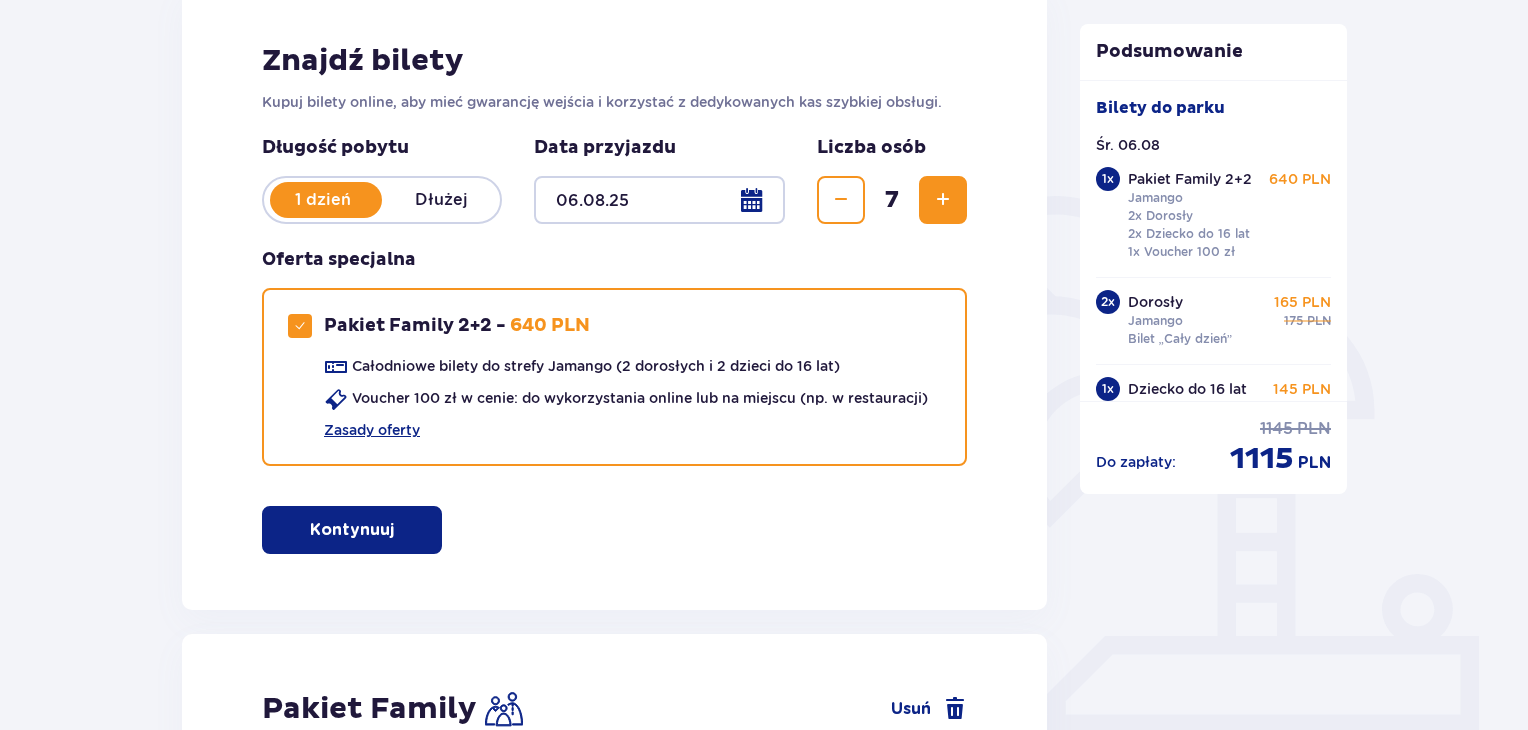 click at bounding box center [841, 200] 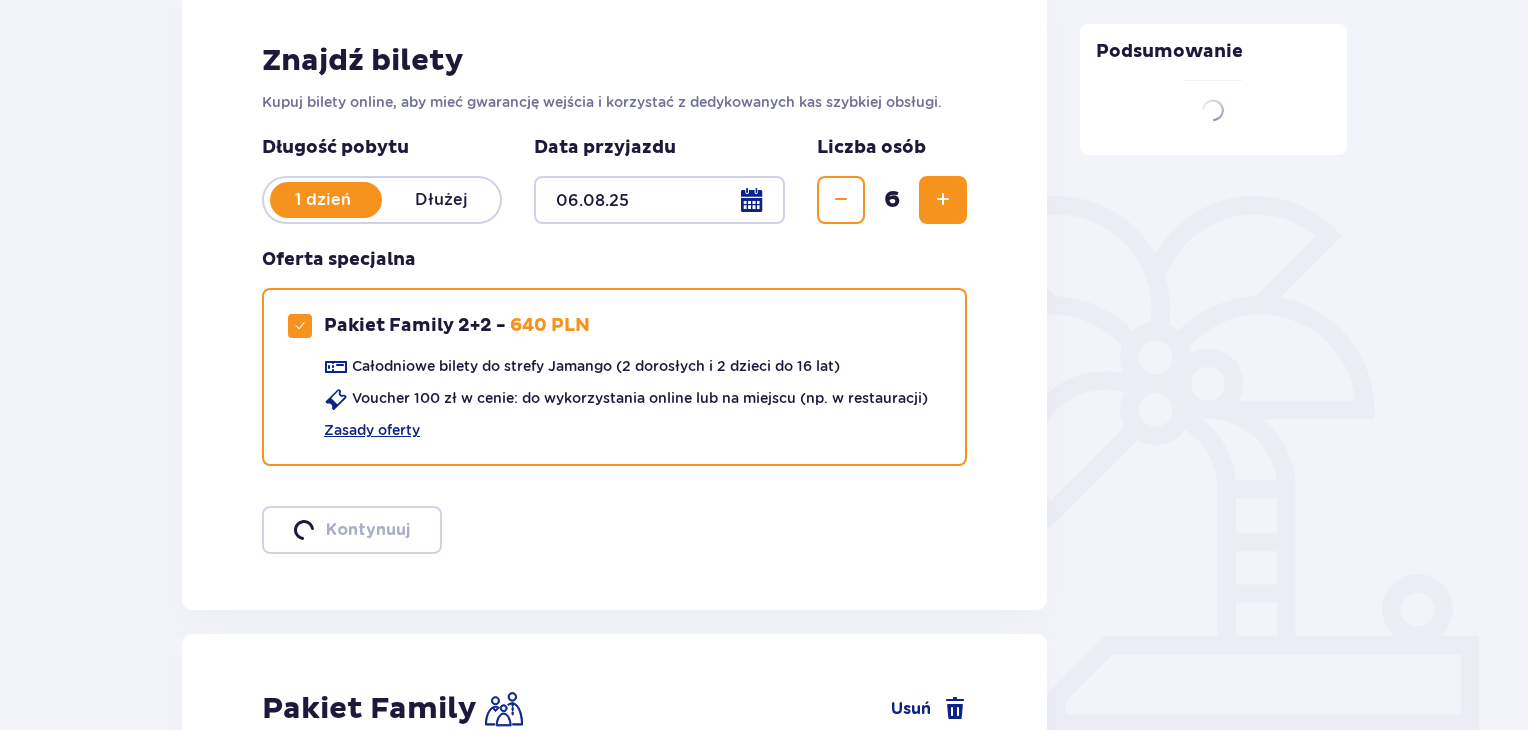 click at bounding box center (841, 200) 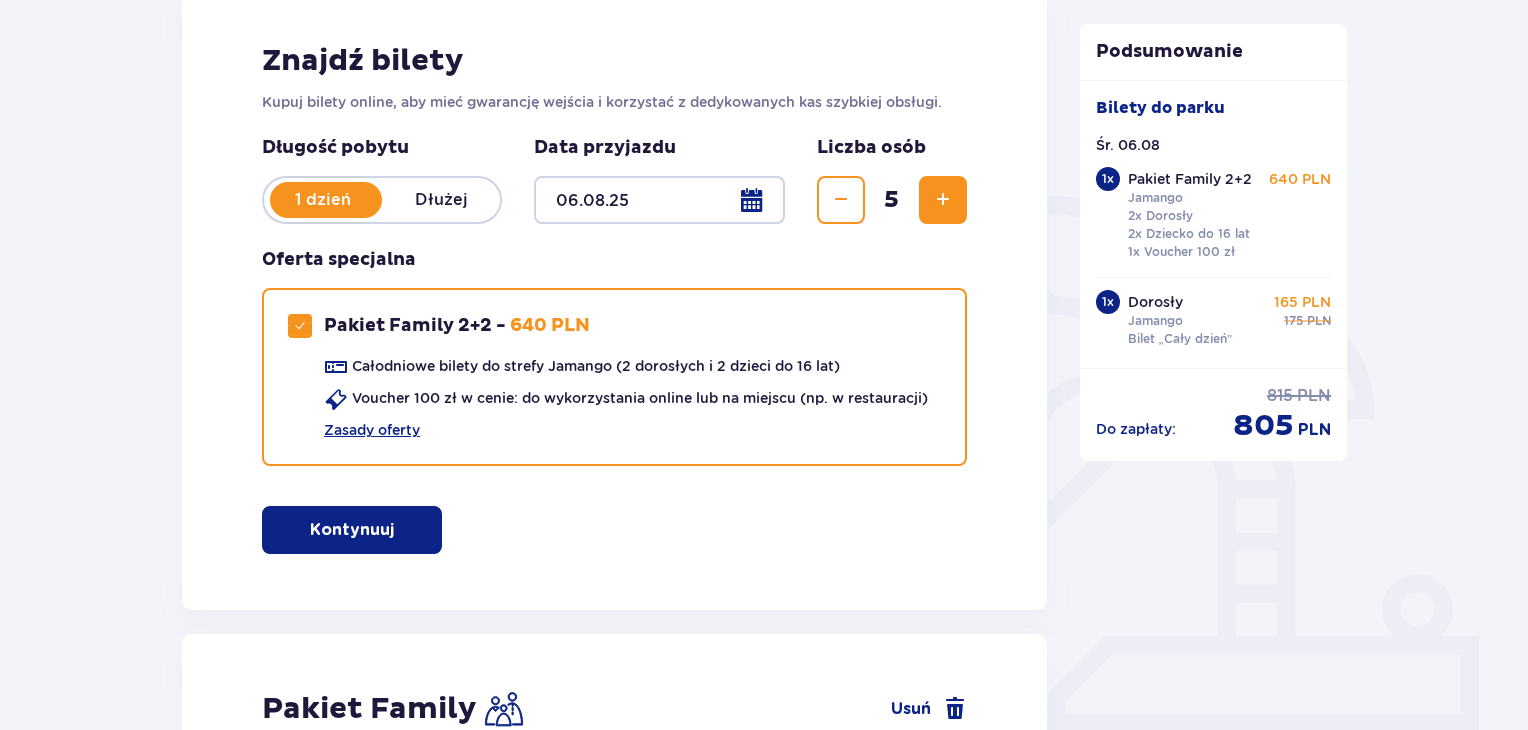 click at bounding box center (841, 200) 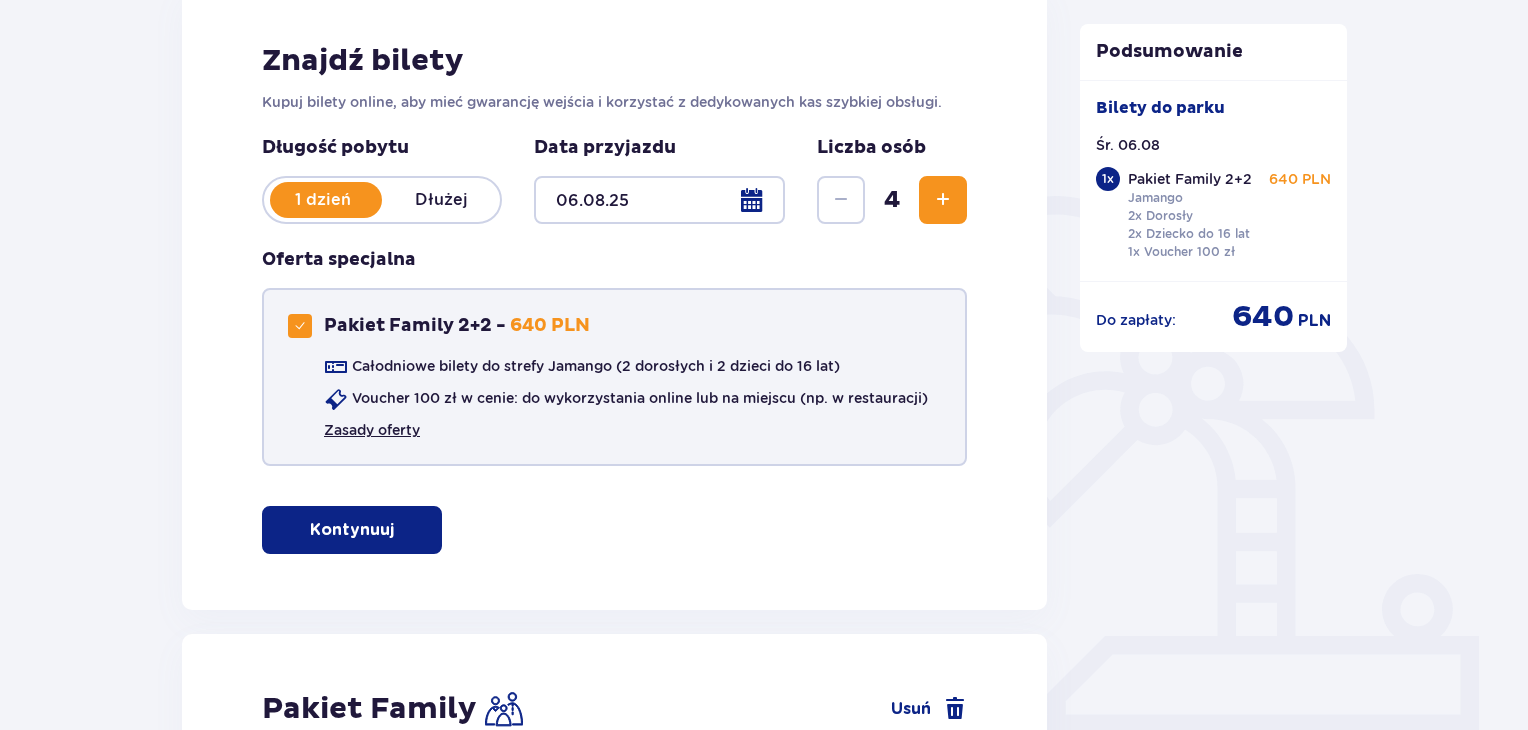 click on "Zasady oferty" at bounding box center [372, 430] 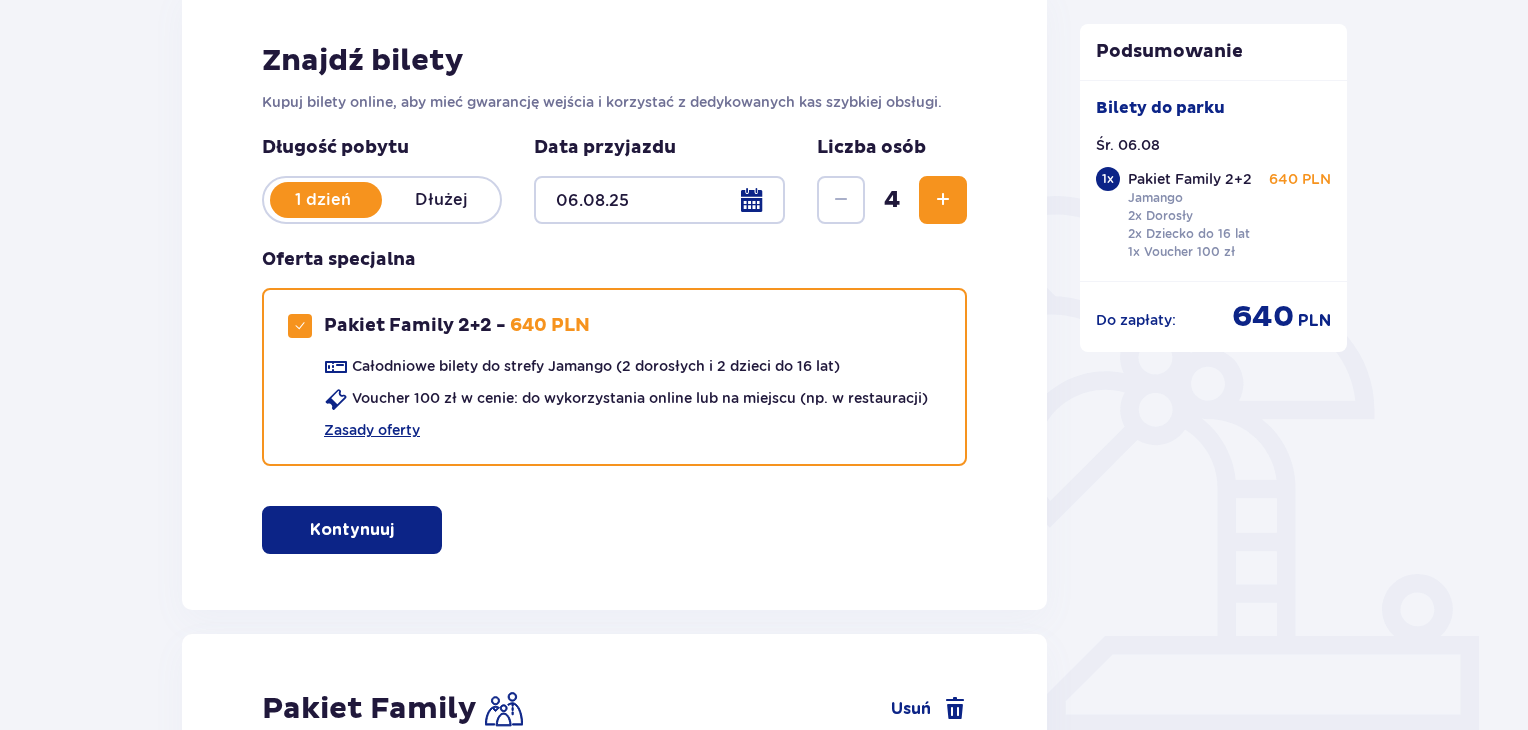 click at bounding box center [943, 200] 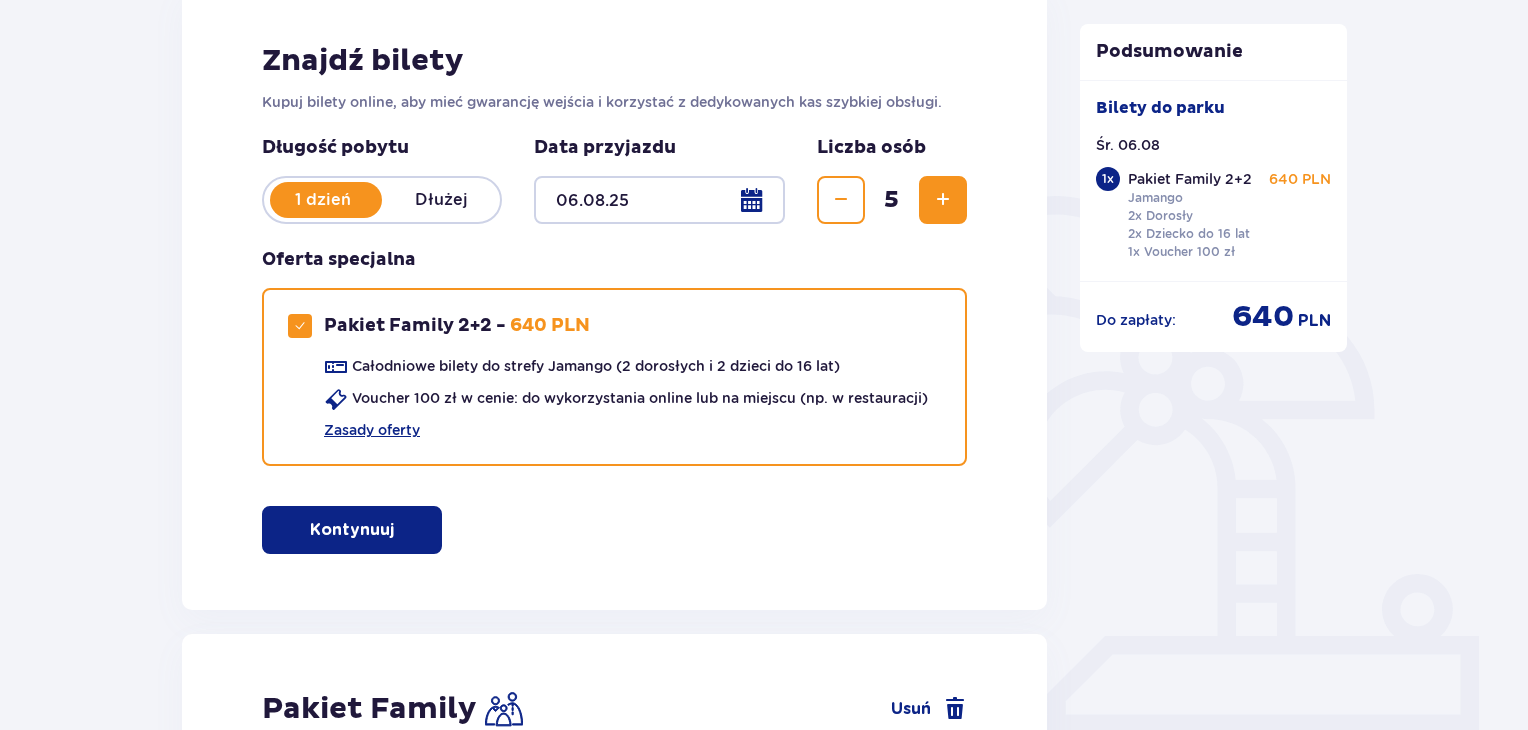 click at bounding box center (943, 200) 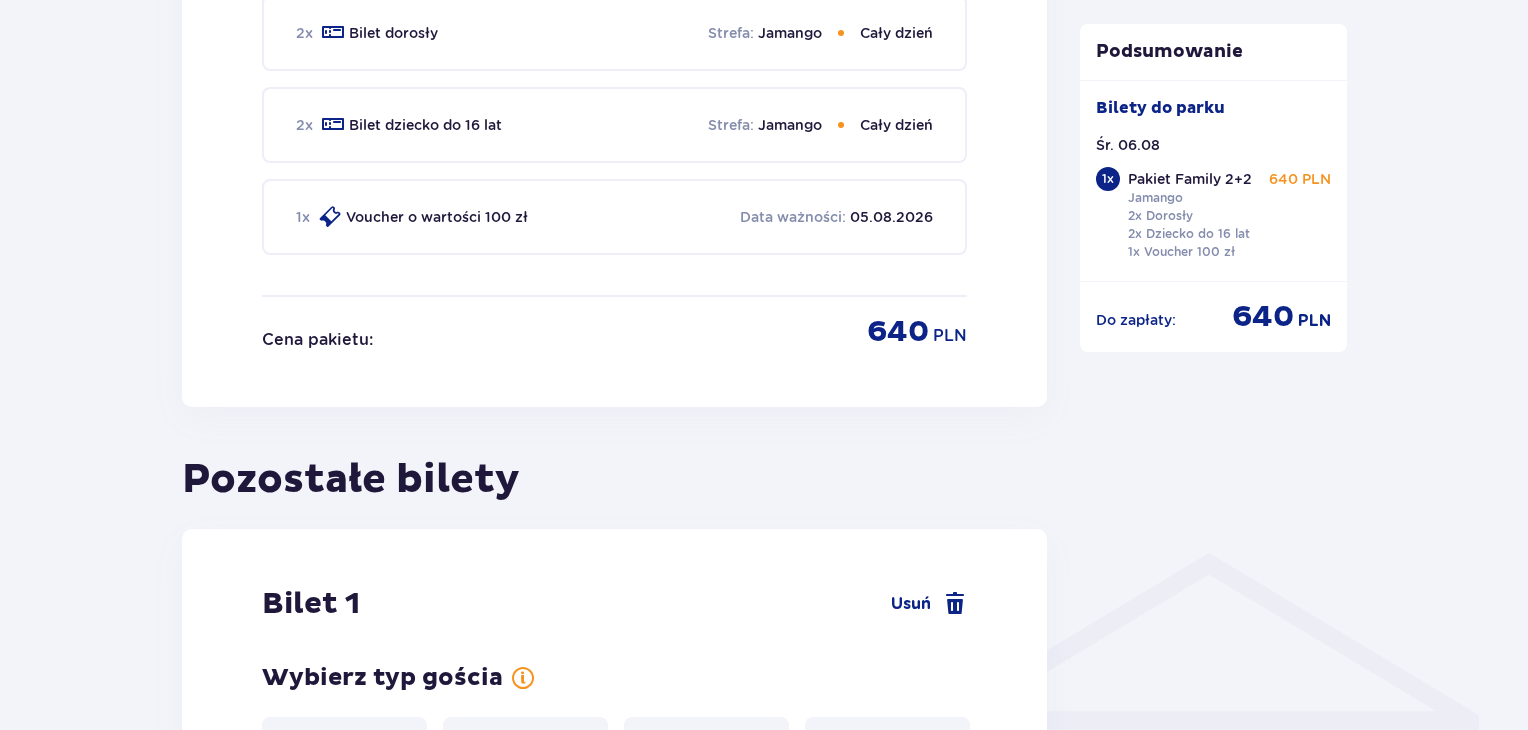 click on "Bilety Pomiń ten krok Znajdź bilety Kupuj bilety online, aby mieć gwarancję wejścia i korzystać z dedykowanych kas szybkiej obsługi. Długość pobytu 1 dzień Dłużej Data przyjazdu 06.08.25 Liczba osób 6 Oferta specjalna Pakiet Family 2+2    -  640 PLN Całodniowe bilety do strefy Jamango (2 dorosłych i 2 dzieci do 16 lat) Voucher 100 zł w cenie: do wykorzystania online lub na miejscu (np. w restauracji) Zasady oferty Kontynuuj Pakiet Family Usuń 2 x Bilet dorosły Strefa : Jamango Cały dzień 2 x Bilet dziecko do 16 lat Strefa : Jamango Cały dzień 1 x Voucher o wartości 100 zł Data ważności : 05.08.2026 Cena pakietu : 640 PLN Pozostałe bilety Bilet   1 Usuń Wybierz typ gościa Dorosły 18 - 65 lat Dziecko do 90 cm Dziecko do 120 cm Dziecko do 16 lat Nastolatek 16 - 18 lat Senior 65+ lat W ciąży Z niepełno­sprawnością Bilet   2 Usuń Wybierz typ gościa Dorosły 18 - 65 lat Dziecko do 90 cm Dziecko do 120 cm Dziecko do 16 lat Nastolatek 16 - 18 lat Senior 65+ lat W ciąży" at bounding box center (614, 399) 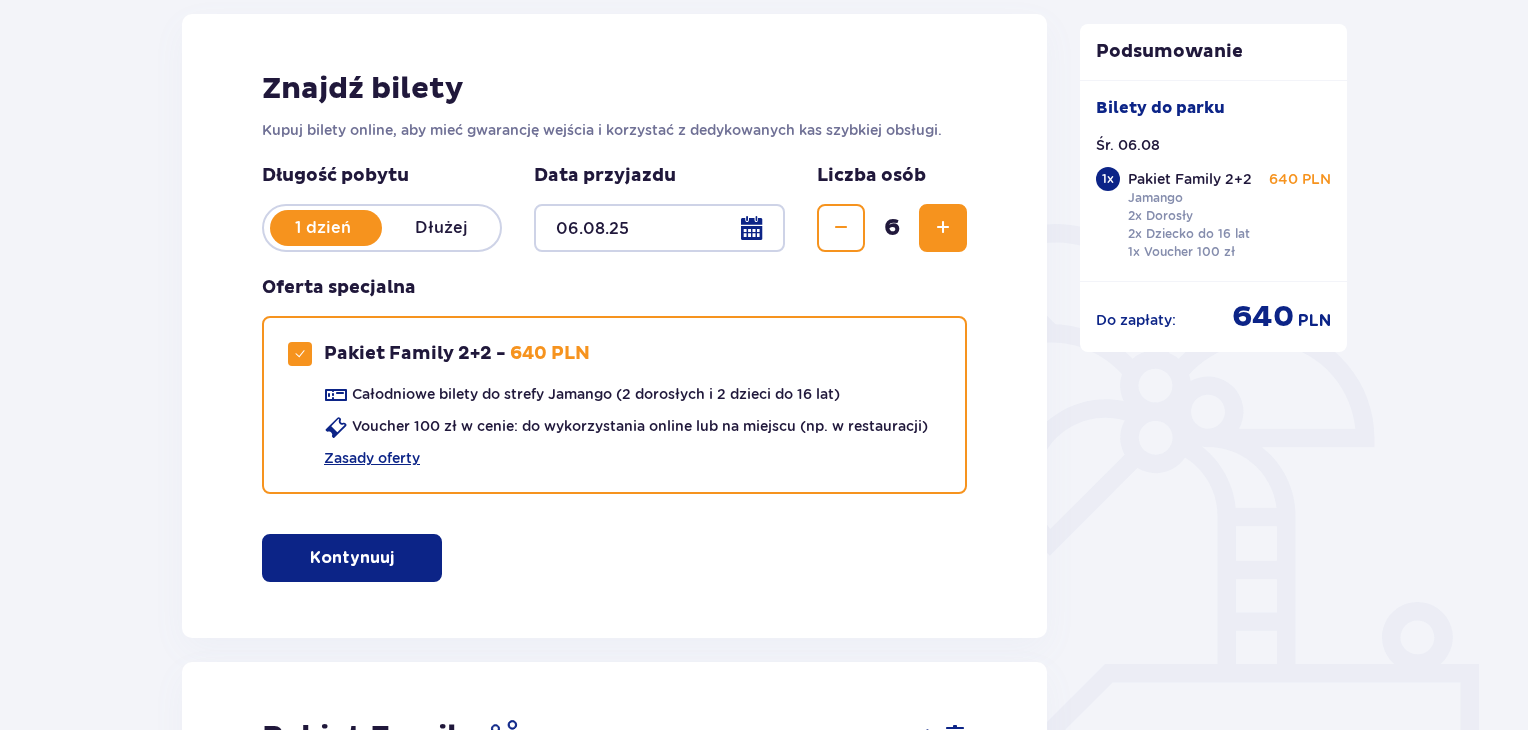 click at bounding box center (943, 228) 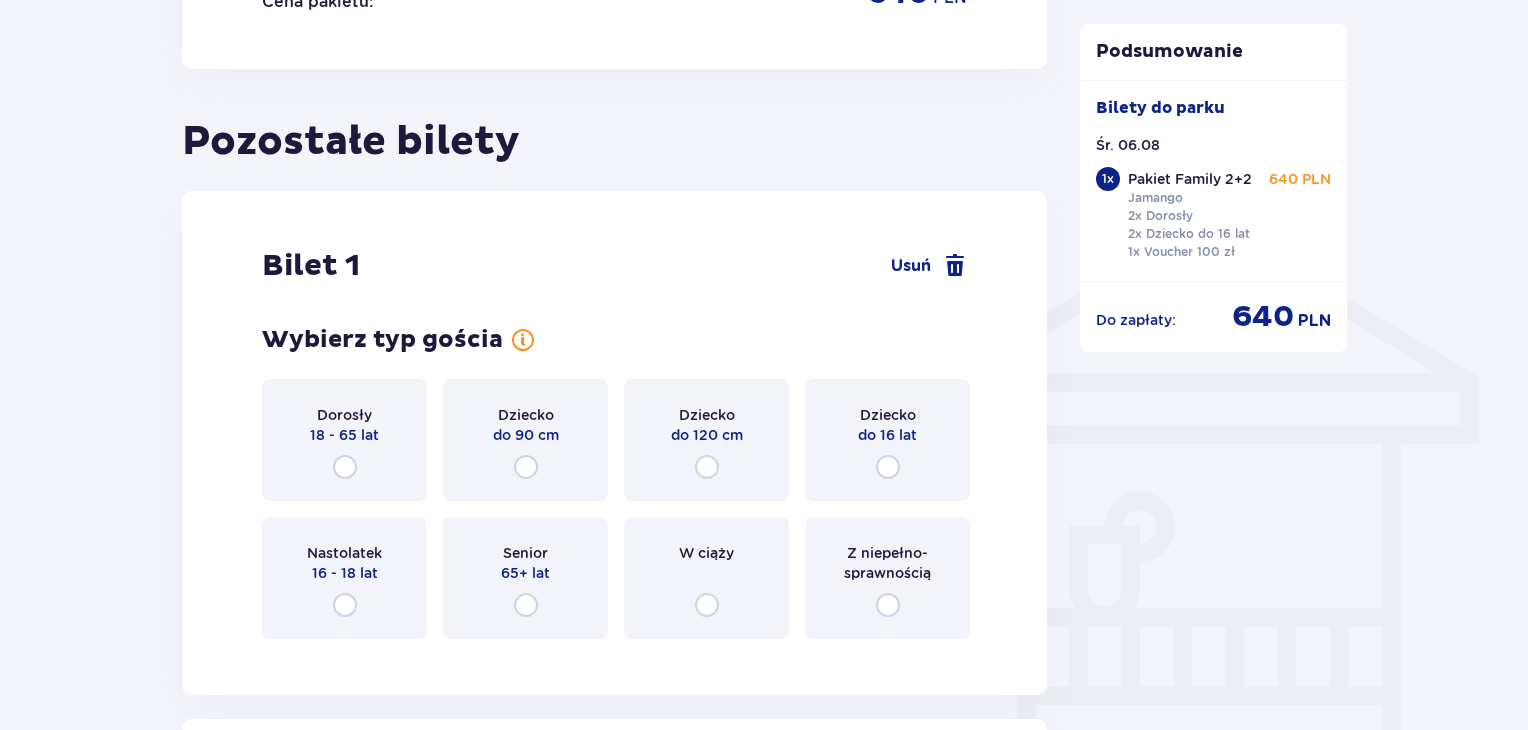 click on "Bilet   1 Usuń Wybierz typ gościa Dorosły 18 - 65 lat Dziecko do 90 cm Dziecko do 120 cm Dziecko do 16 lat Nastolatek 16 - 18 lat Senior 65+ lat W ciąży Z niepełno­sprawnością" at bounding box center [614, 443] 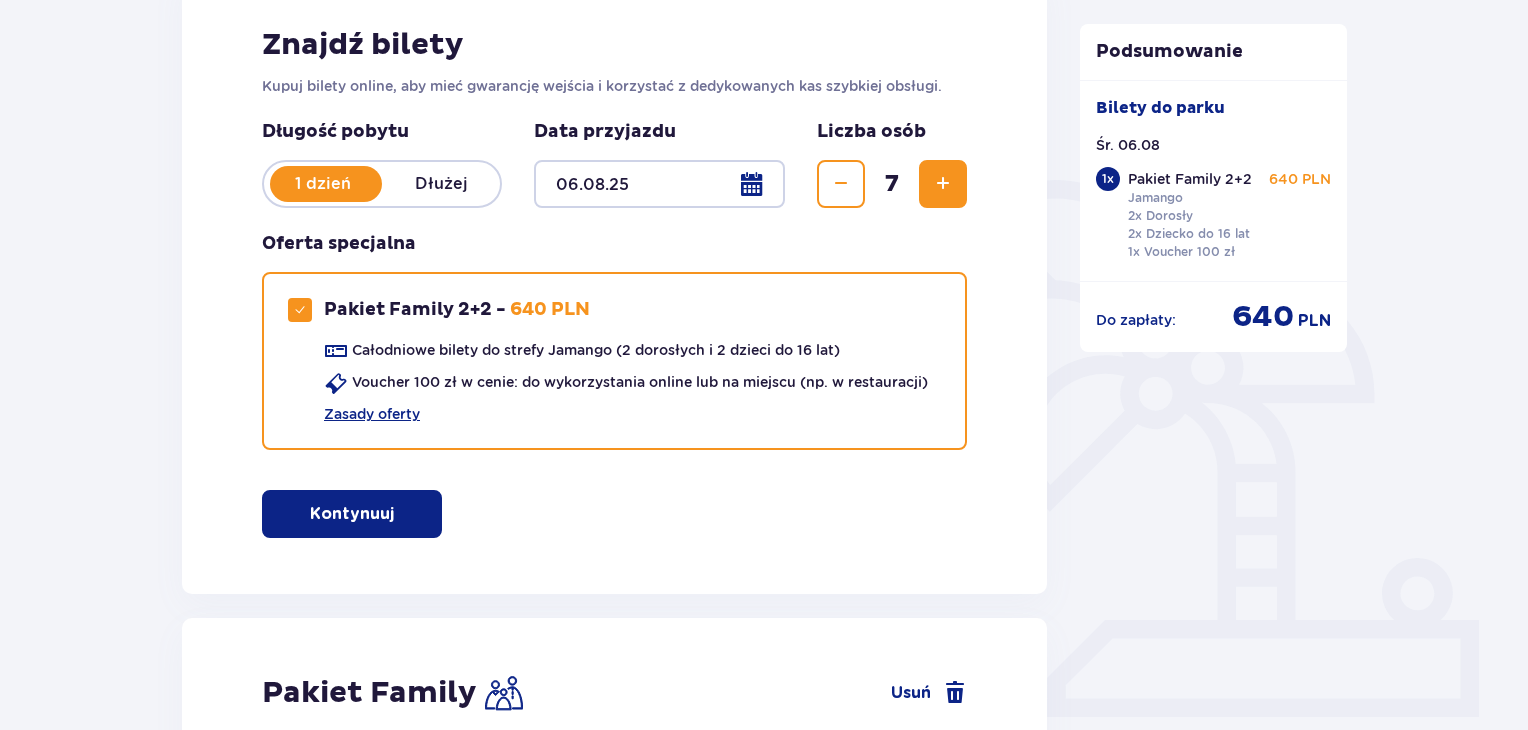 scroll, scrollTop: 272, scrollLeft: 0, axis: vertical 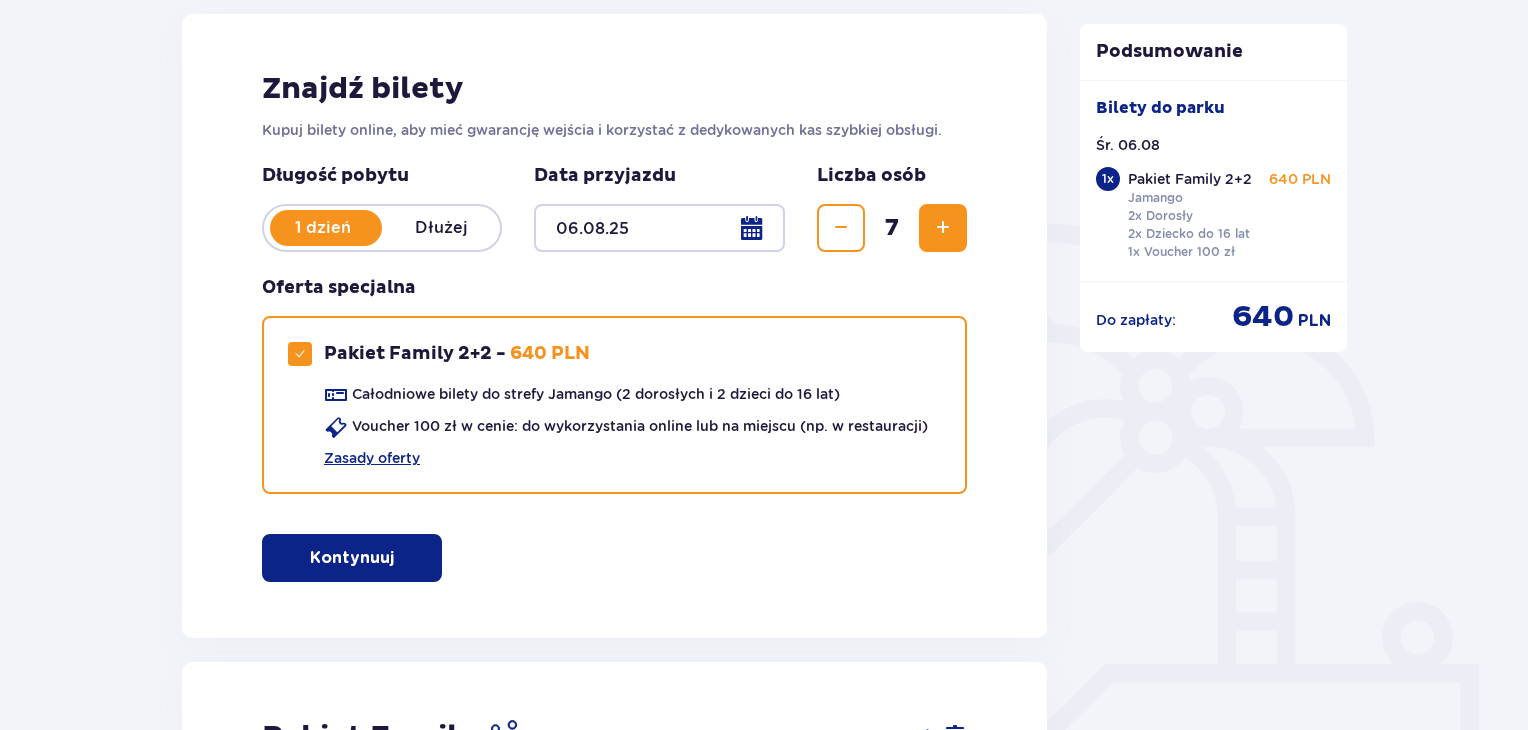 click at bounding box center [943, 228] 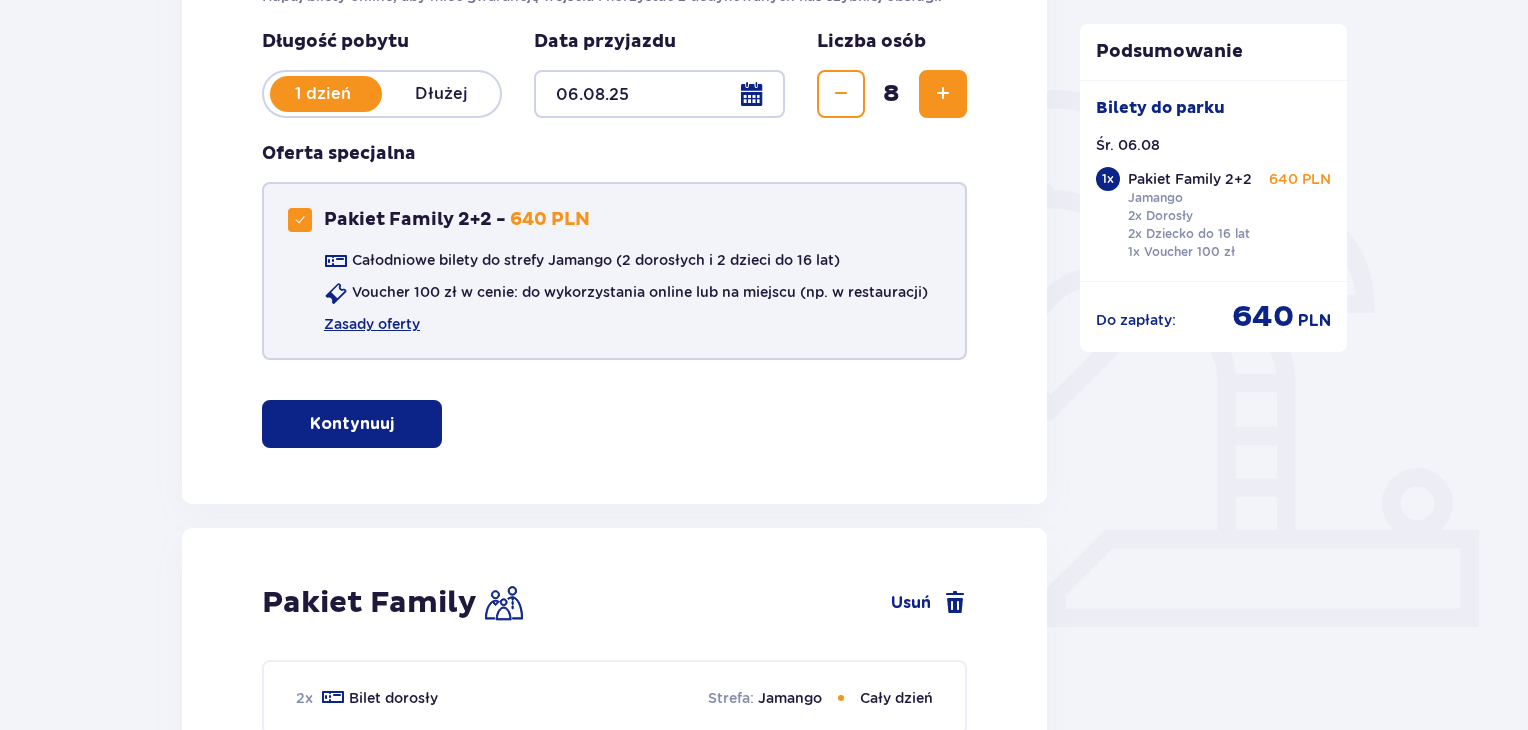 scroll, scrollTop: 372, scrollLeft: 0, axis: vertical 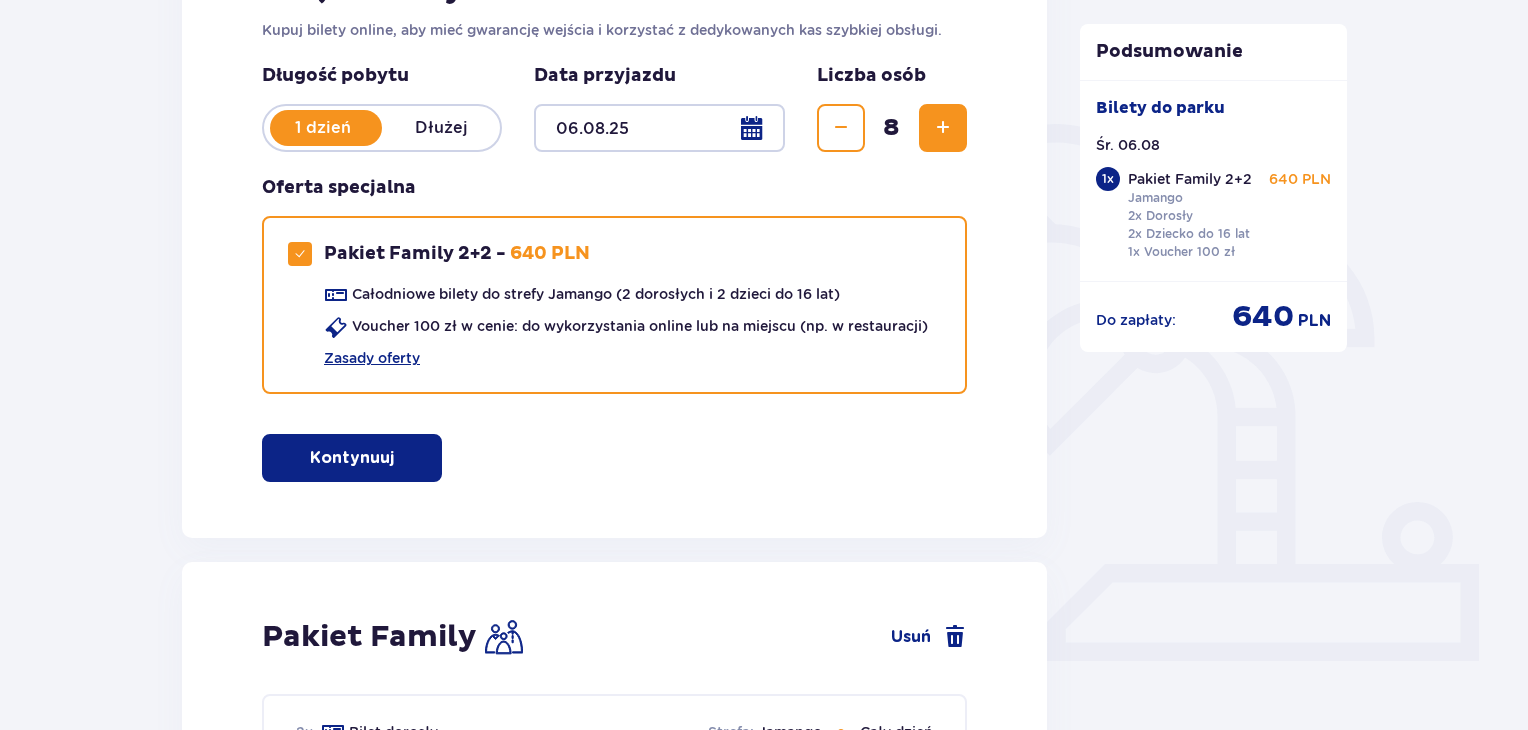 click at bounding box center [841, 128] 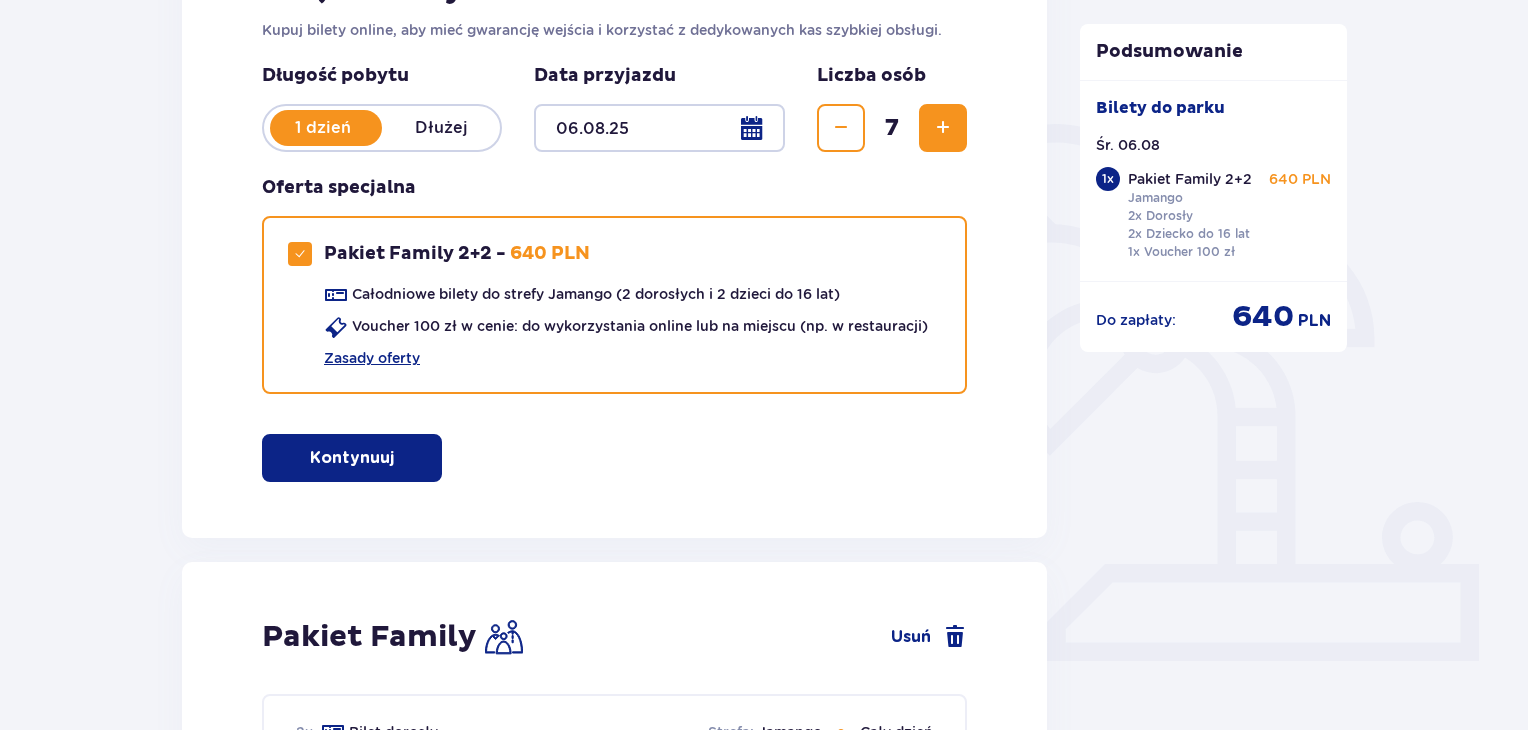 click at bounding box center (841, 128) 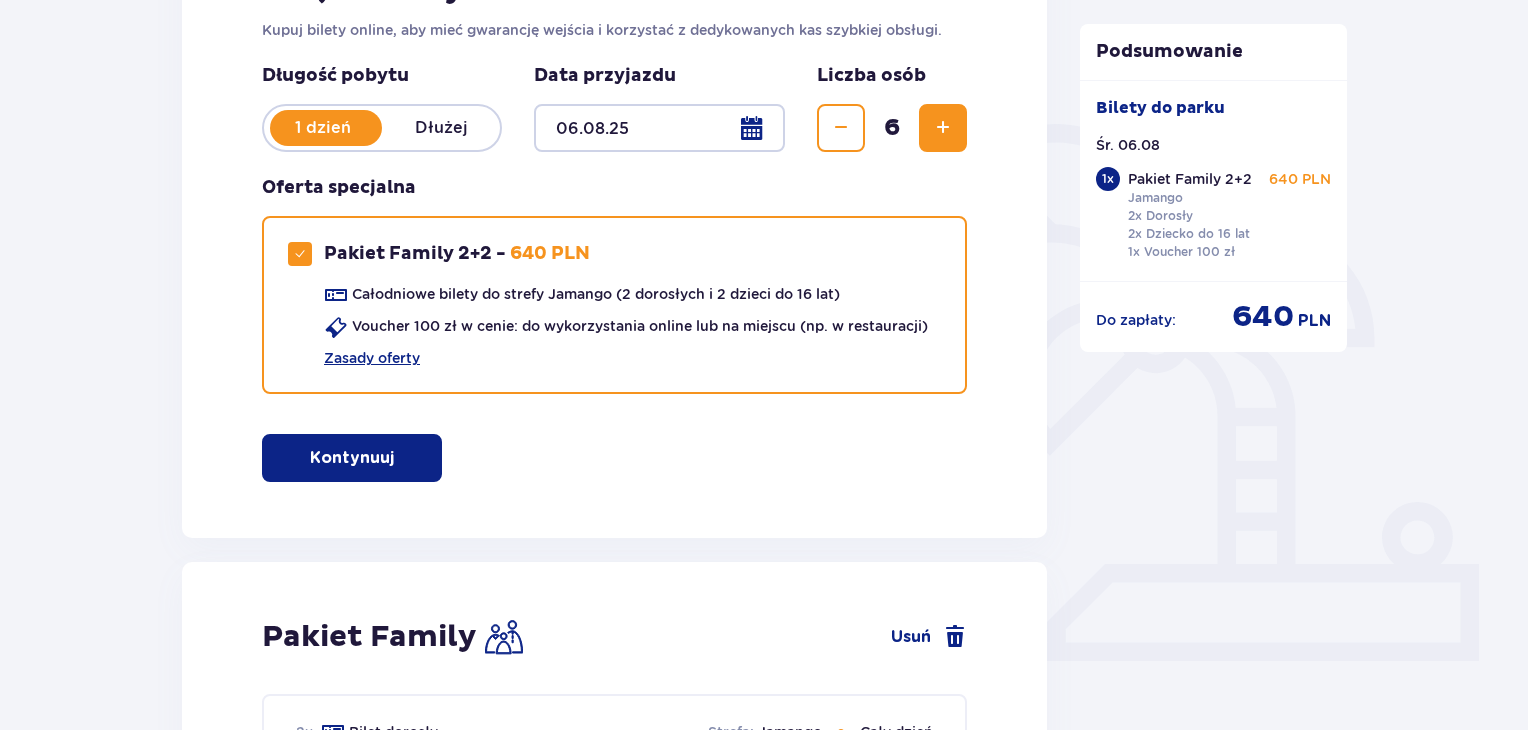 click at bounding box center (841, 128) 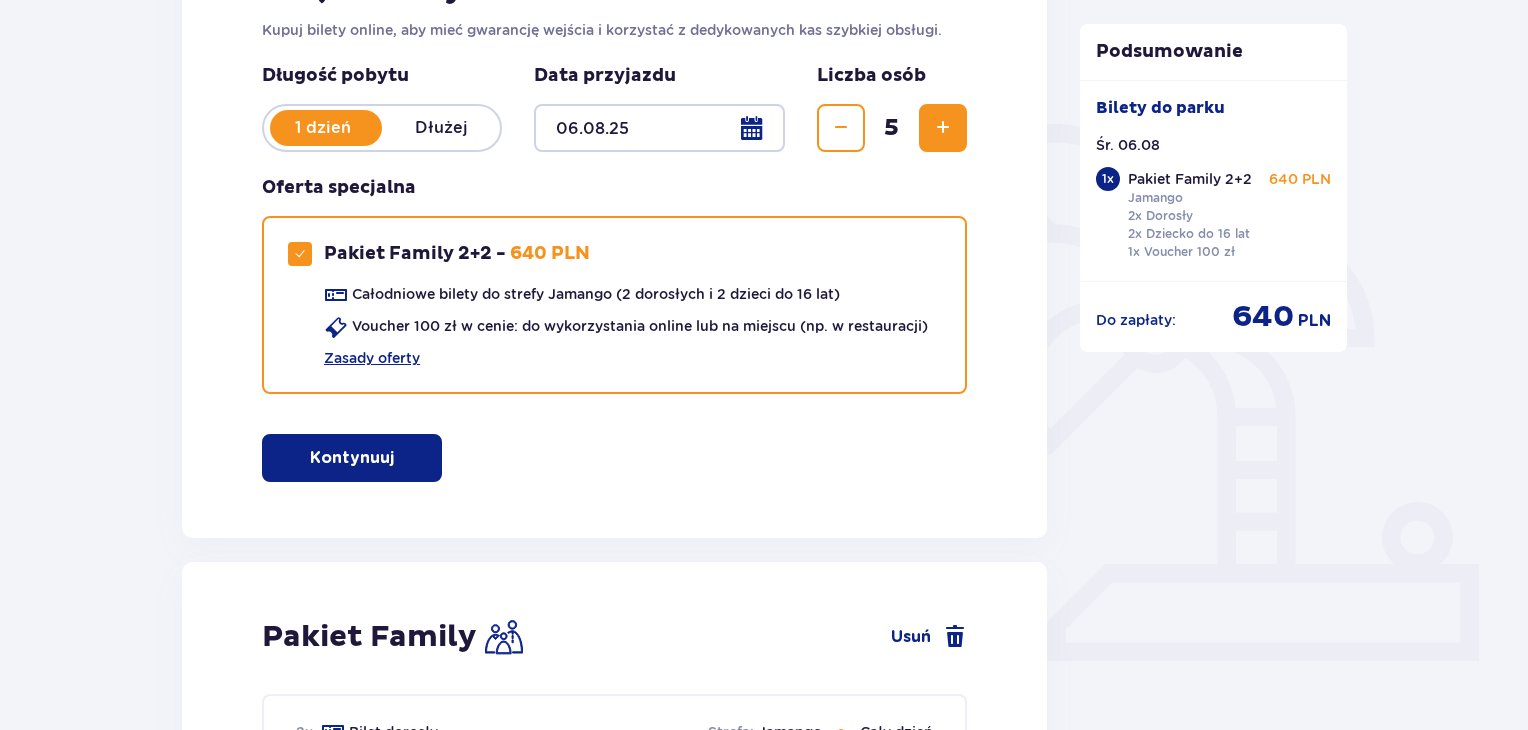 click at bounding box center (841, 128) 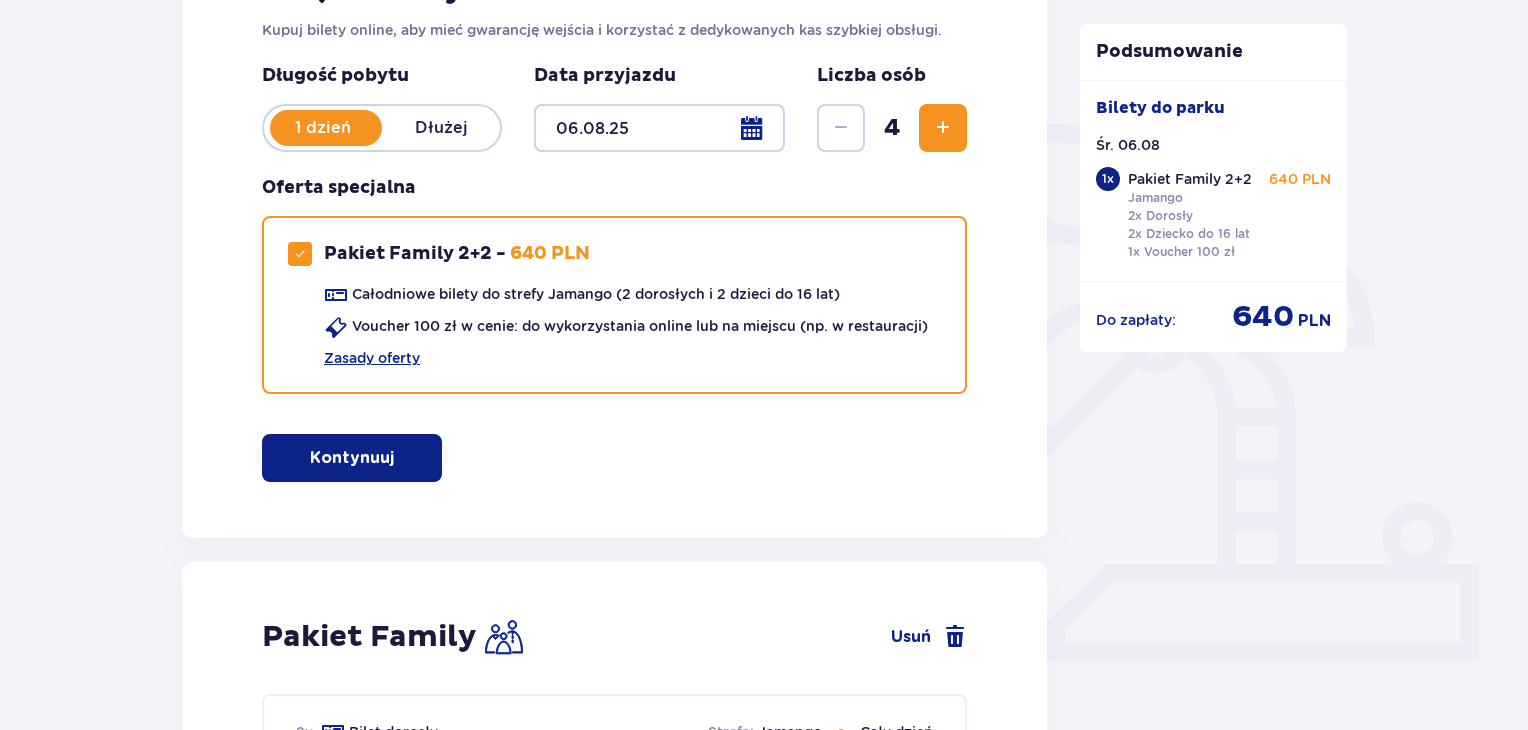 click on "Kontynuuj" at bounding box center (352, 458) 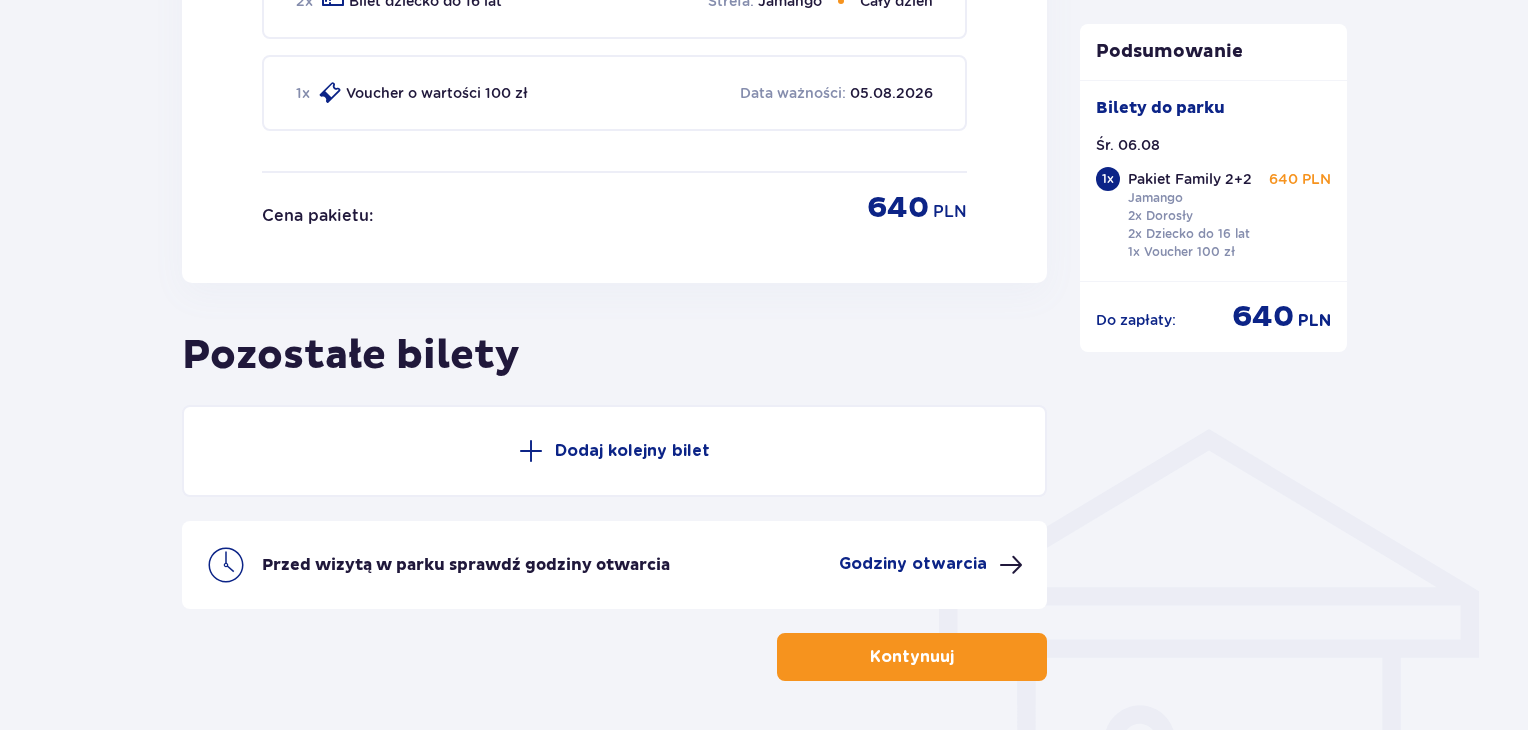 scroll, scrollTop: 1209, scrollLeft: 0, axis: vertical 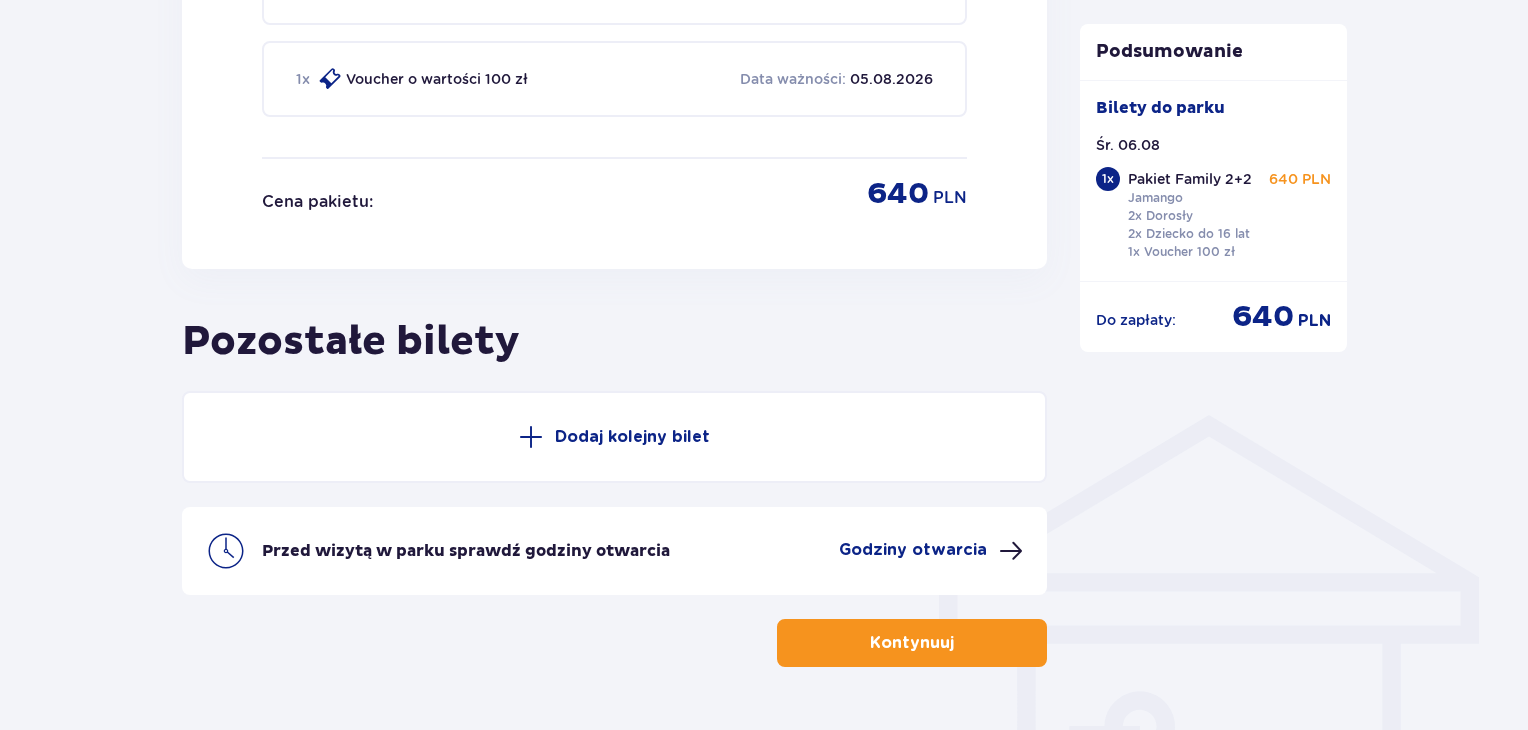 click on "Dodaj kolejny bilet" at bounding box center (632, 437) 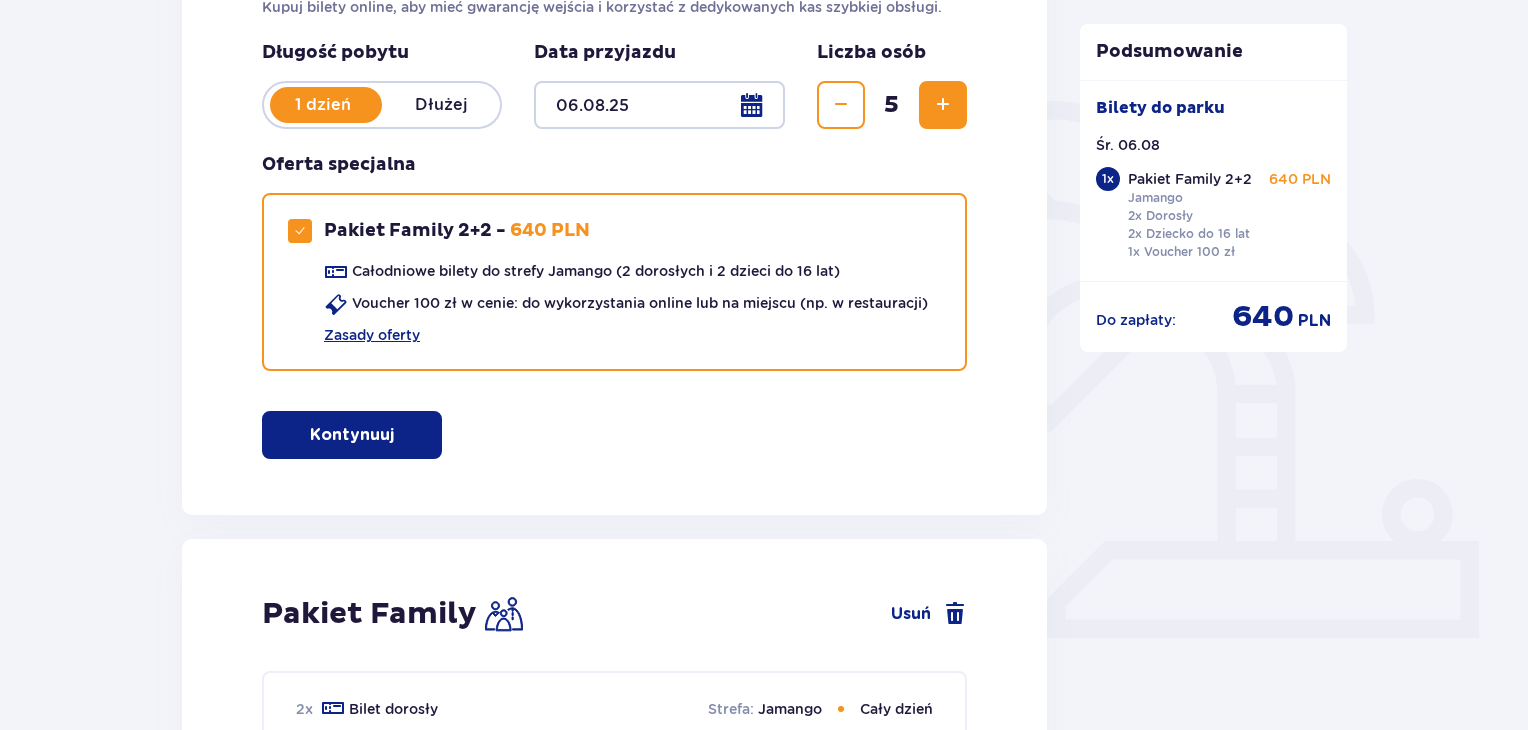 scroll, scrollTop: 87, scrollLeft: 0, axis: vertical 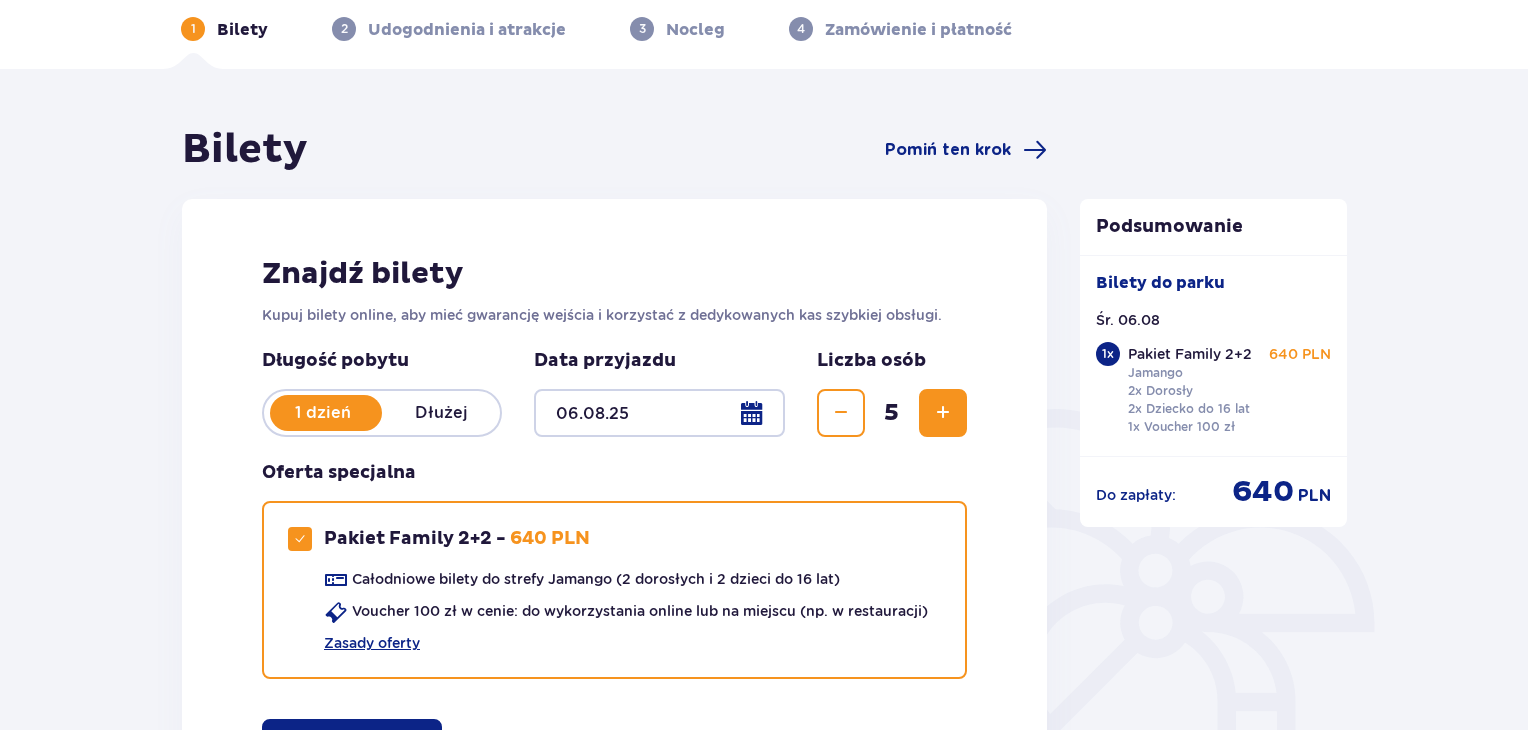 click at bounding box center (841, 413) 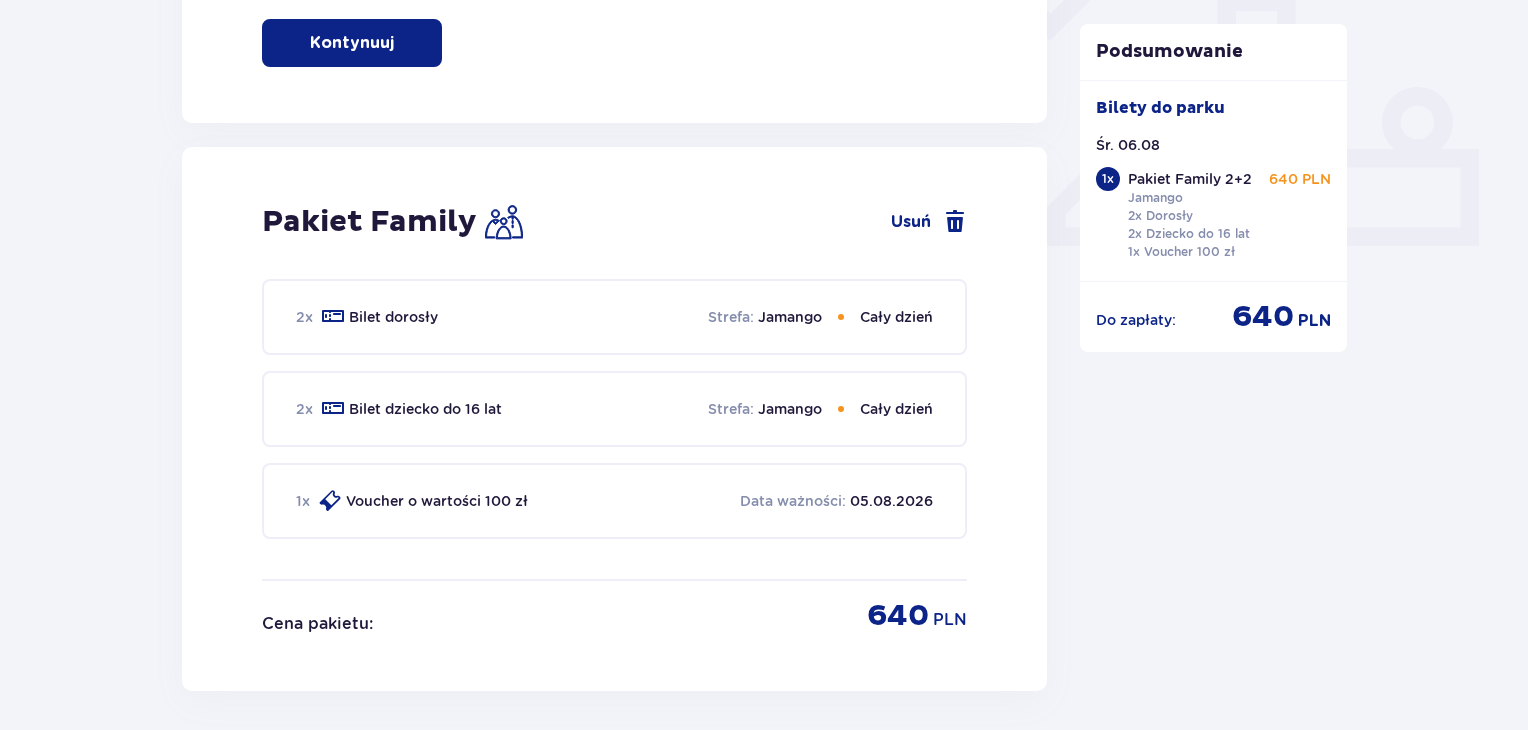 scroll, scrollTop: 587, scrollLeft: 0, axis: vertical 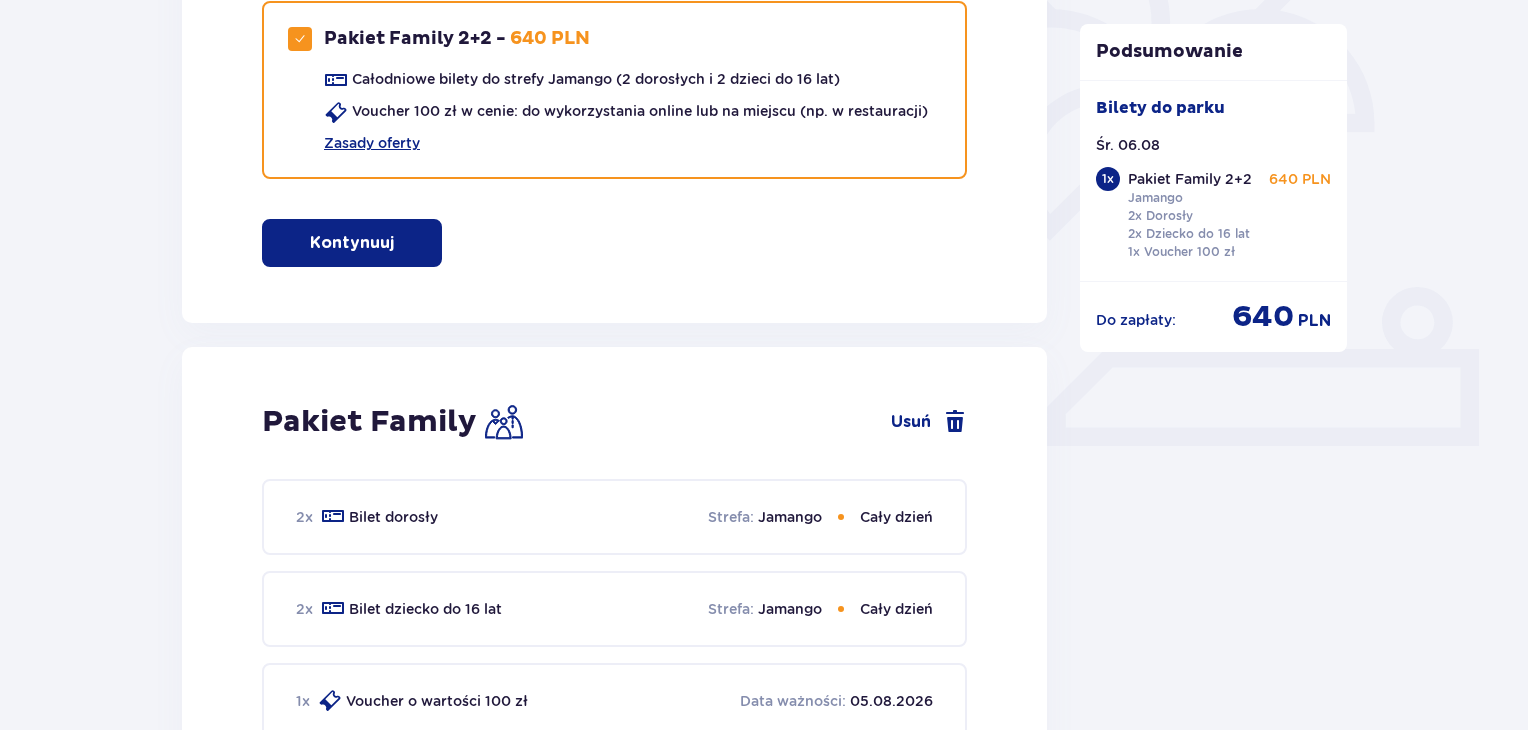 click on "Kontynuuj" at bounding box center [352, 243] 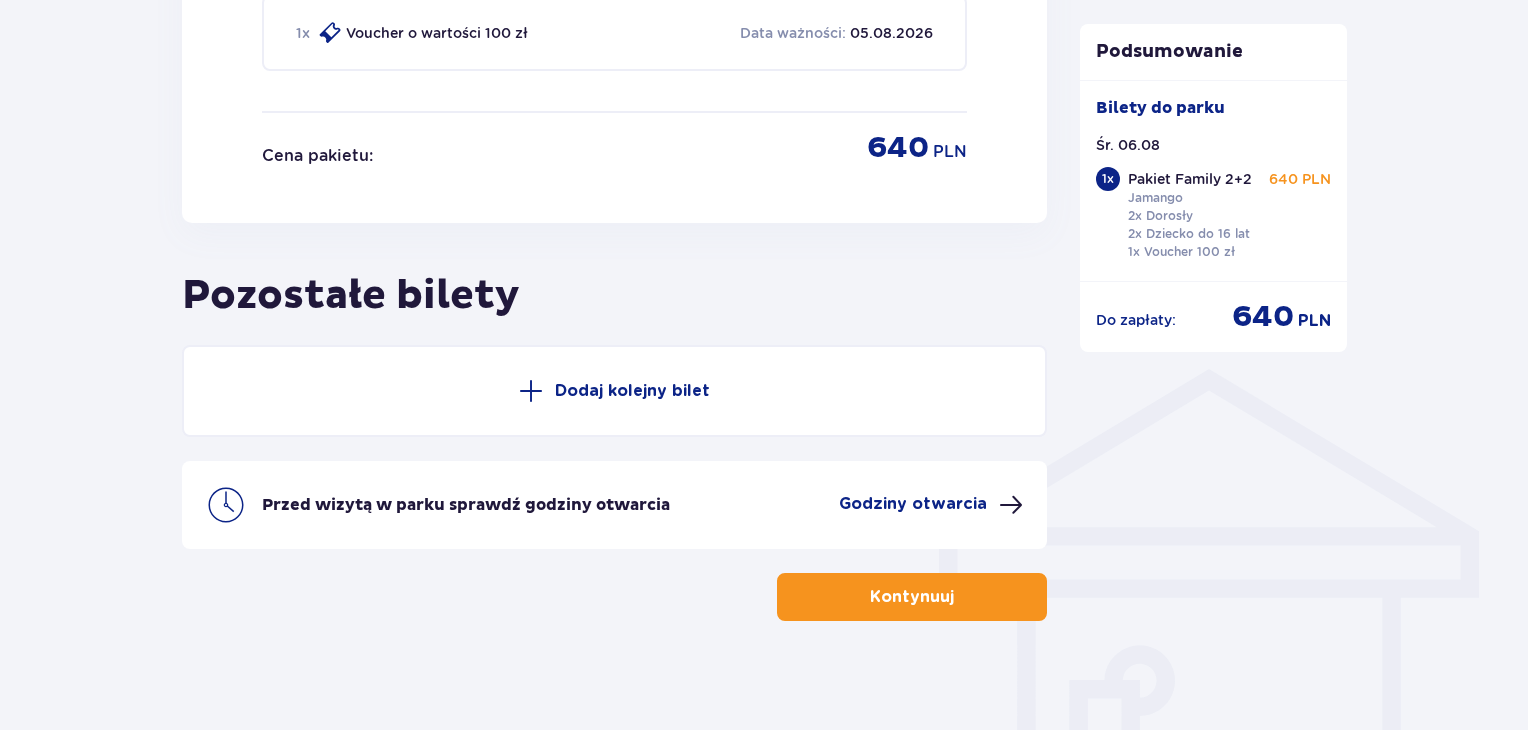 scroll, scrollTop: 1262, scrollLeft: 0, axis: vertical 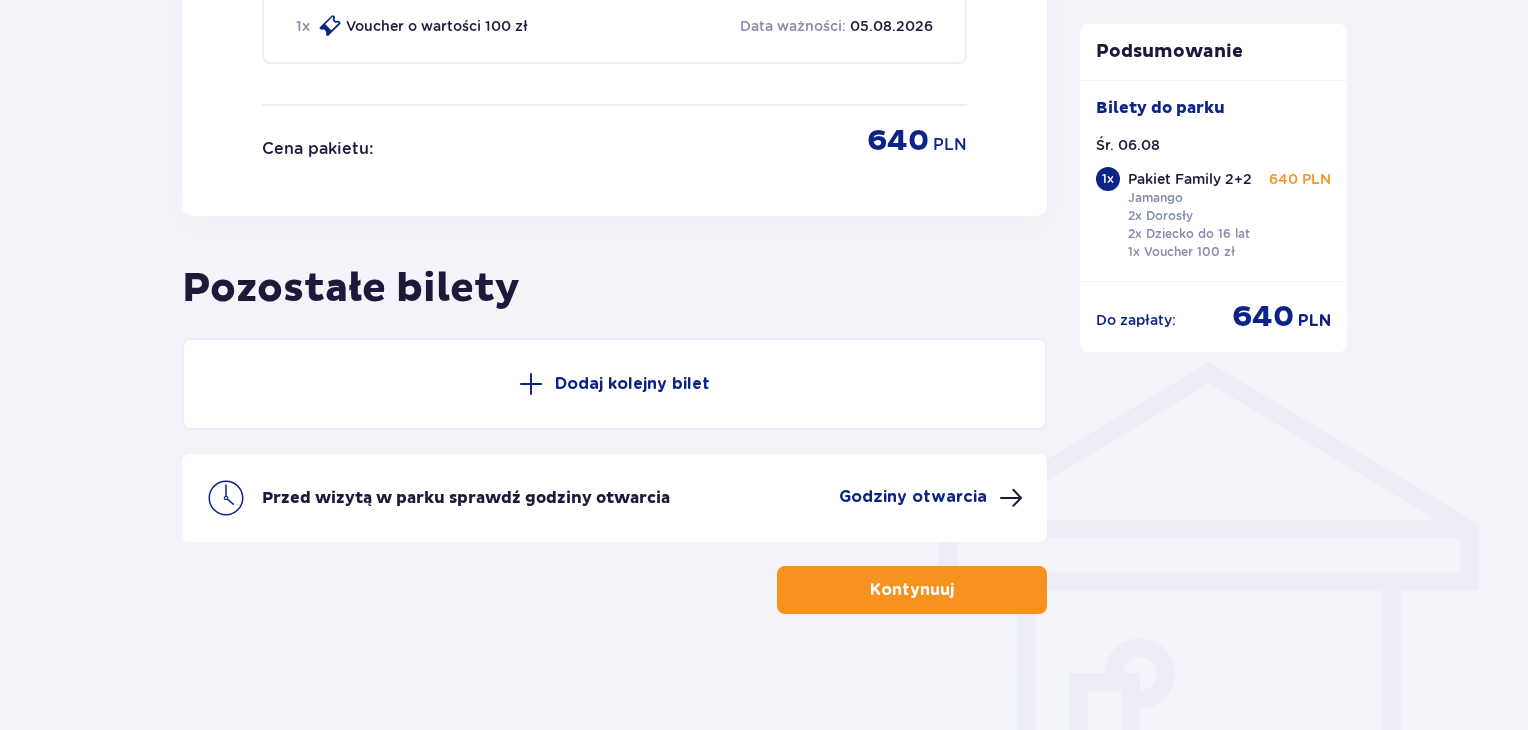 click on "Kontynuuj" at bounding box center (912, 590) 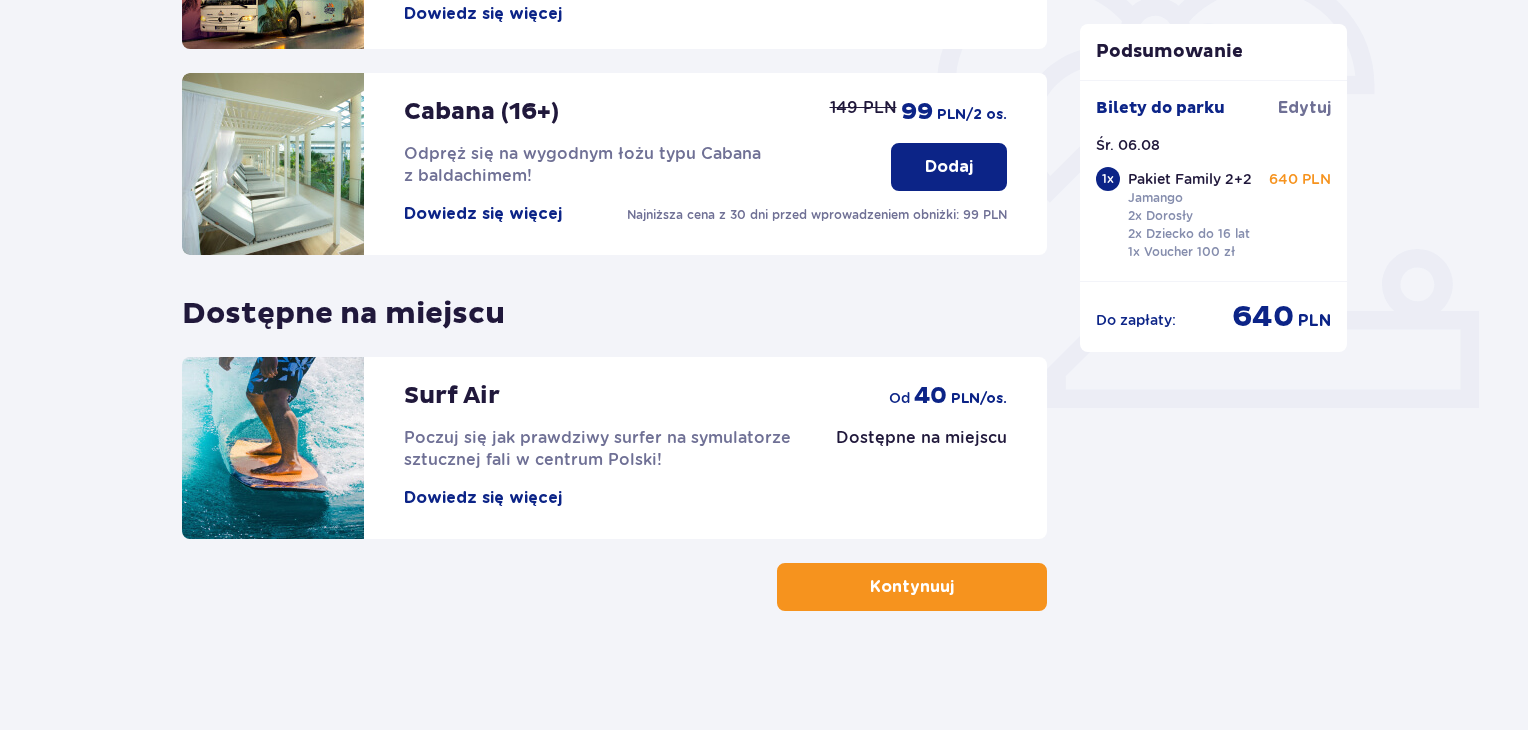 scroll, scrollTop: 626, scrollLeft: 0, axis: vertical 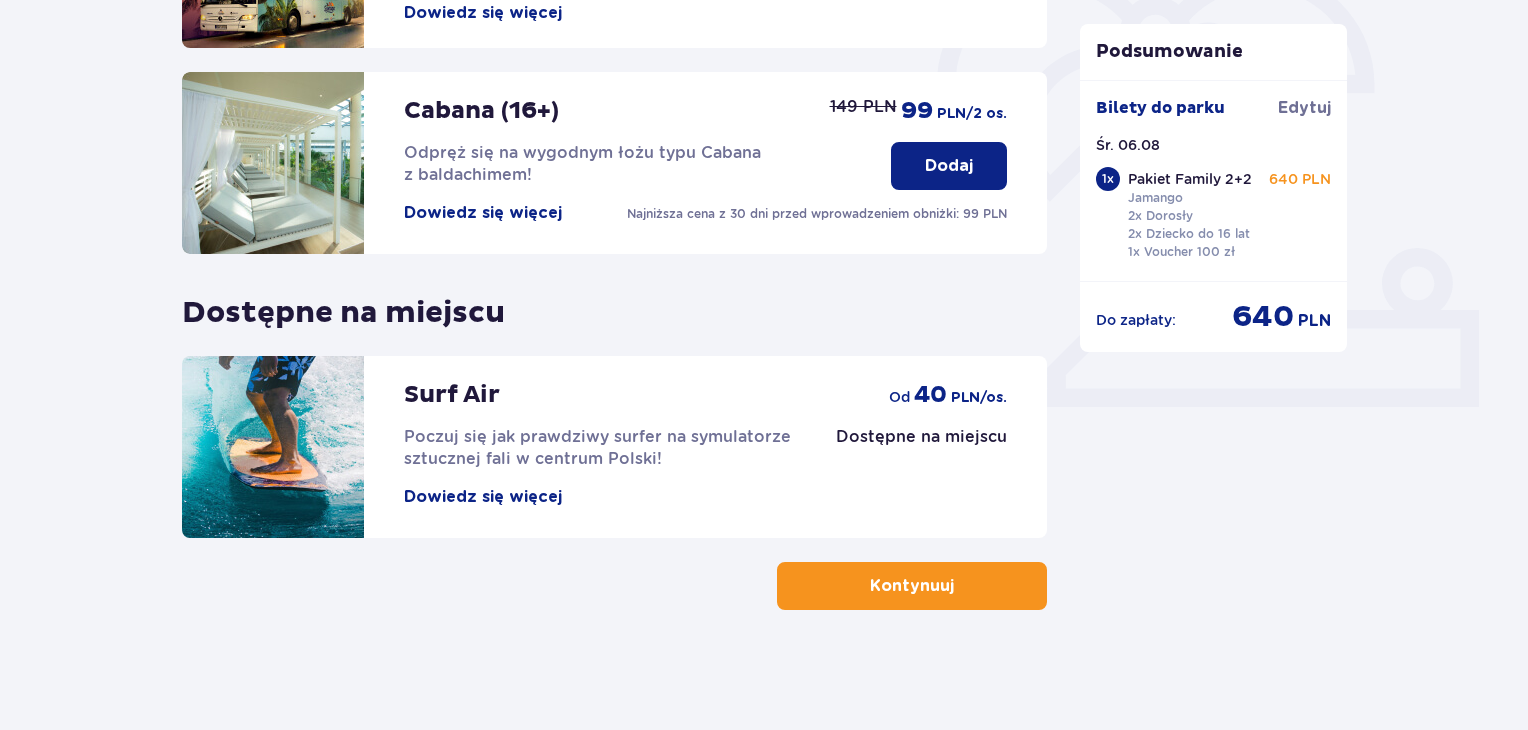 click on "Kontynuuj" at bounding box center (912, 586) 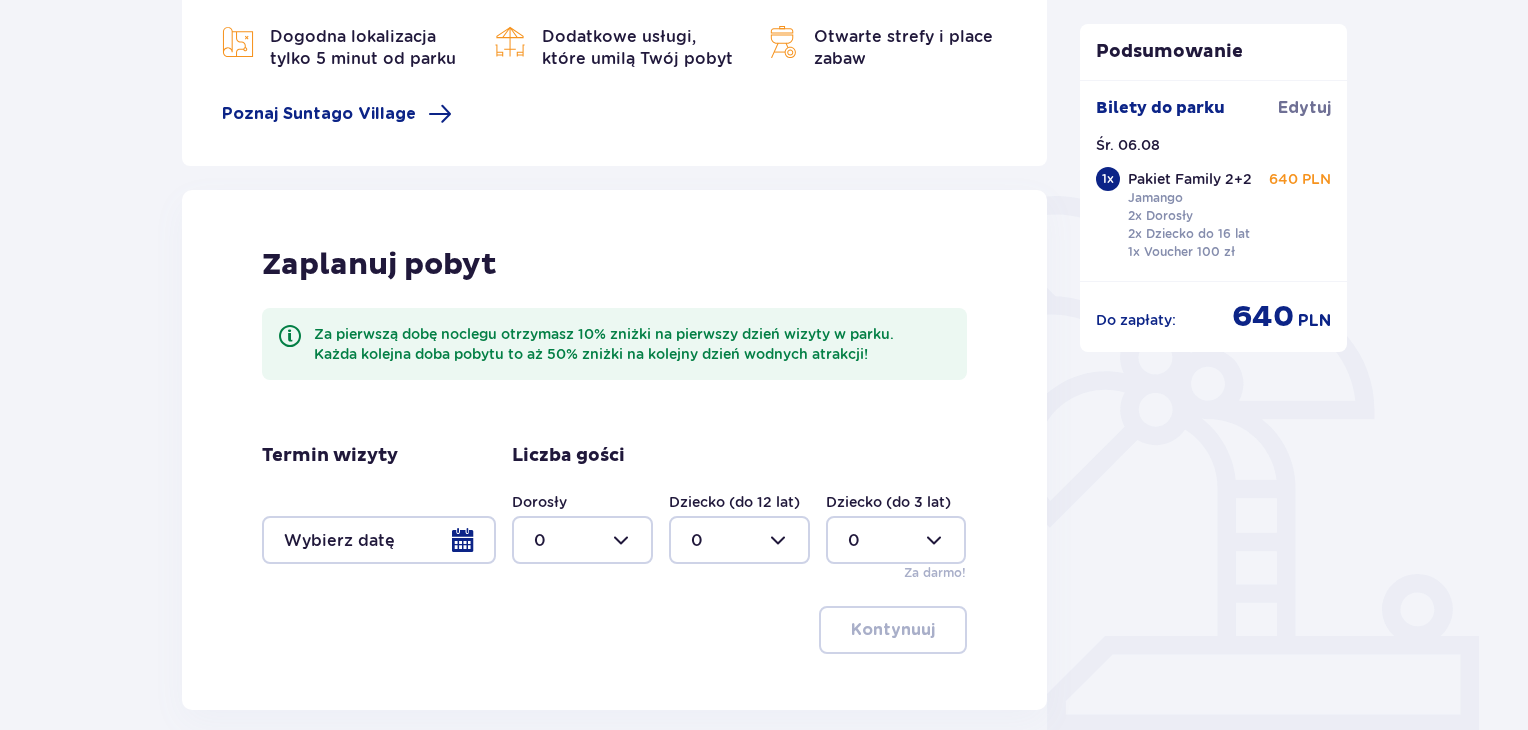 scroll, scrollTop: 0, scrollLeft: 0, axis: both 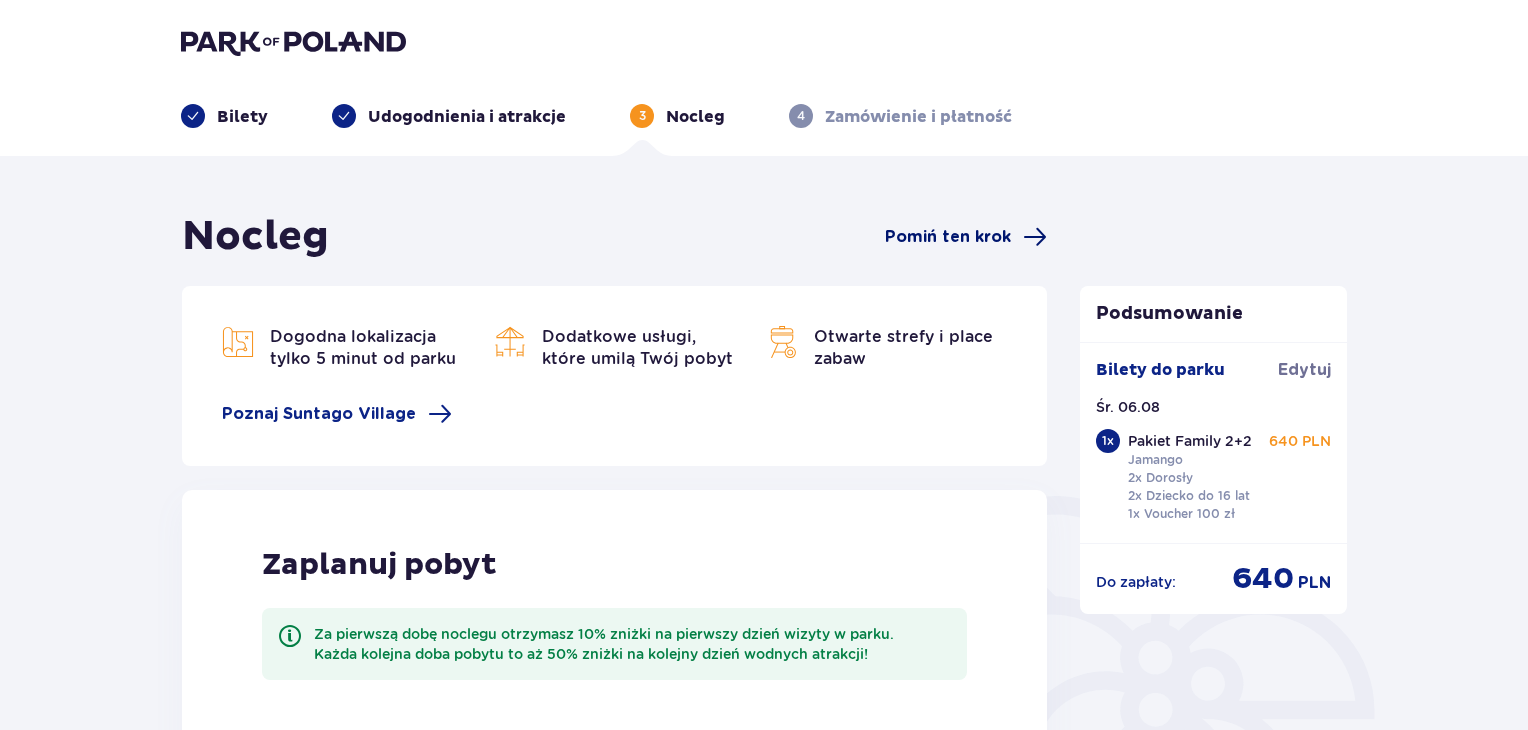 click on "Pomiń ten krok" at bounding box center (948, 237) 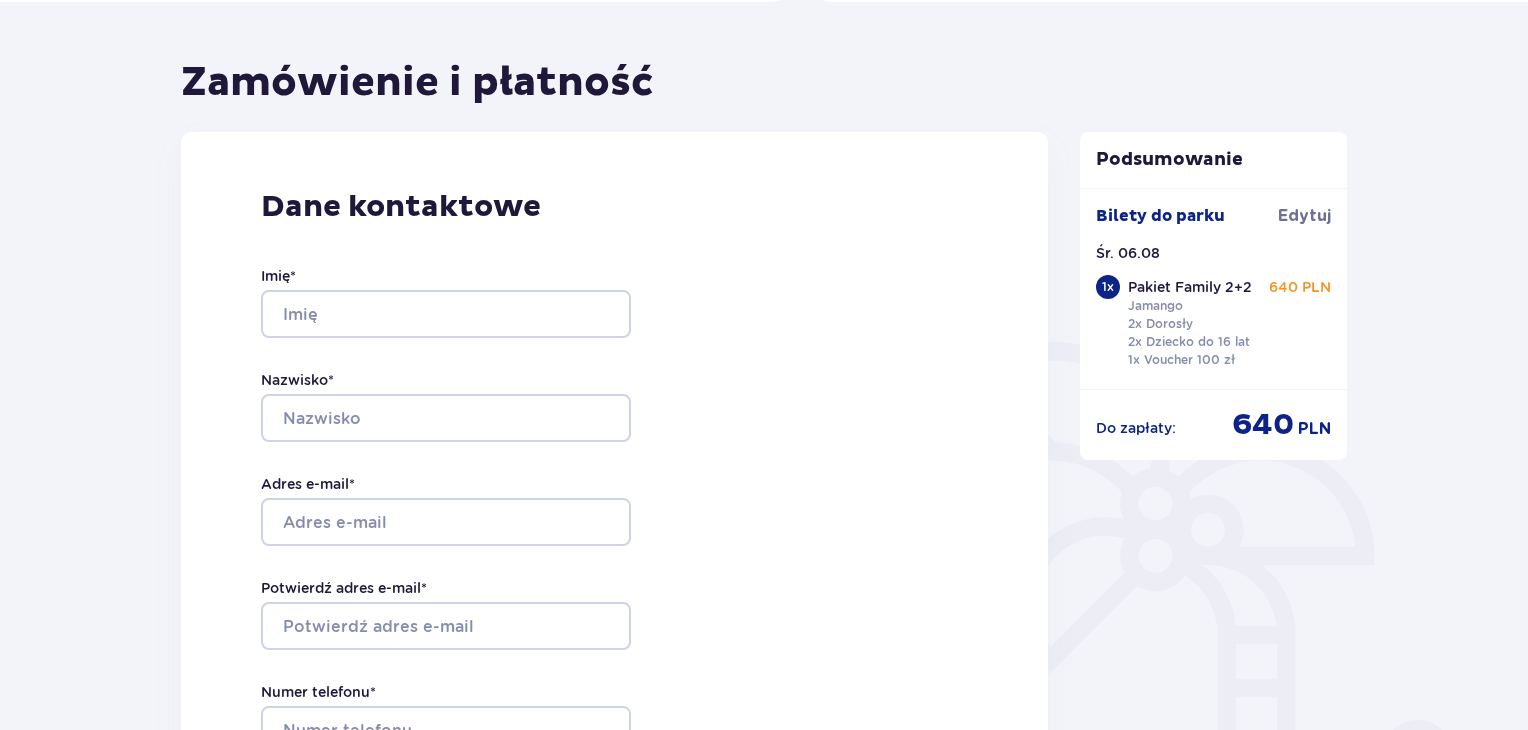 scroll, scrollTop: 300, scrollLeft: 0, axis: vertical 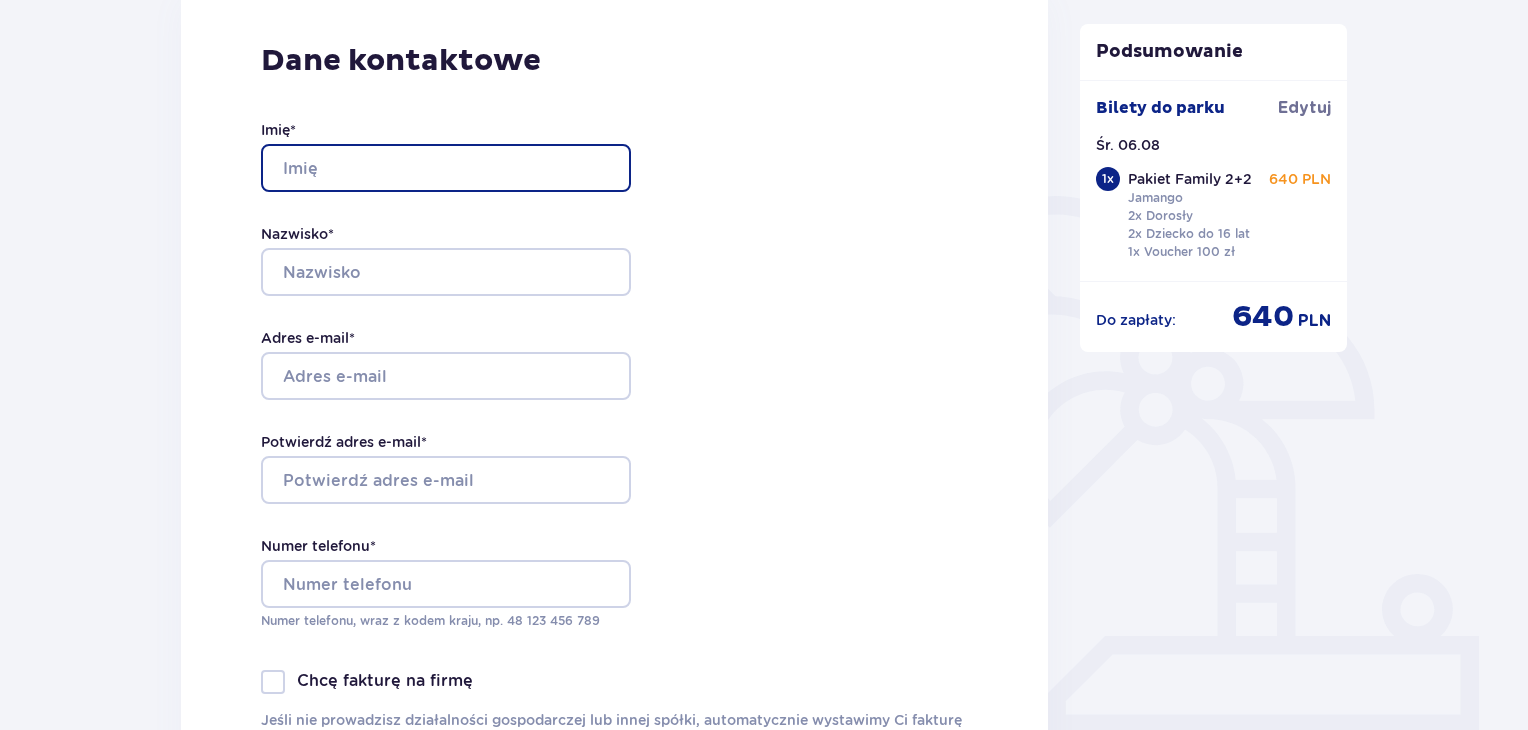 click on "Imię *" at bounding box center [446, 168] 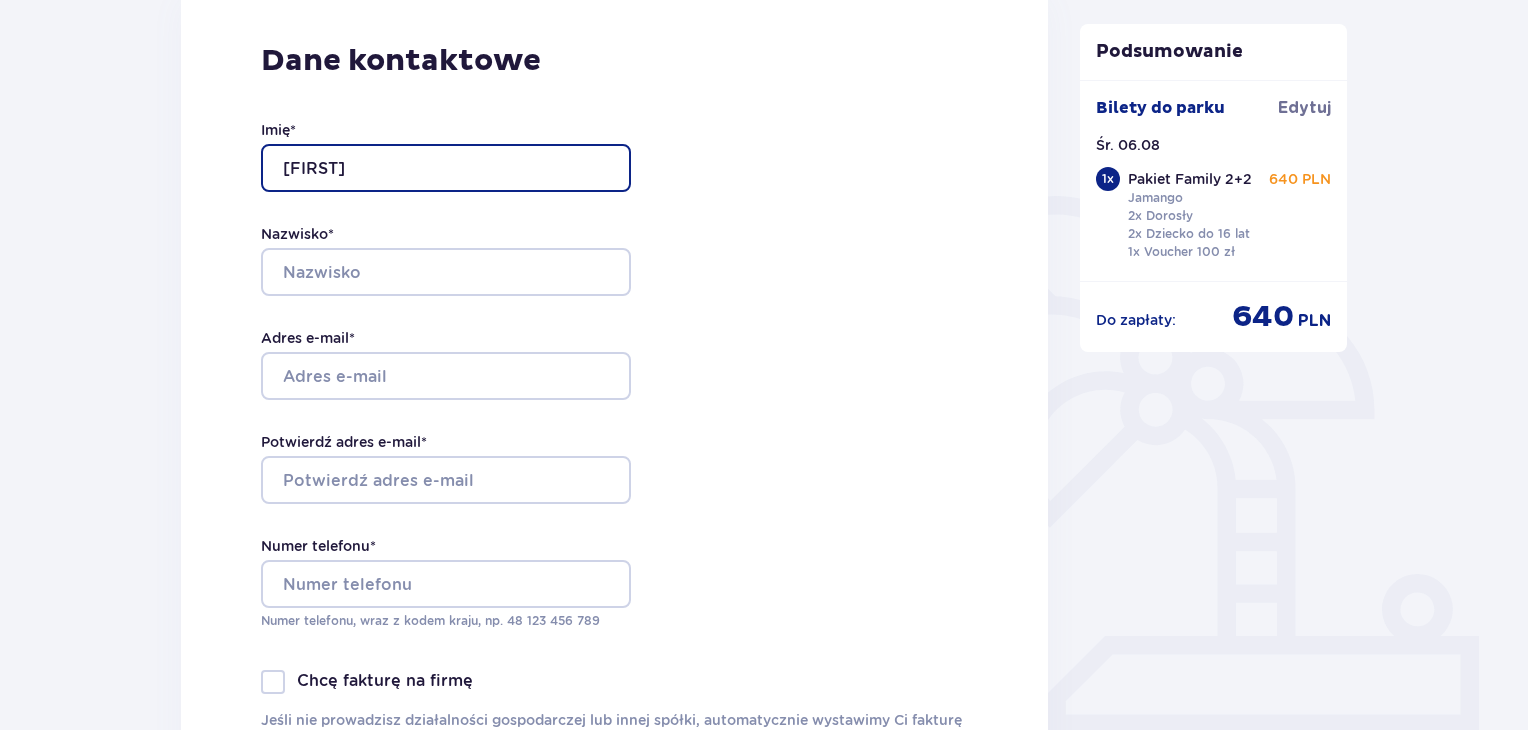 type on "Krzysztof" 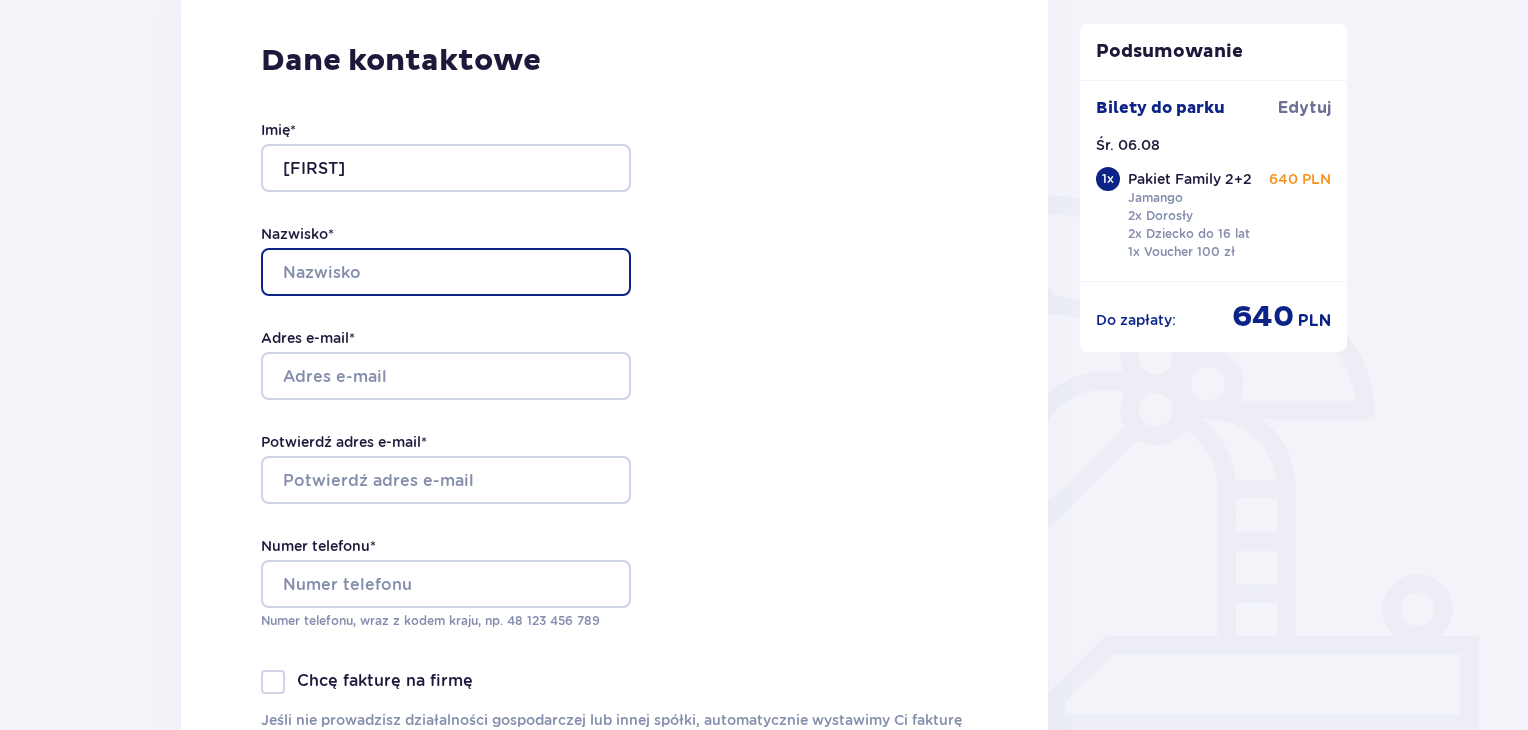 click on "Nazwisko *" at bounding box center [446, 272] 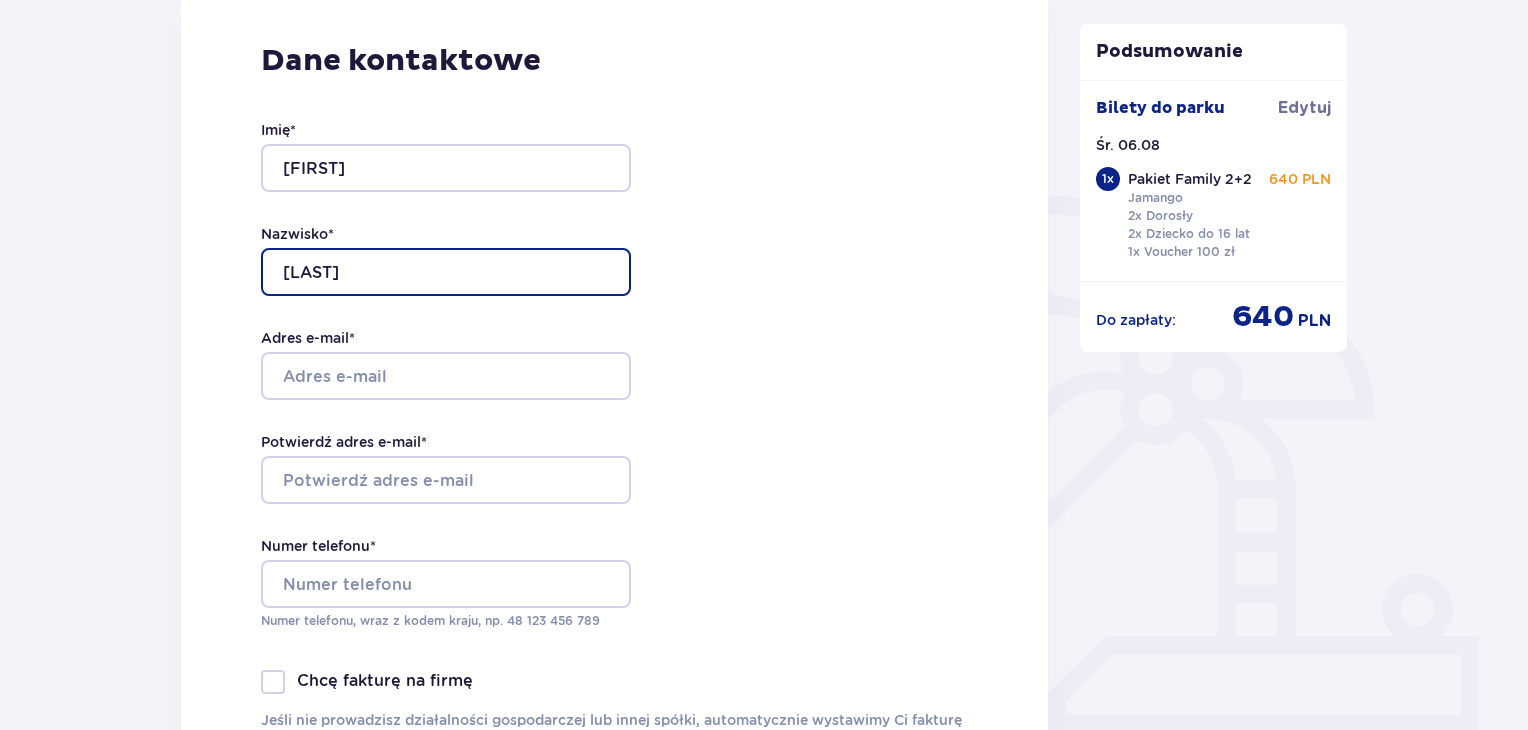 type on "Sternicki" 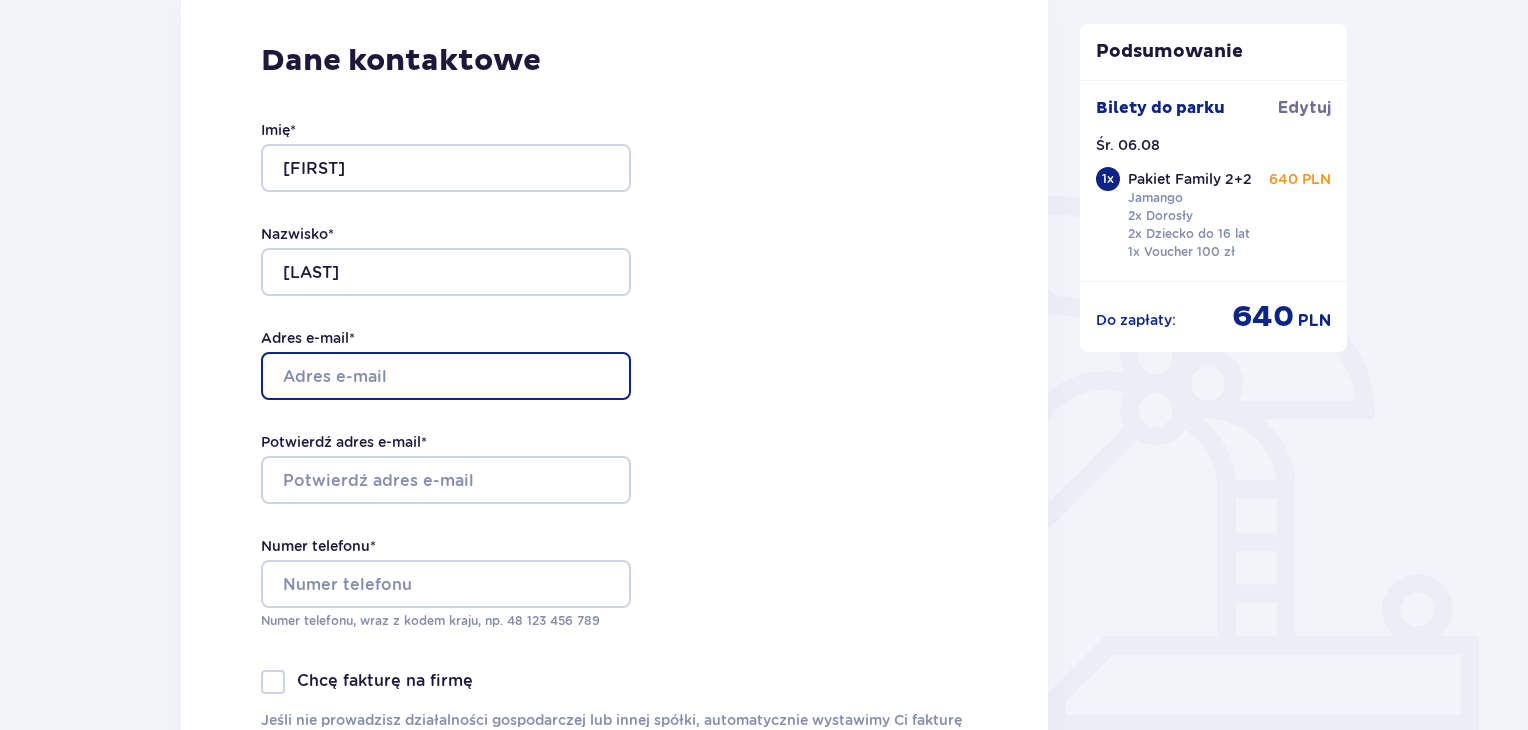 click on "Adres e-mail *" at bounding box center [446, 376] 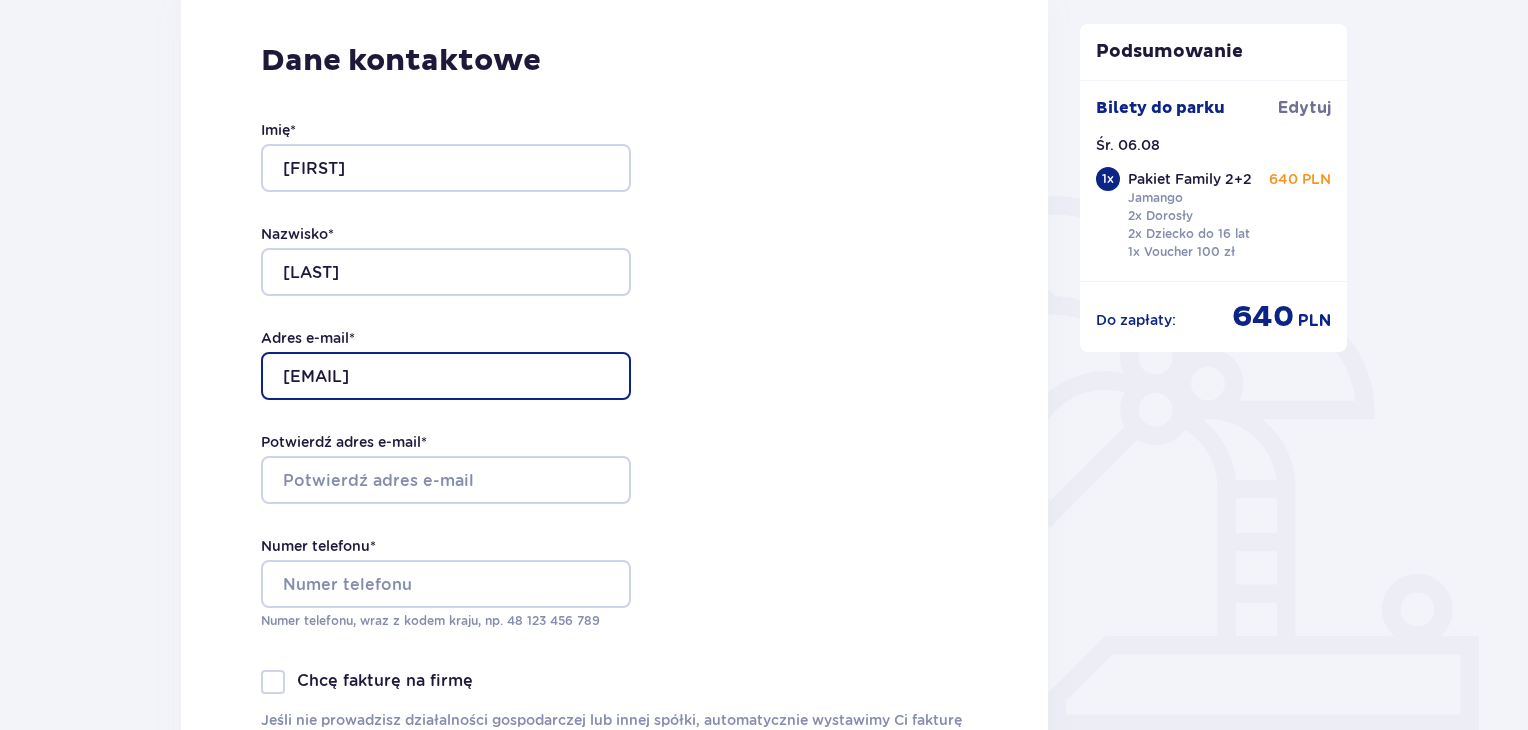 type on "k.ster@wp.pl" 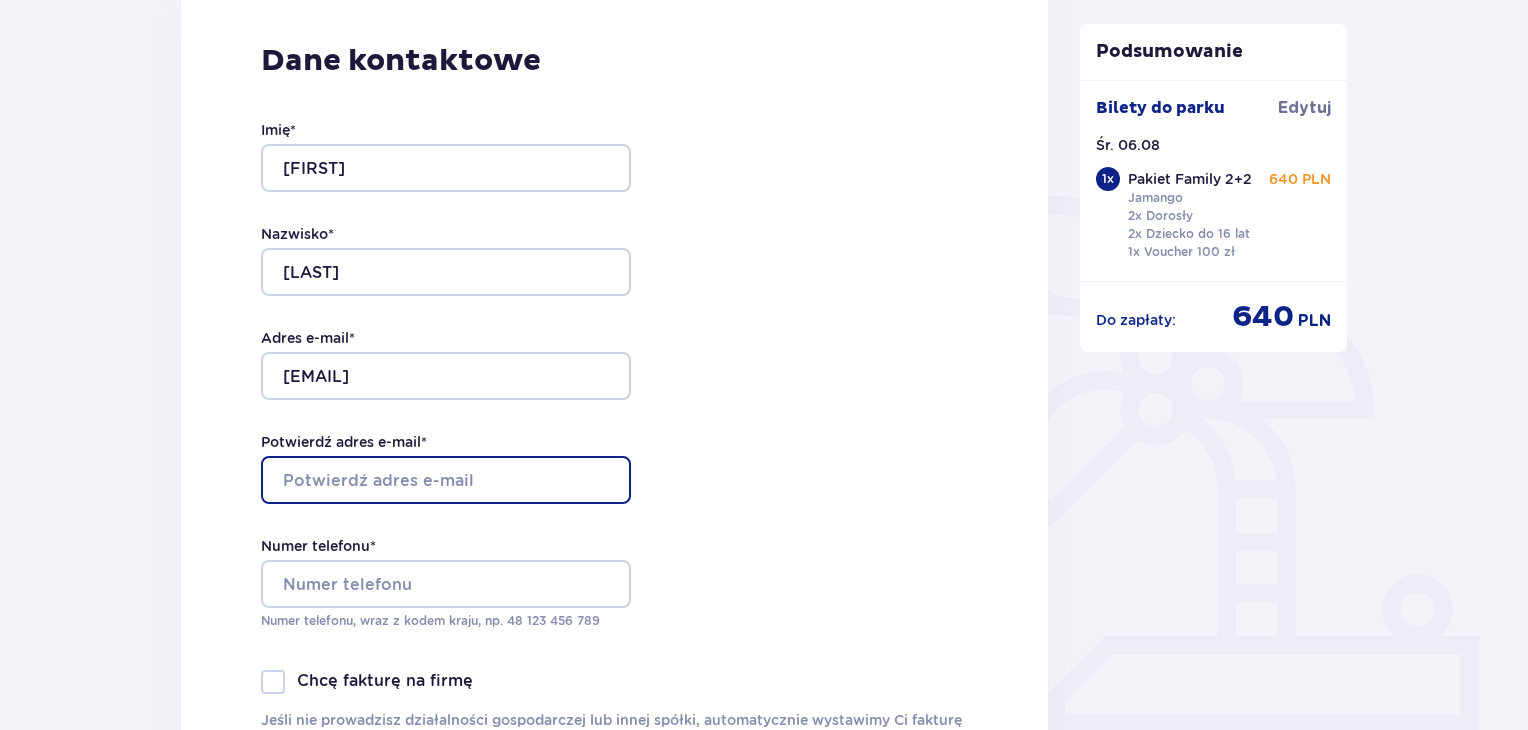 click on "Potwierdź adres e-mail *" at bounding box center [446, 480] 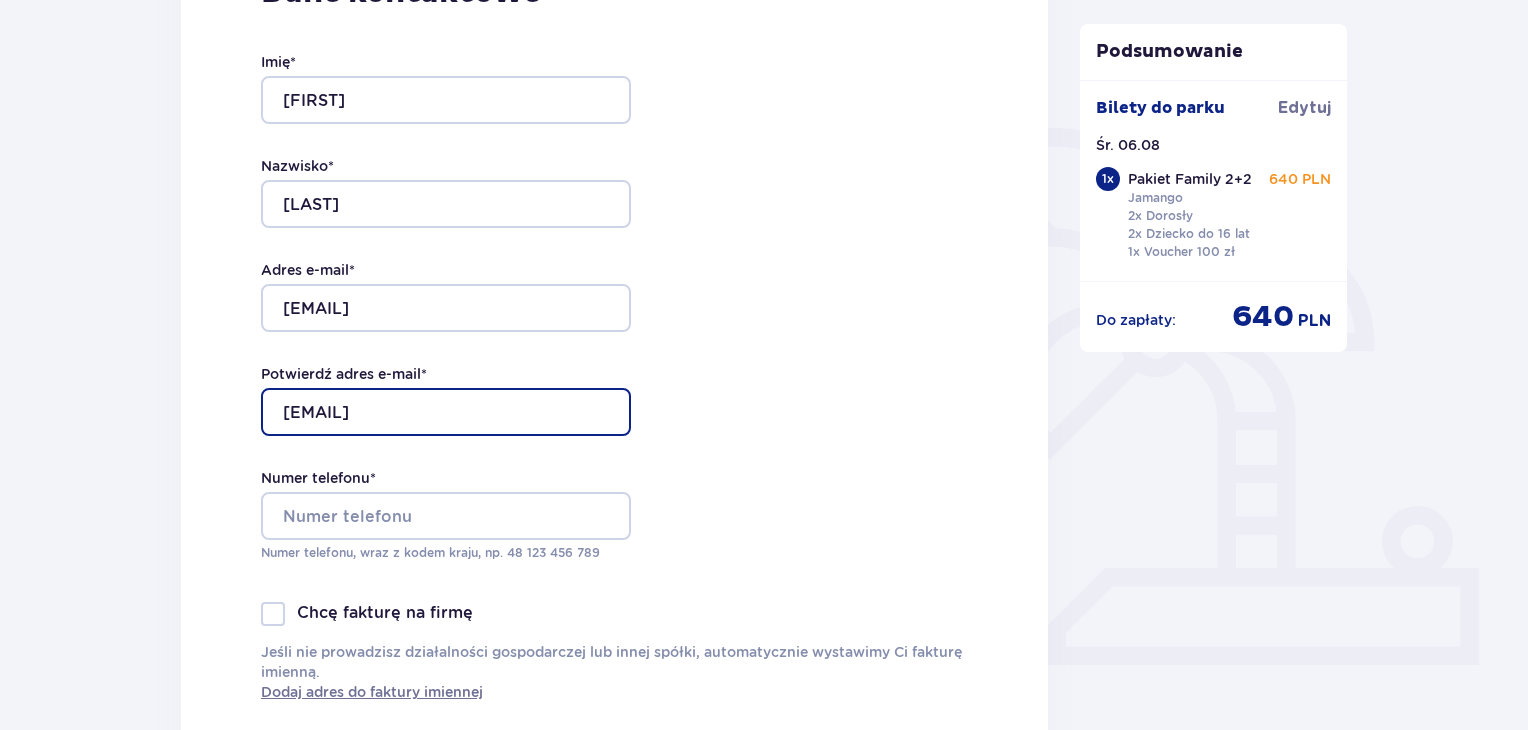 scroll, scrollTop: 500, scrollLeft: 0, axis: vertical 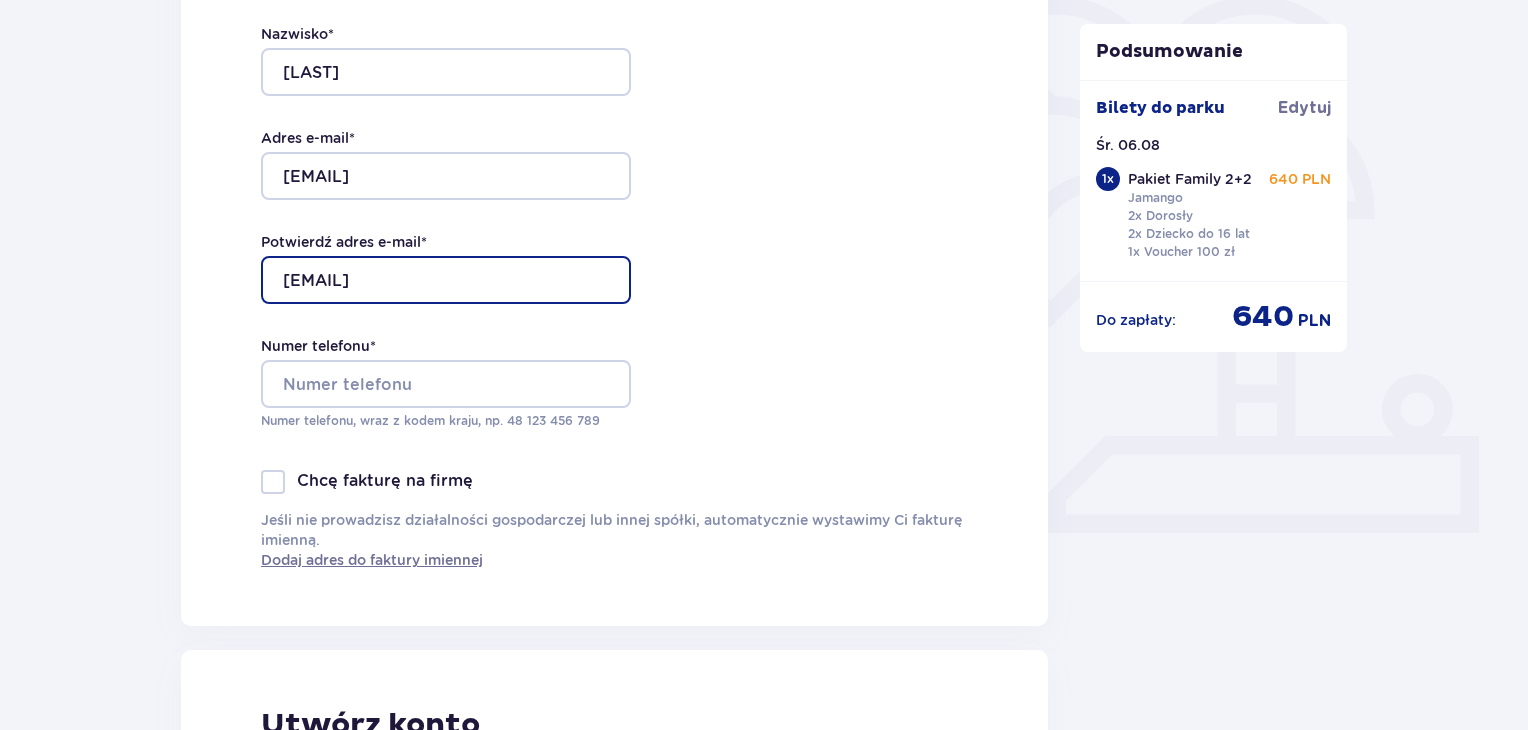 type on "k.ster@wp.pl" 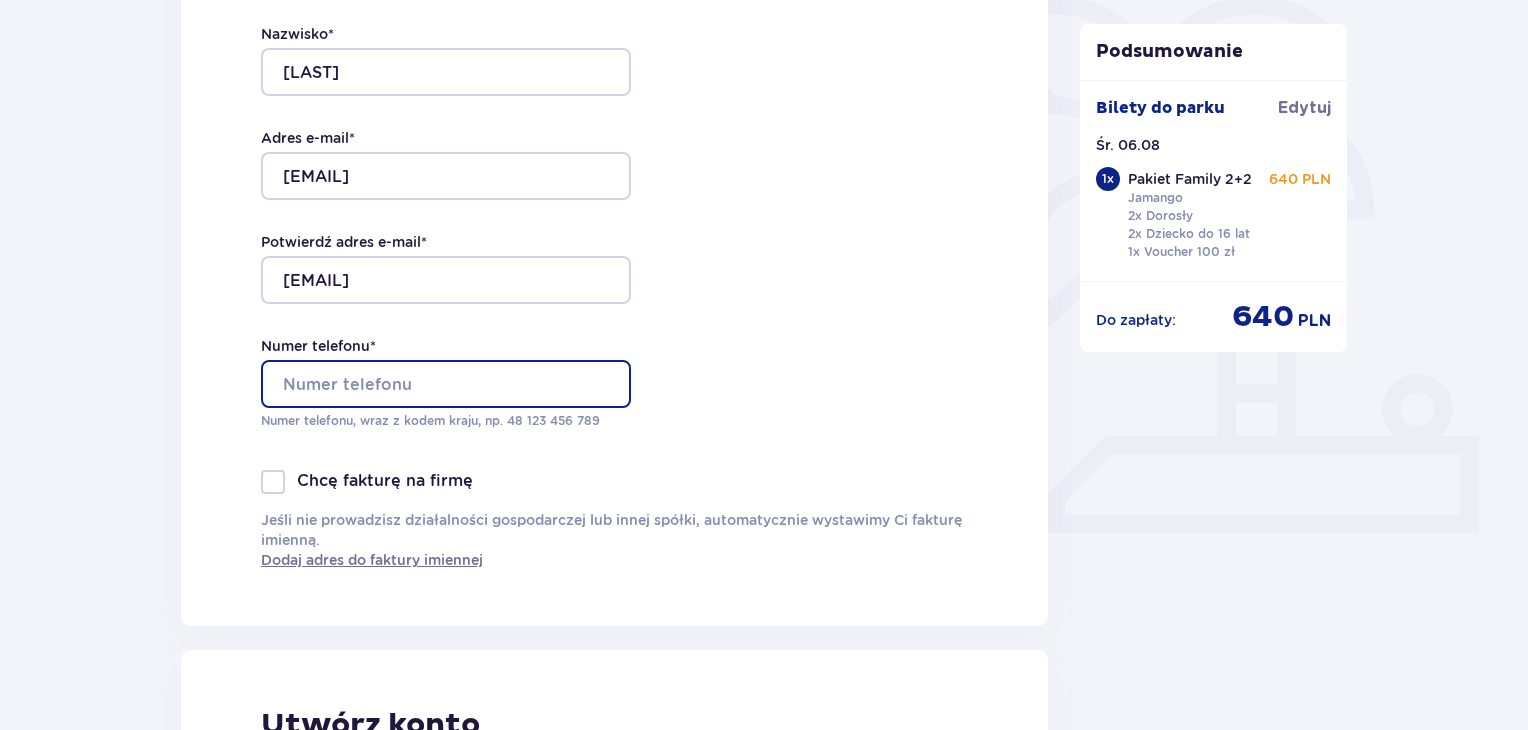 click on "Numer telefonu *" at bounding box center [446, 384] 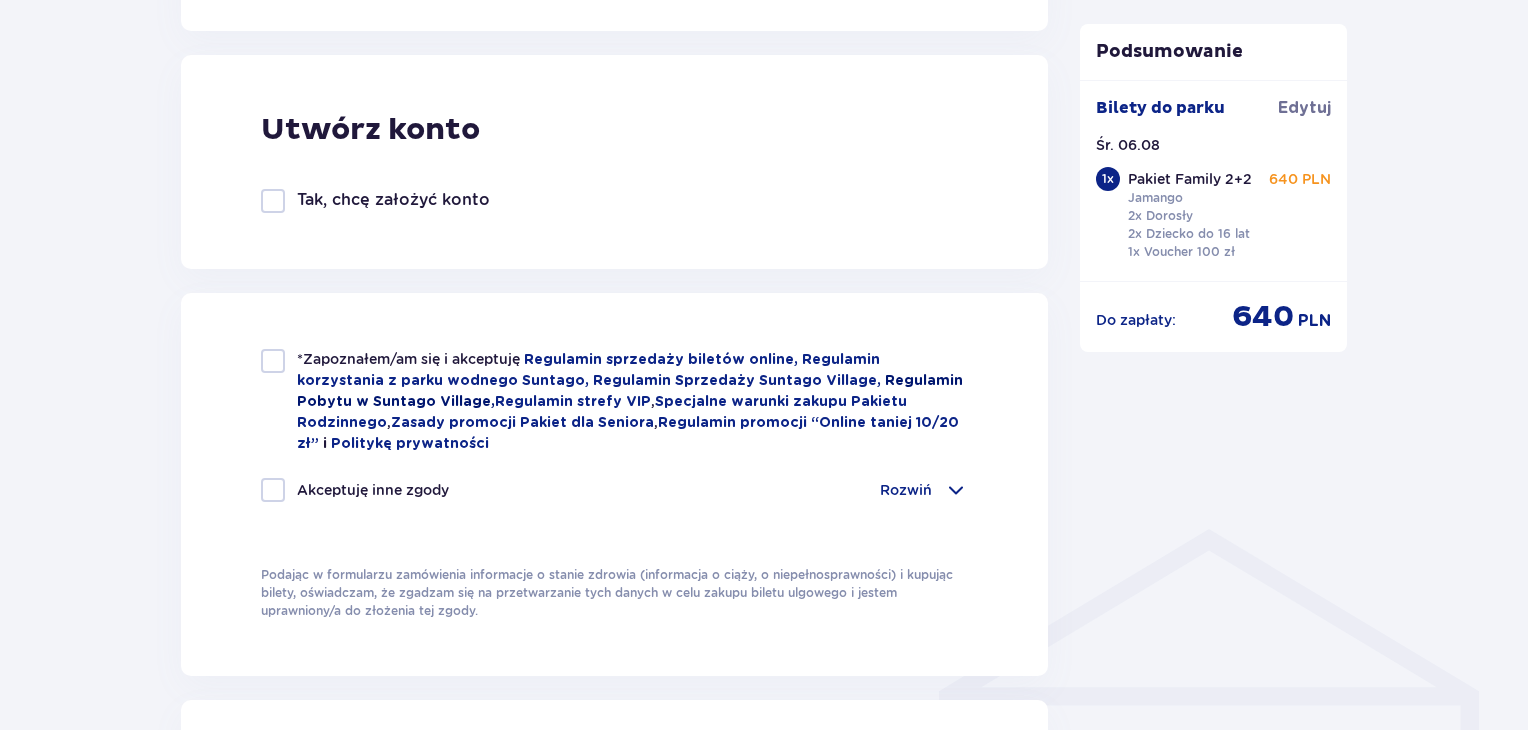 scroll, scrollTop: 1100, scrollLeft: 0, axis: vertical 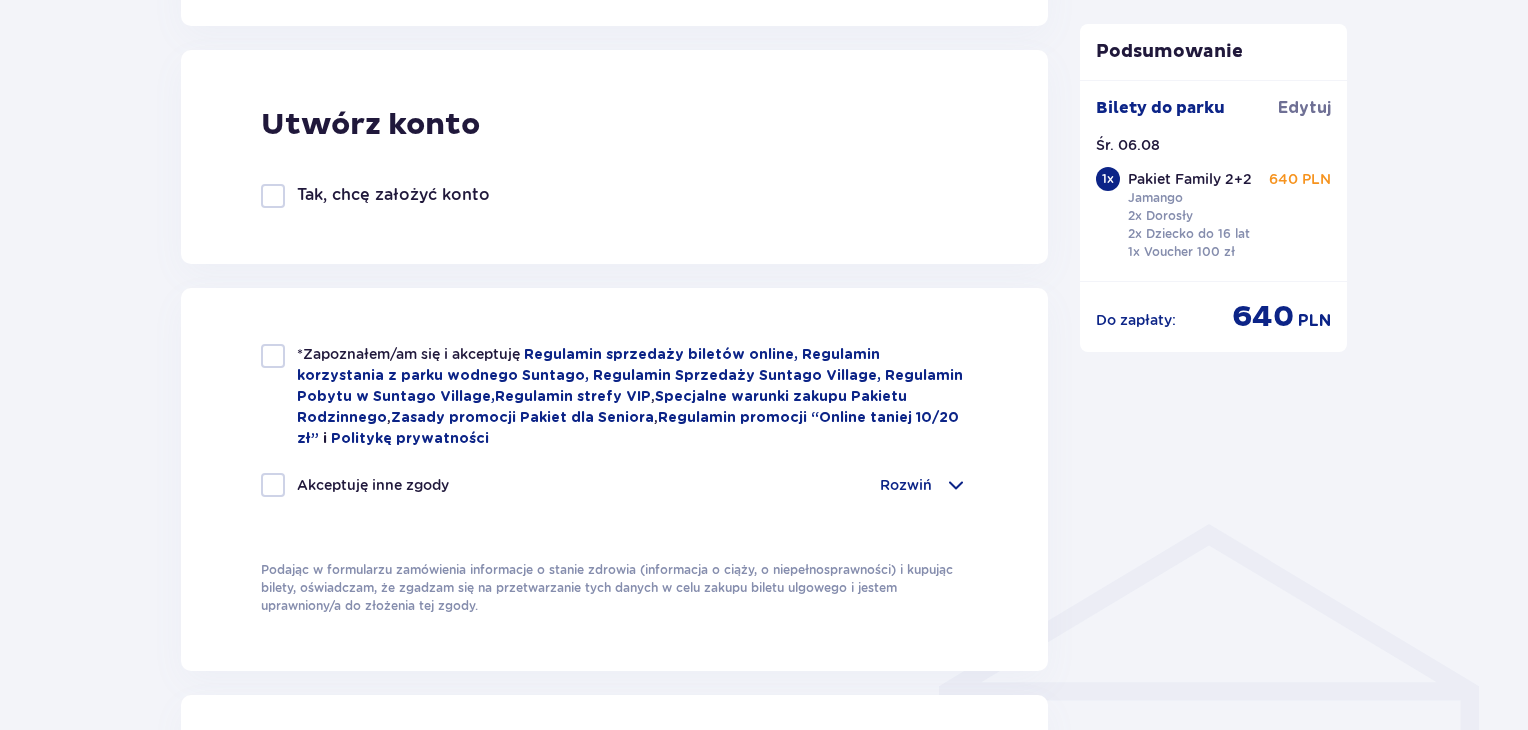 type on "604072378" 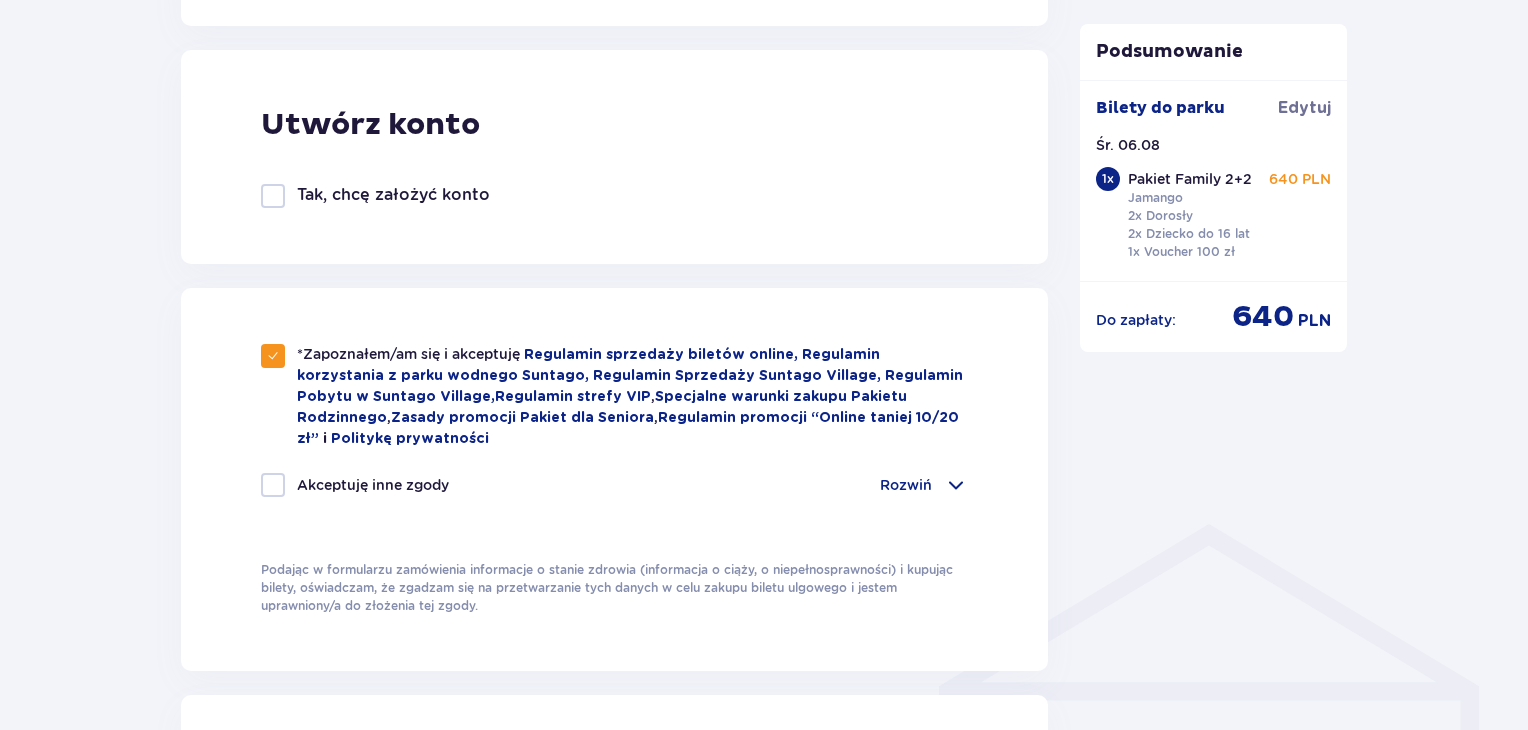 click at bounding box center (273, 485) 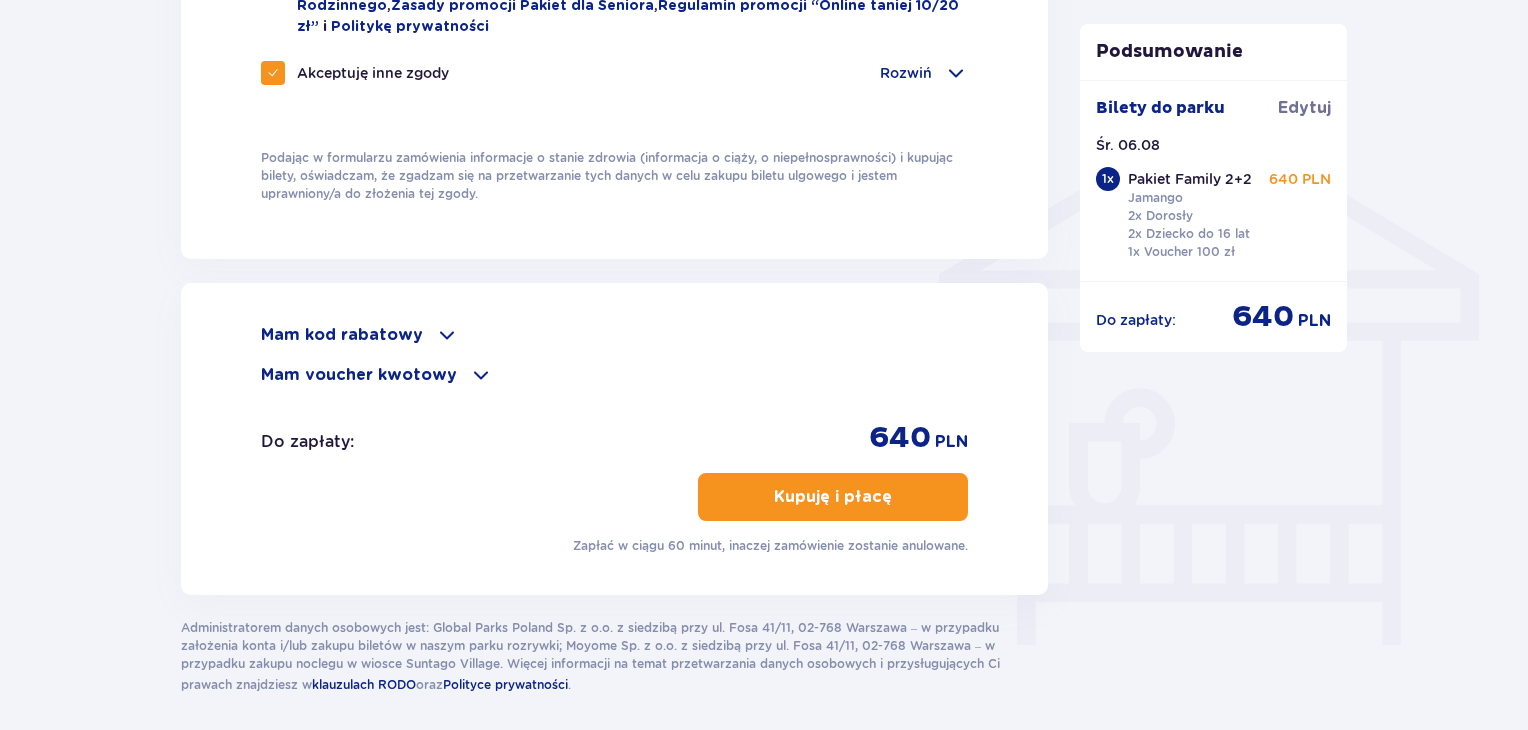 scroll, scrollTop: 1592, scrollLeft: 0, axis: vertical 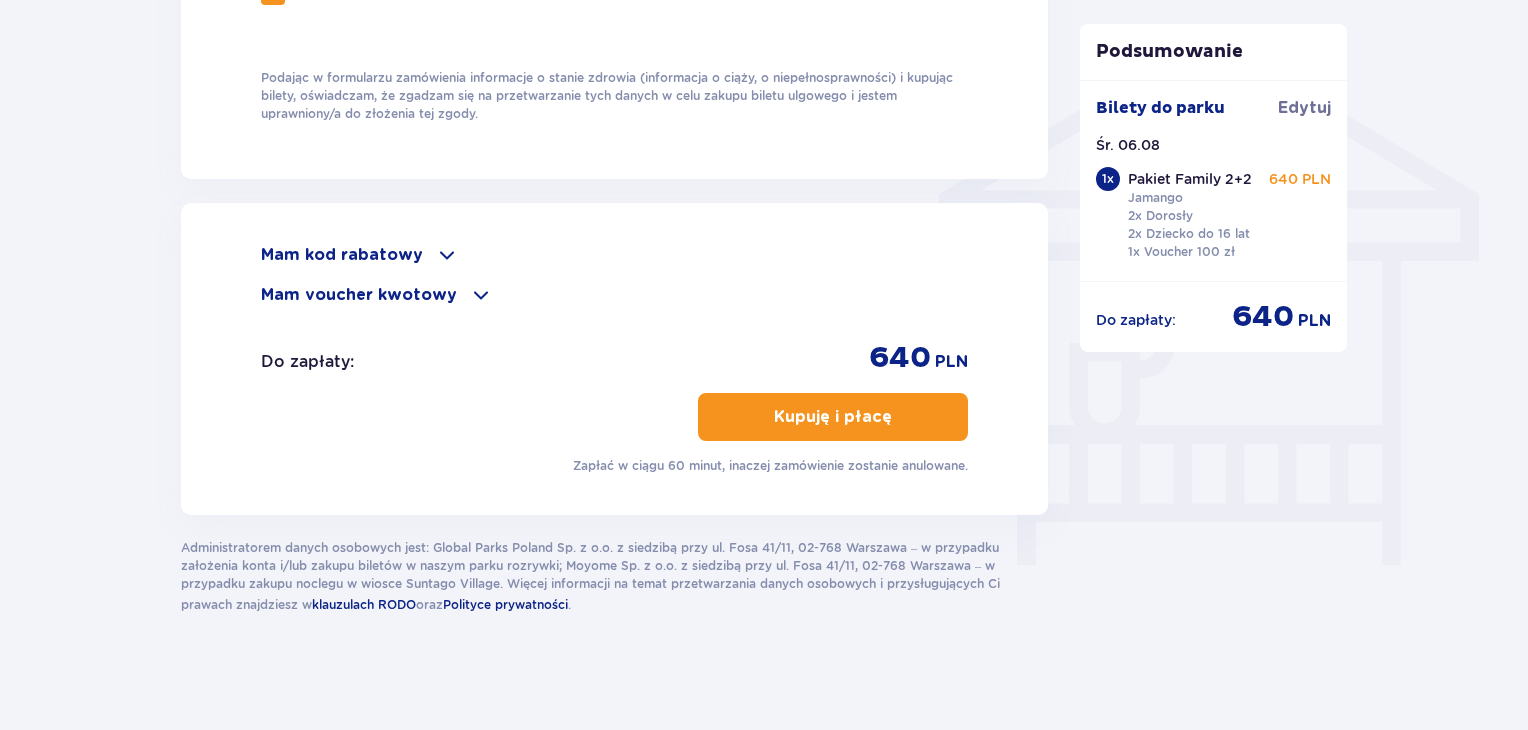 click on "Kupuję i płacę" at bounding box center (833, 417) 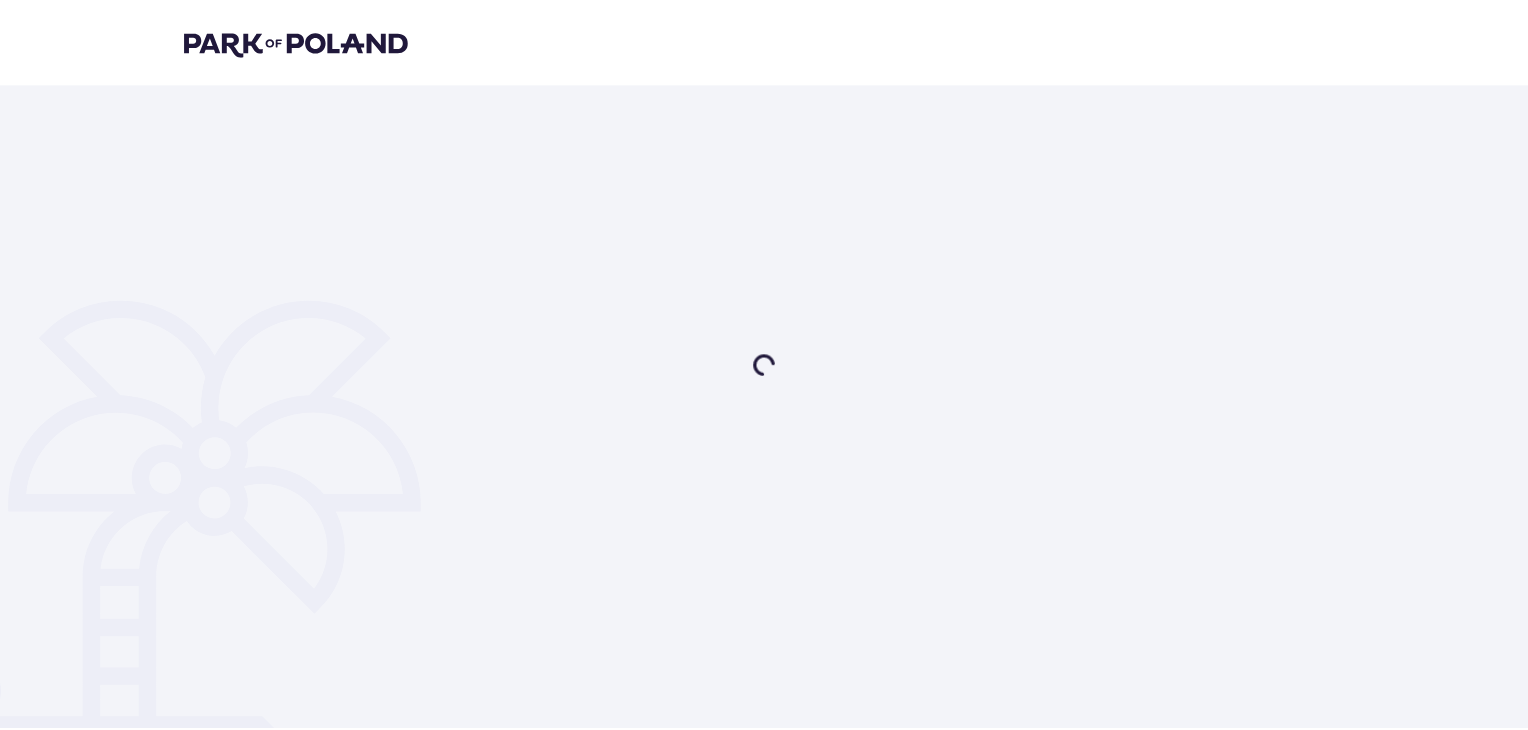 scroll, scrollTop: 0, scrollLeft: 0, axis: both 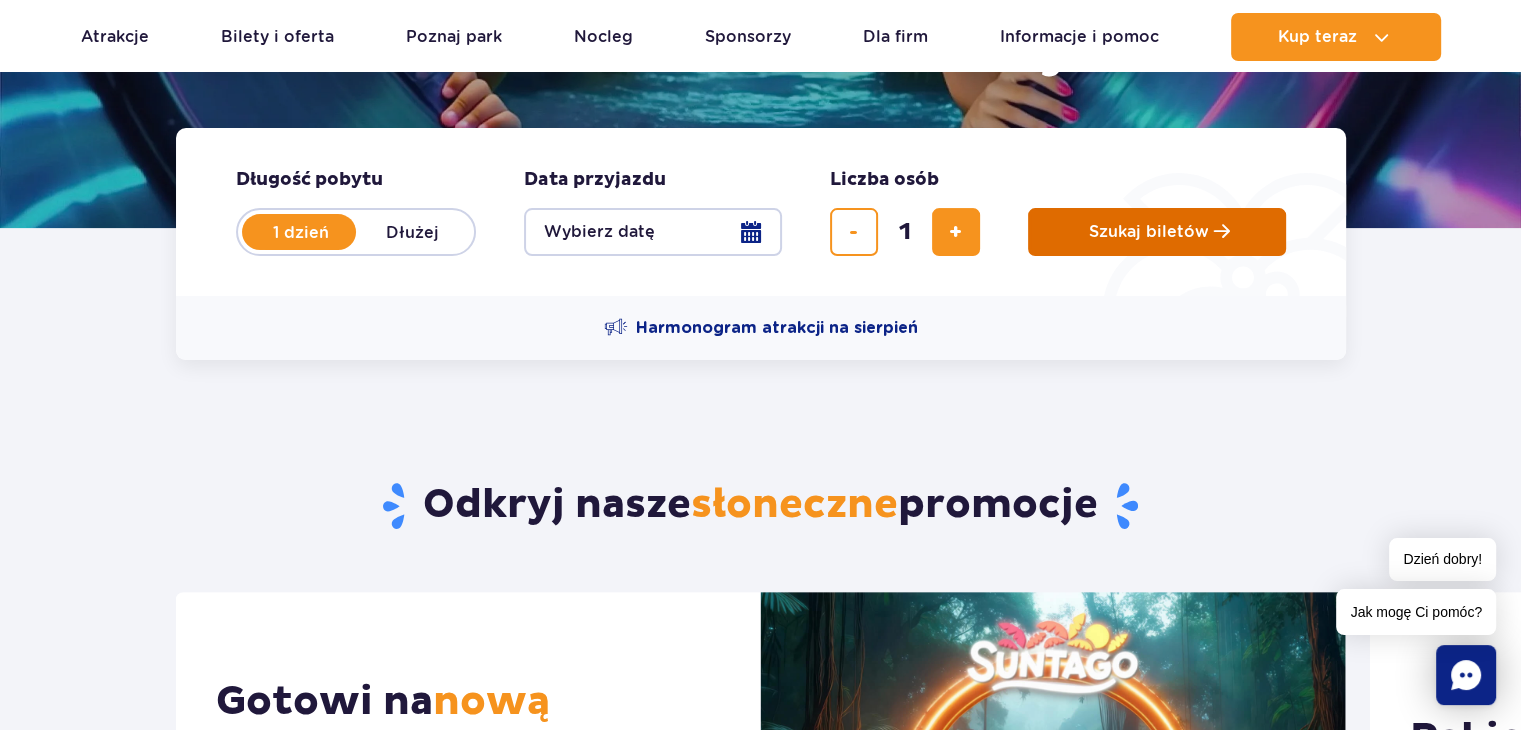 click on "Szukaj biletów" at bounding box center (1157, 232) 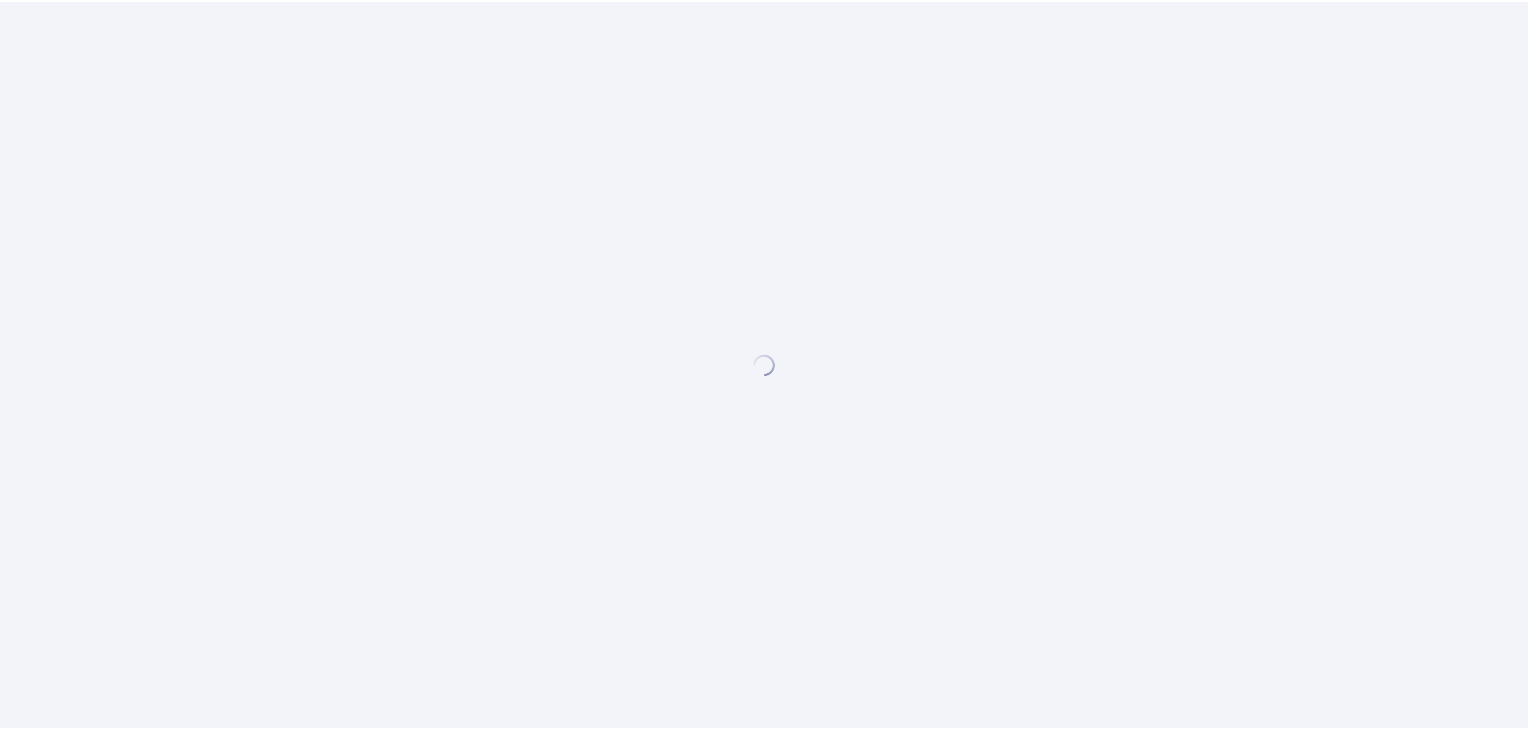 scroll, scrollTop: 0, scrollLeft: 0, axis: both 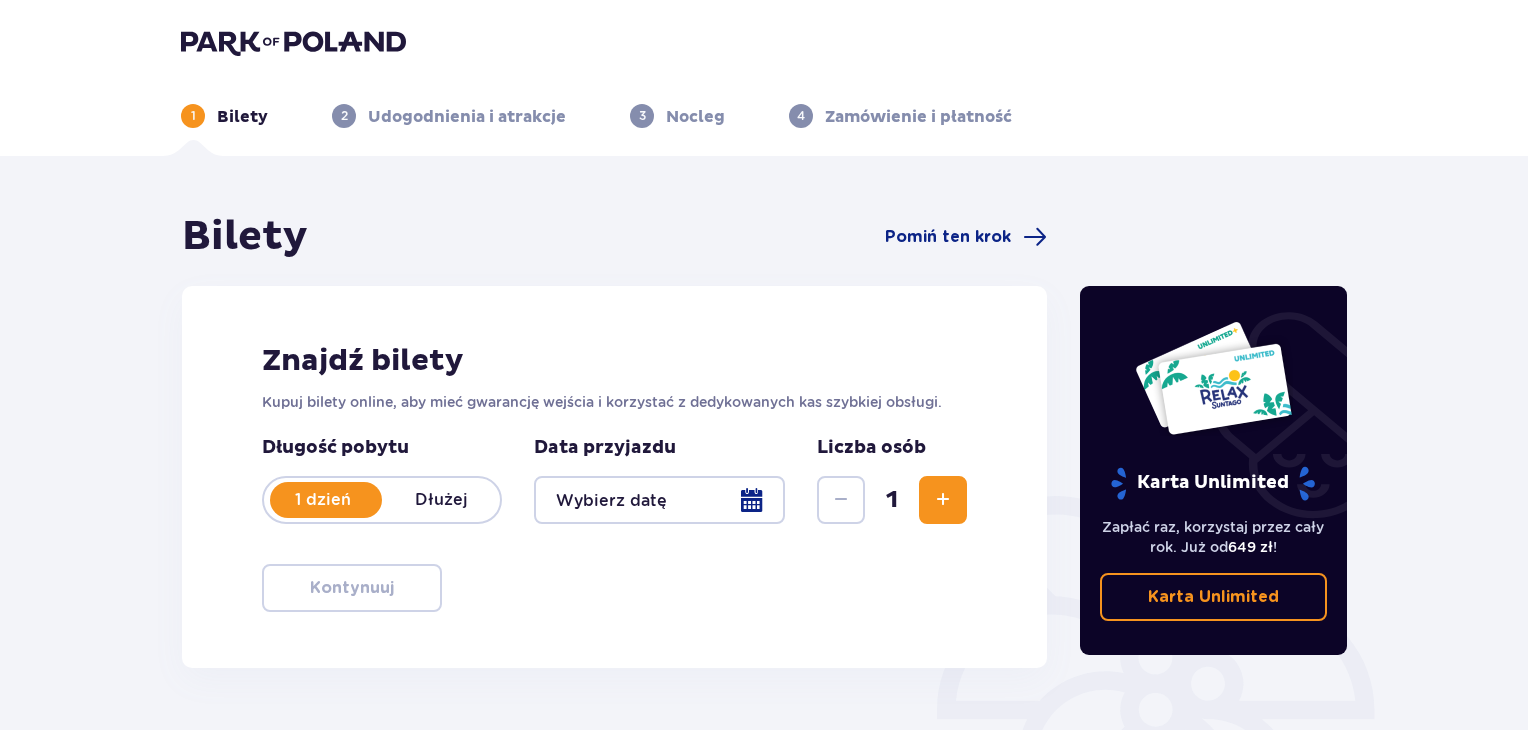 click at bounding box center (659, 500) 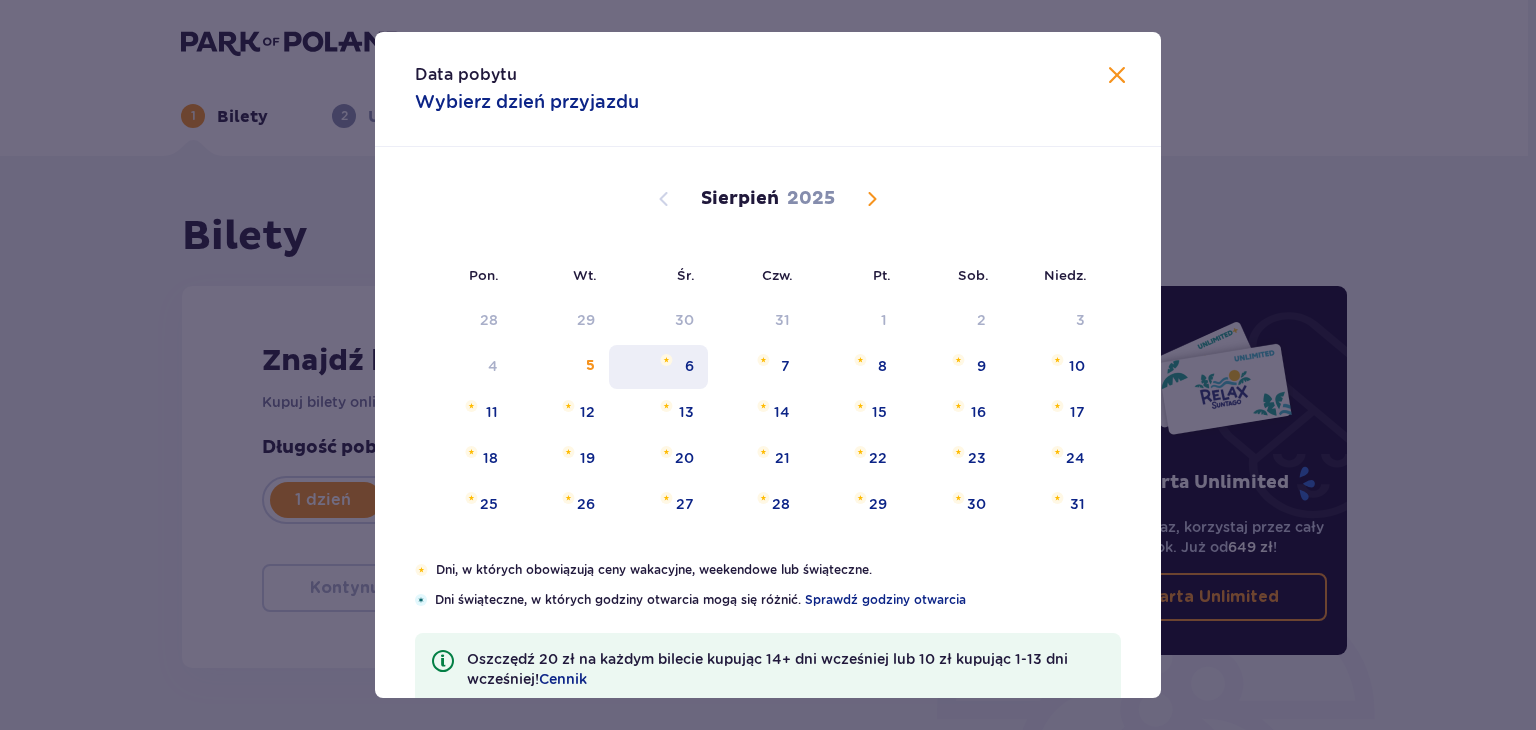 click on "6" at bounding box center (689, 366) 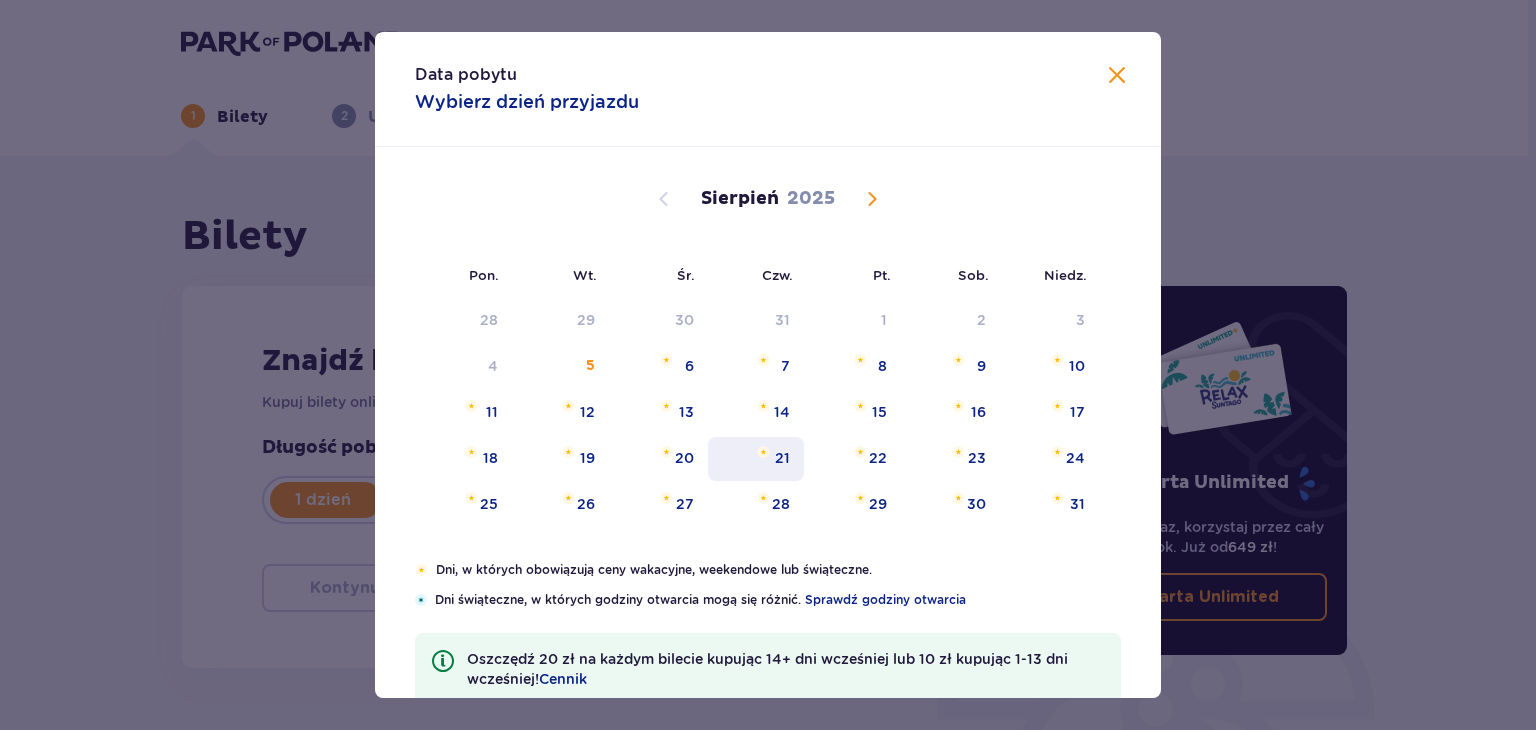 type on "06.08.25" 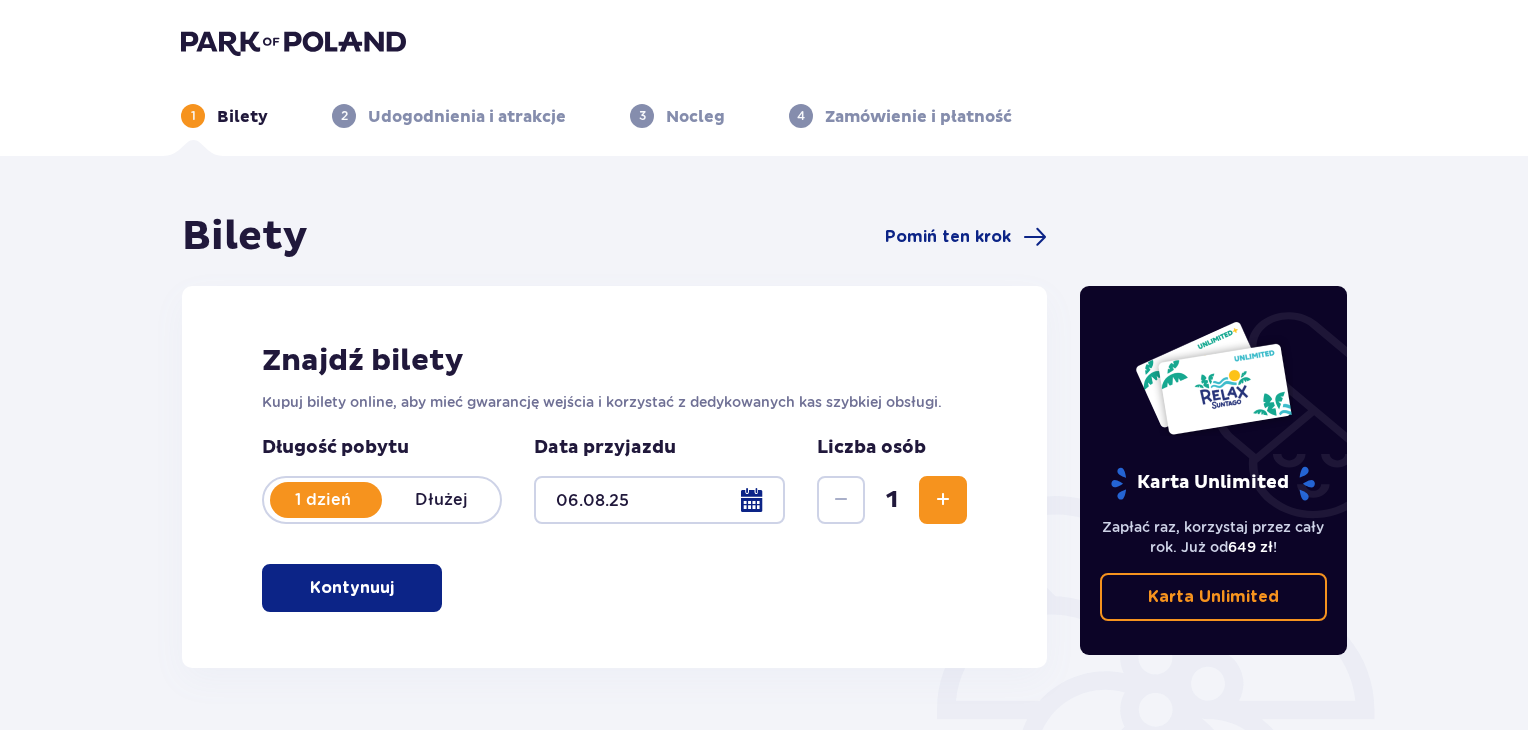 click at bounding box center [943, 500] 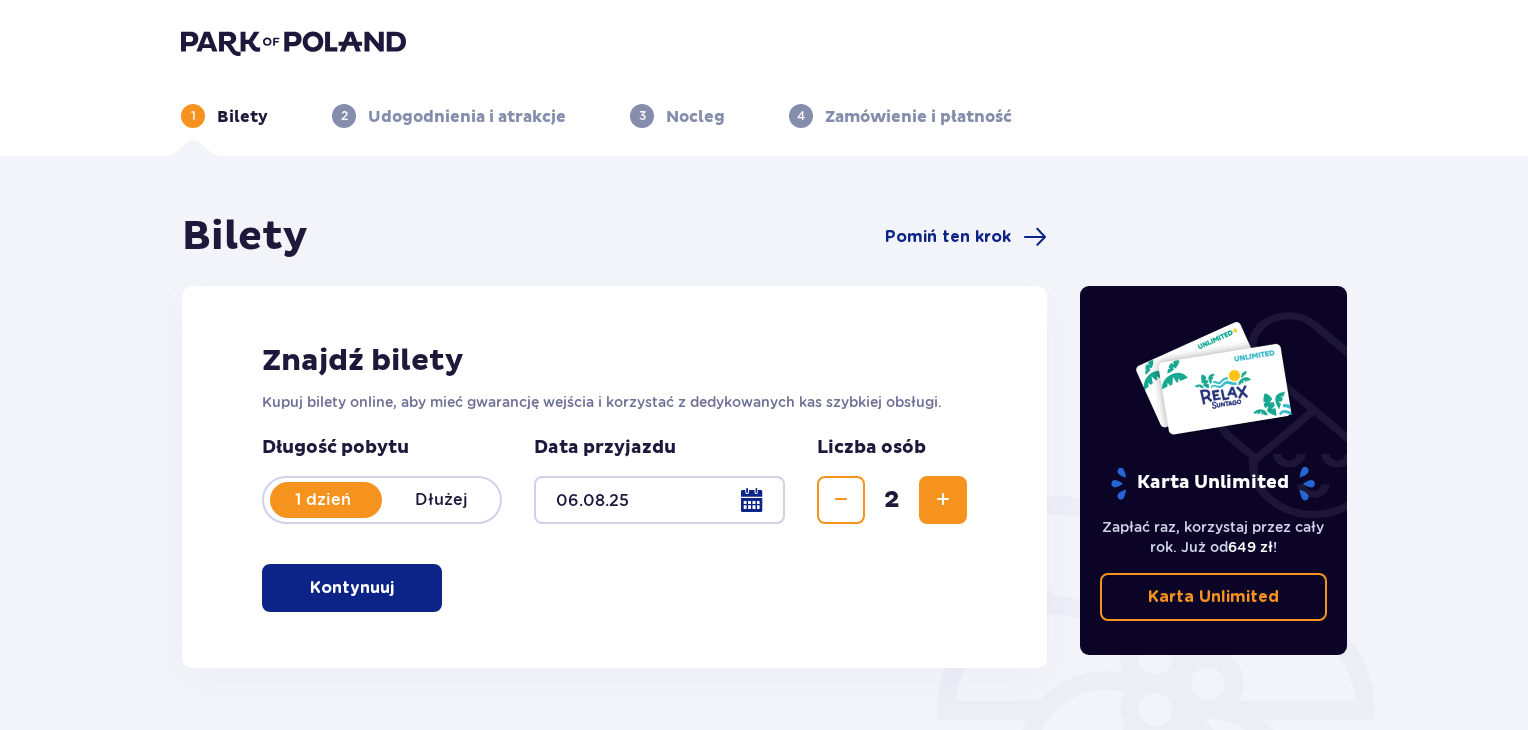 click at bounding box center [943, 500] 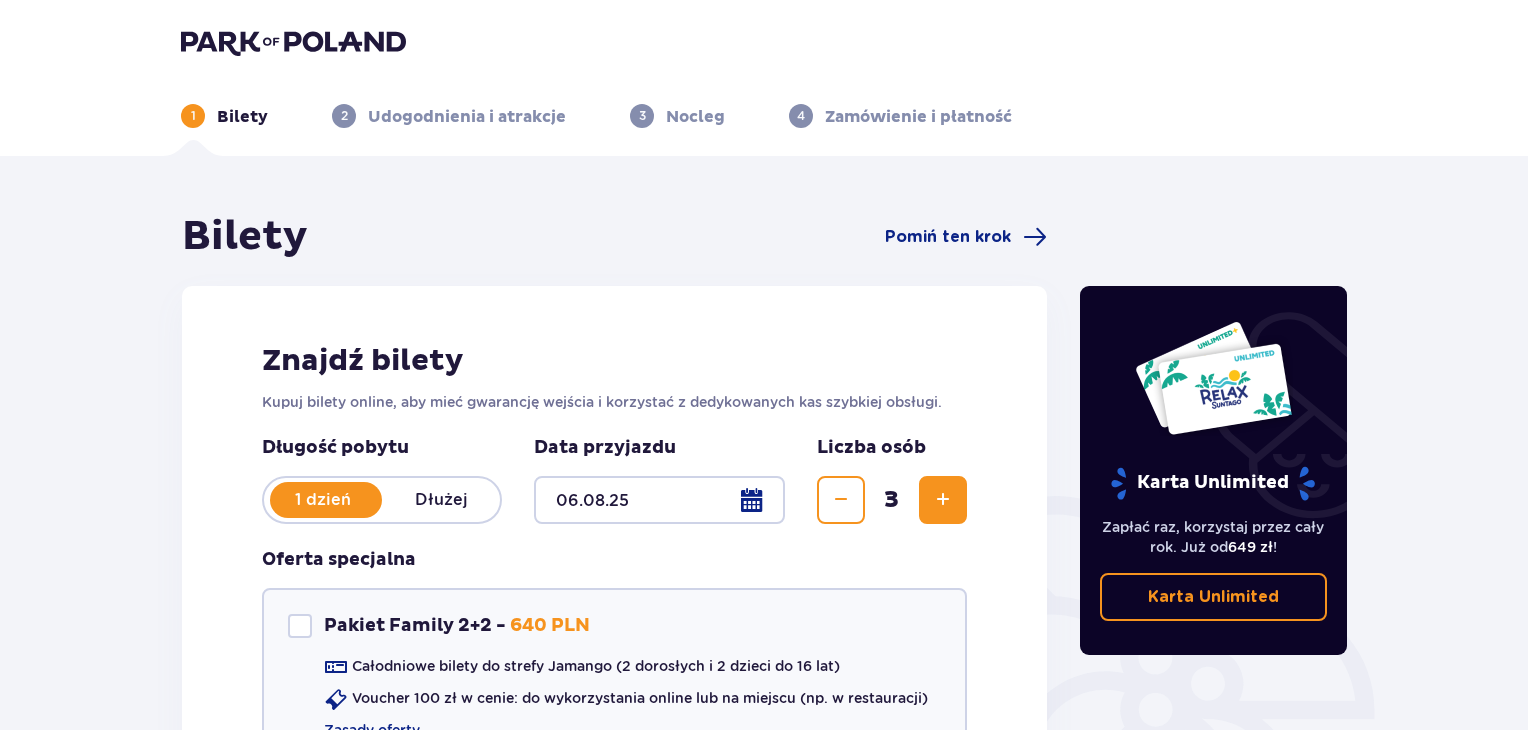 click at bounding box center (943, 500) 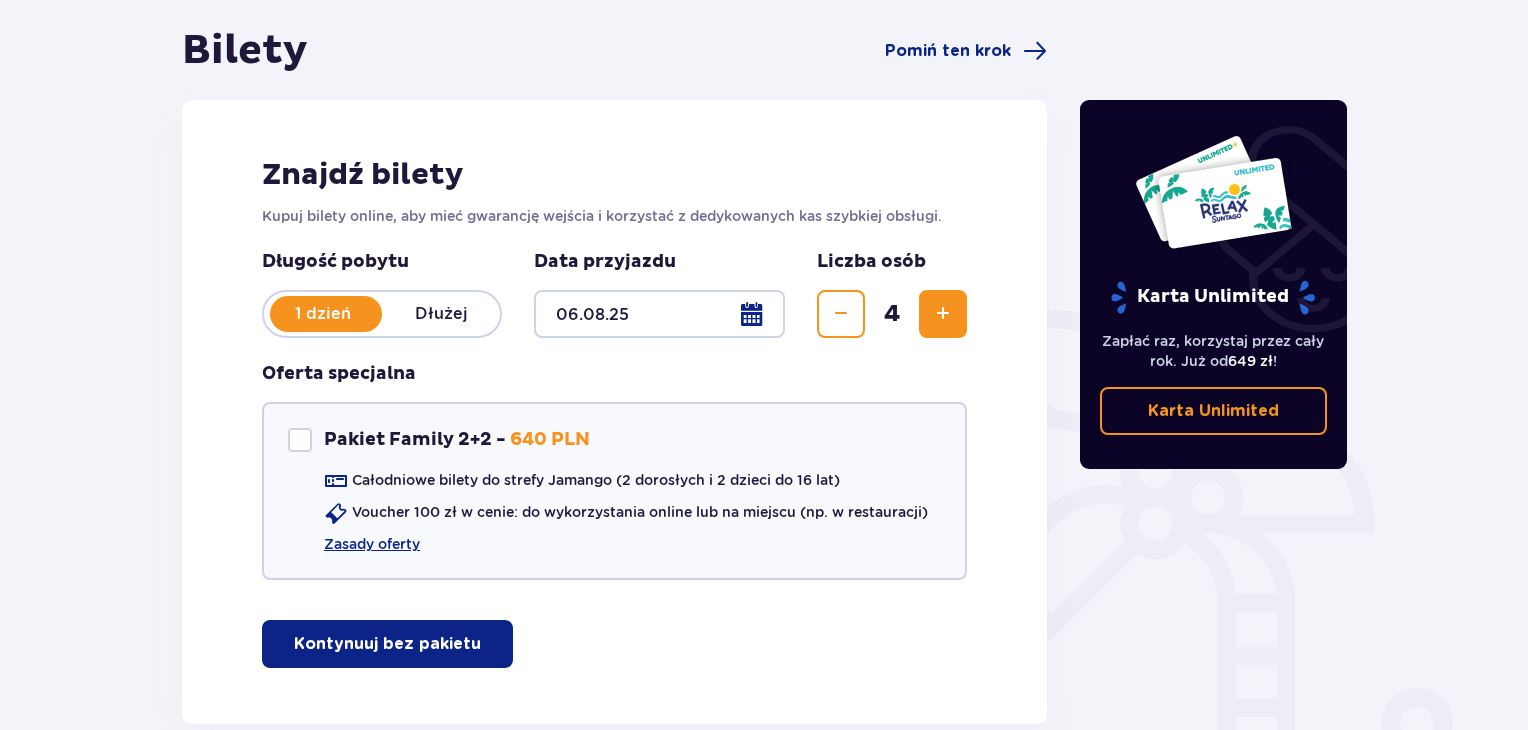 scroll, scrollTop: 300, scrollLeft: 0, axis: vertical 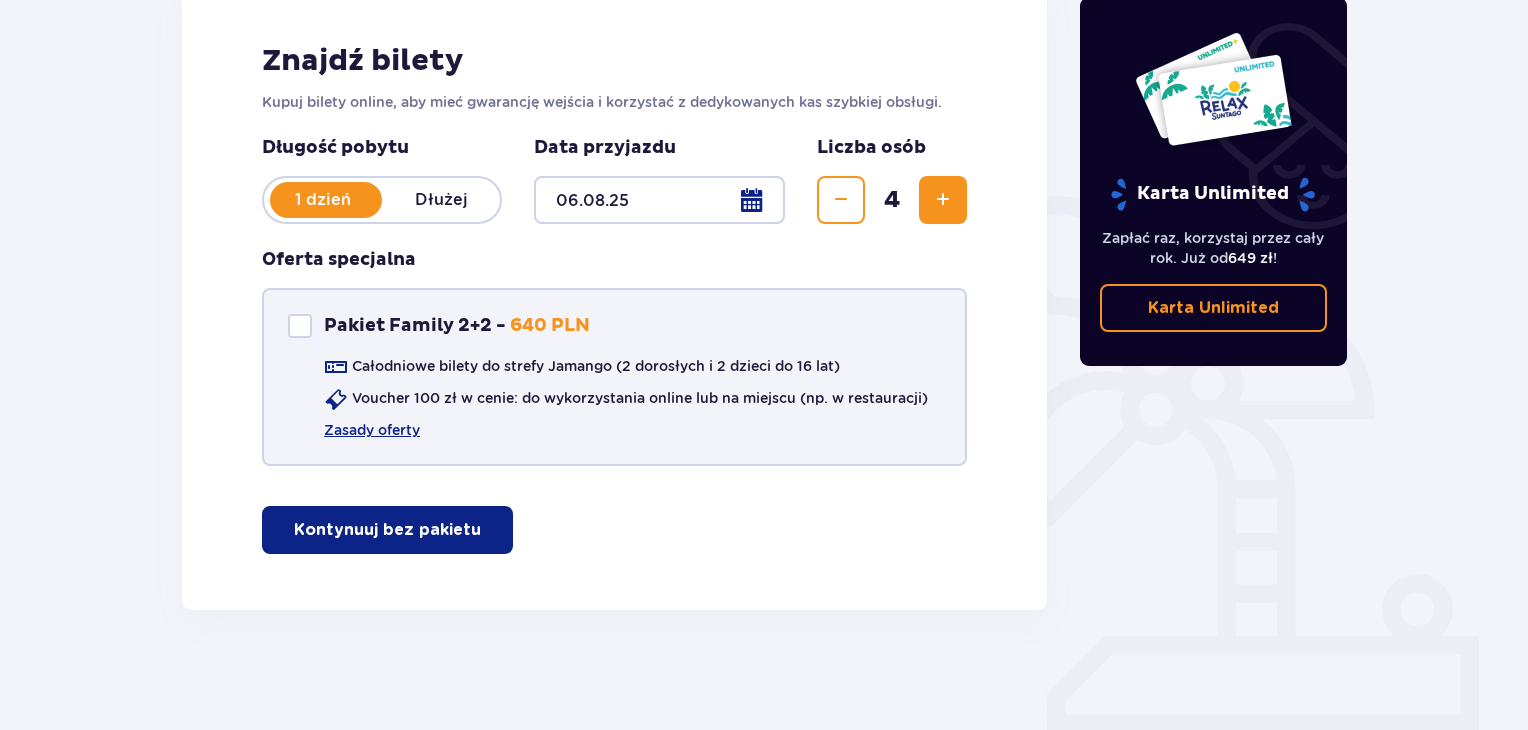 click on "Pakiet Family 2+2    -  640 PLN Całodniowe bilety do strefy Jamango (2 dorosłych i 2 dzieci do 16 lat) Voucher 100 zł w cenie: do wykorzystania online lub na miejscu (np. w restauracji) Zasady oferty" at bounding box center [614, 377] 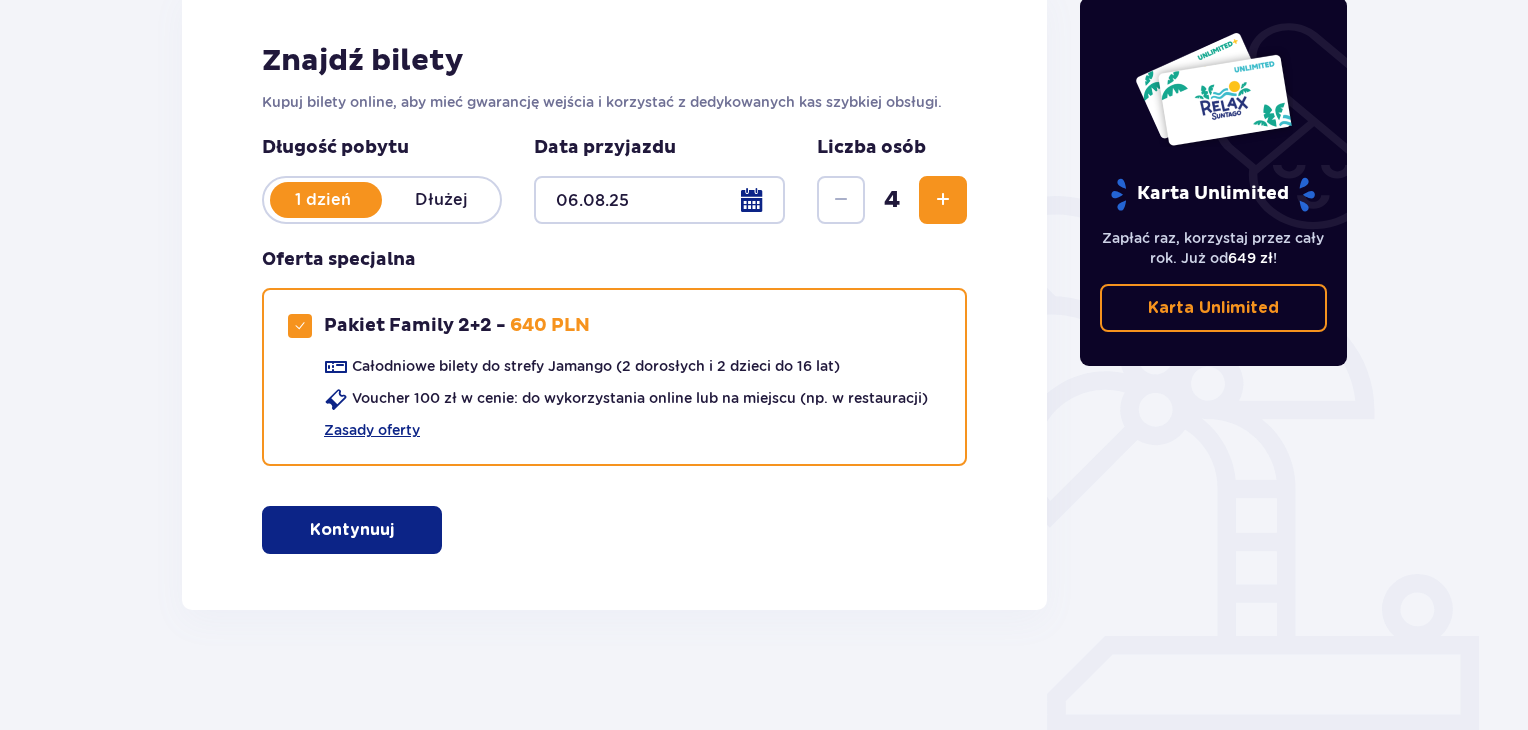 click at bounding box center (398, 530) 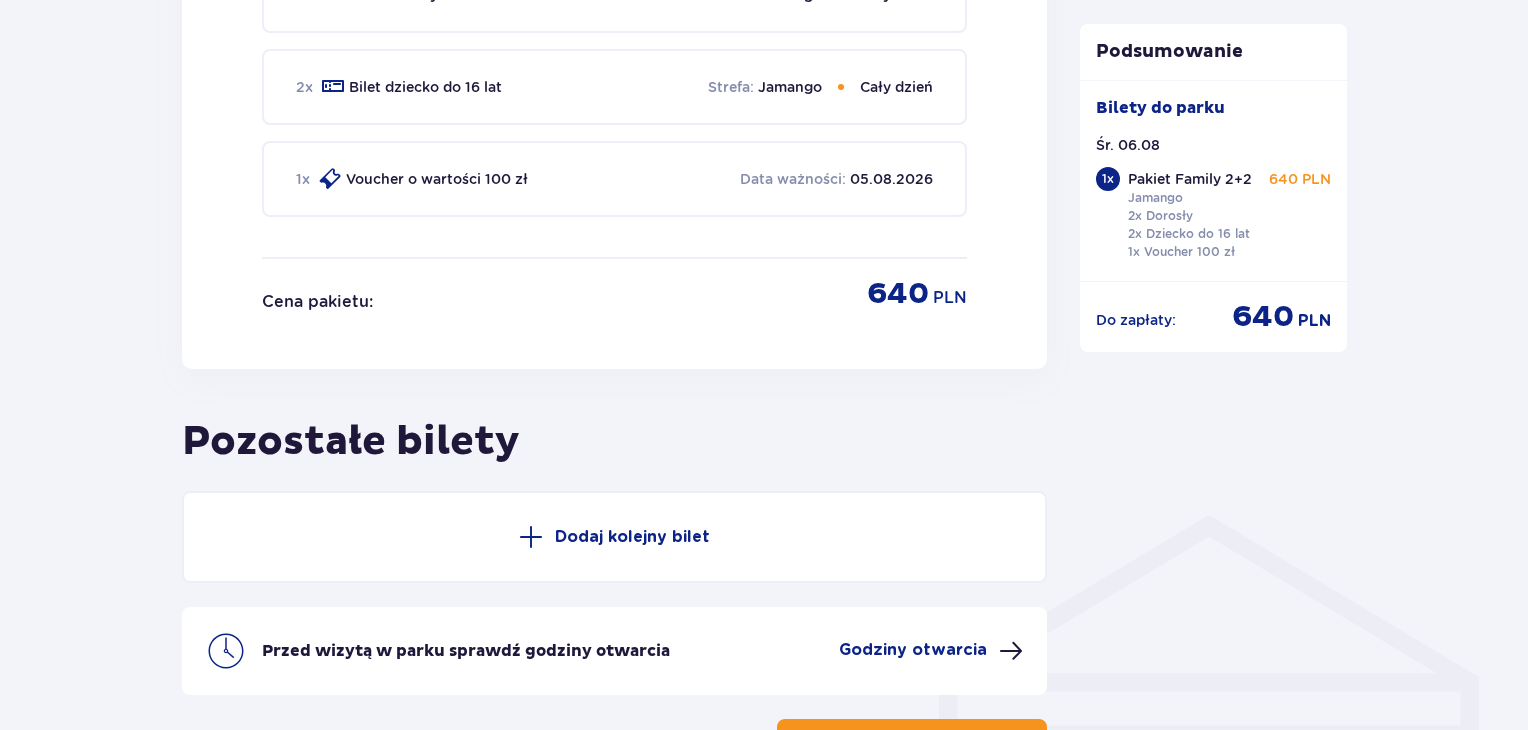 scroll, scrollTop: 1262, scrollLeft: 0, axis: vertical 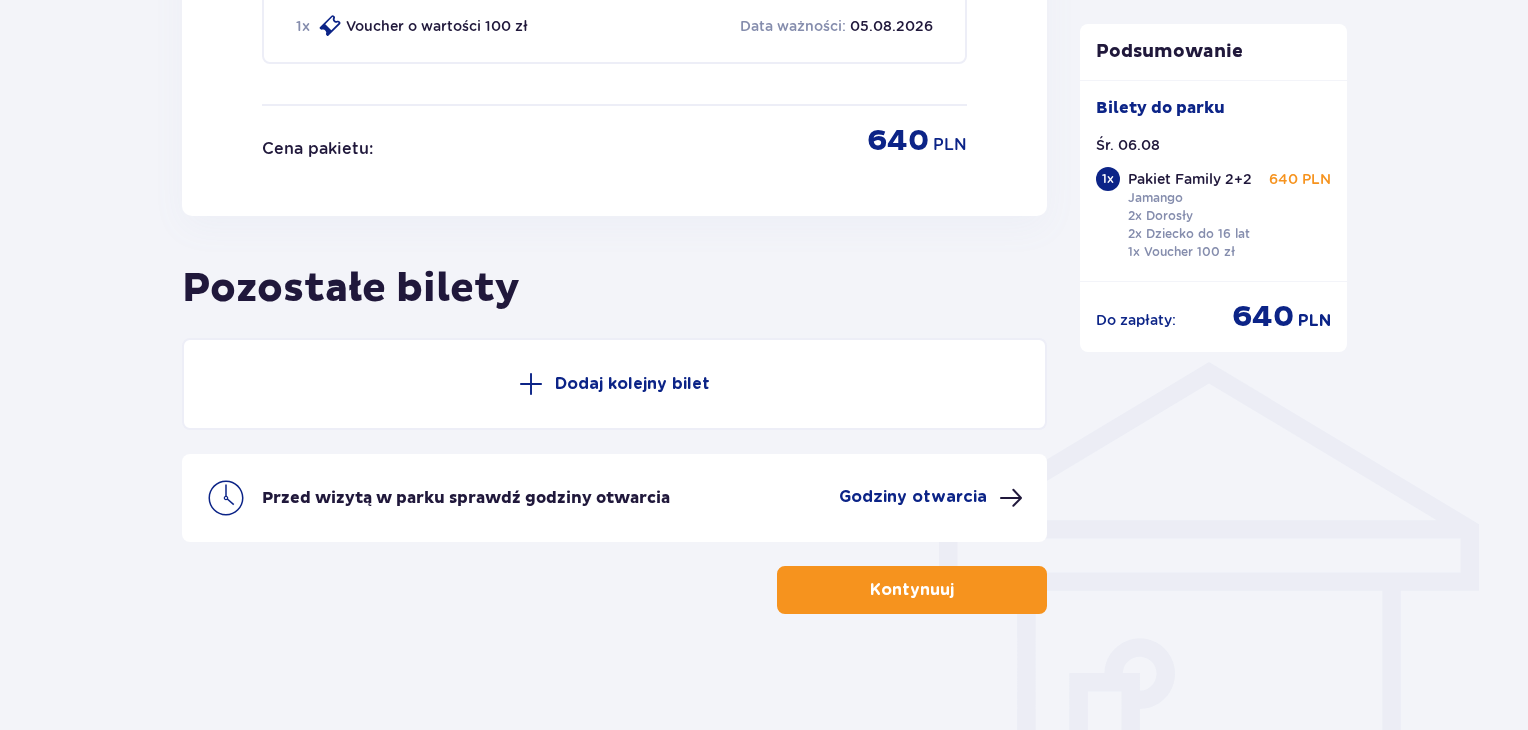 click on "Kontynuuj" at bounding box center (912, 590) 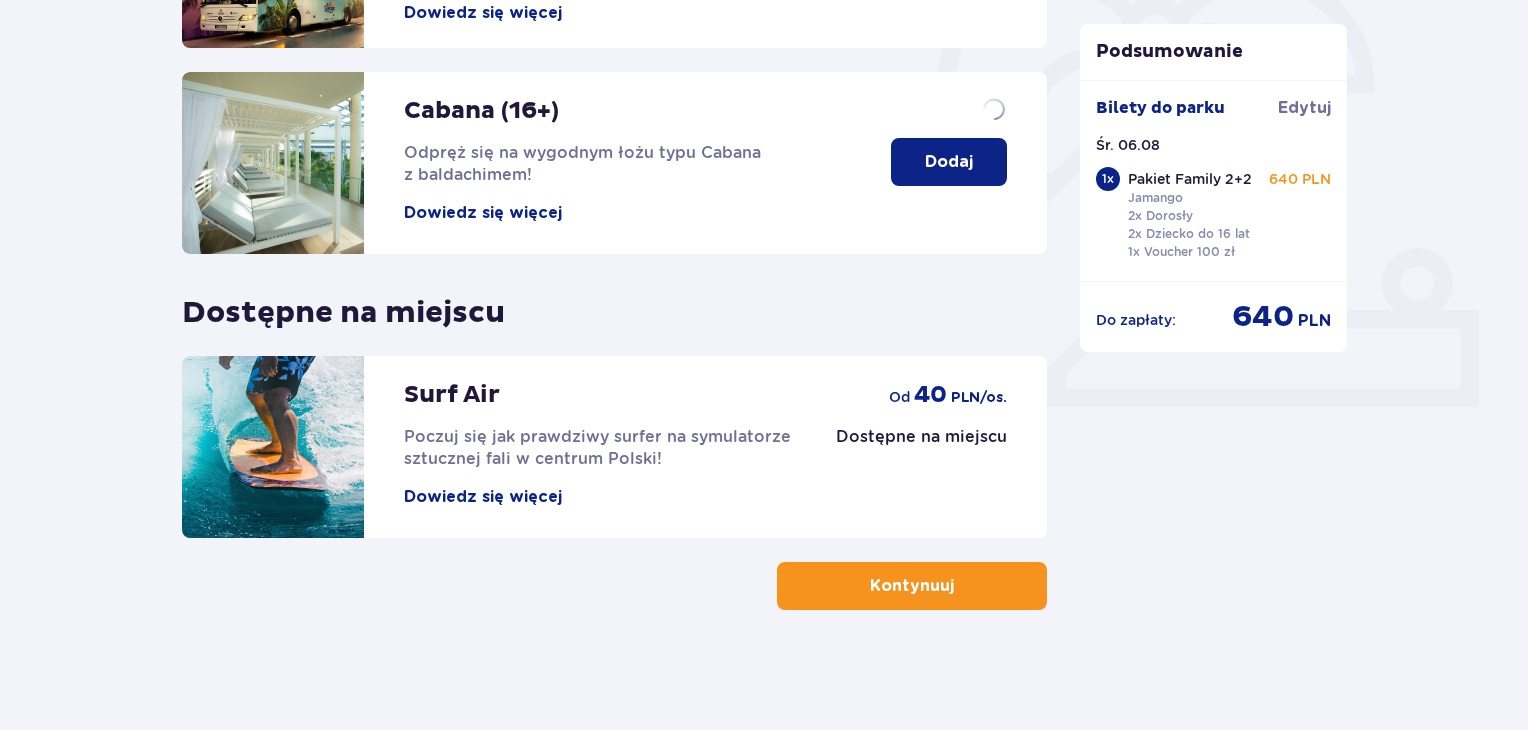 scroll, scrollTop: 0, scrollLeft: 0, axis: both 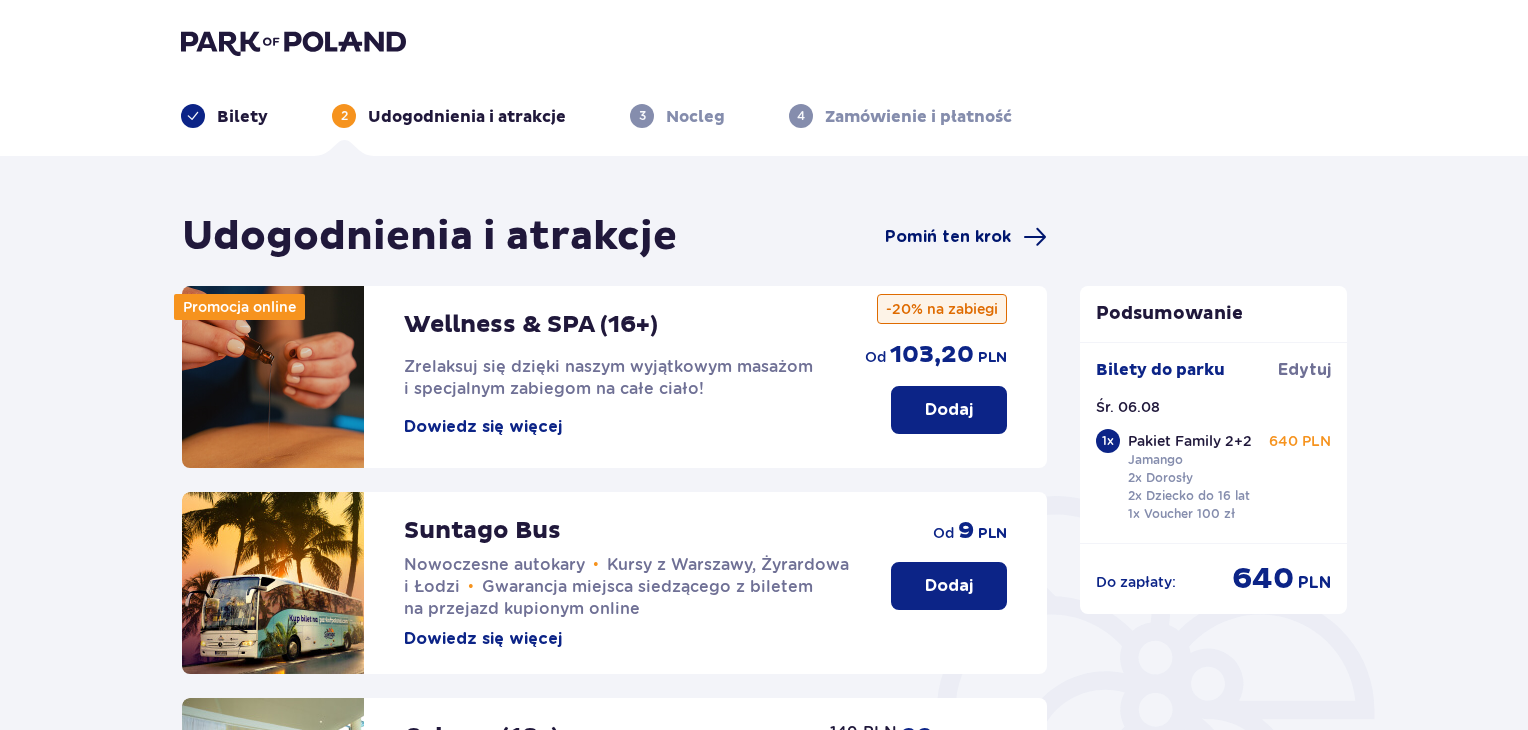 click on "Pomiń ten krok" at bounding box center [948, 237] 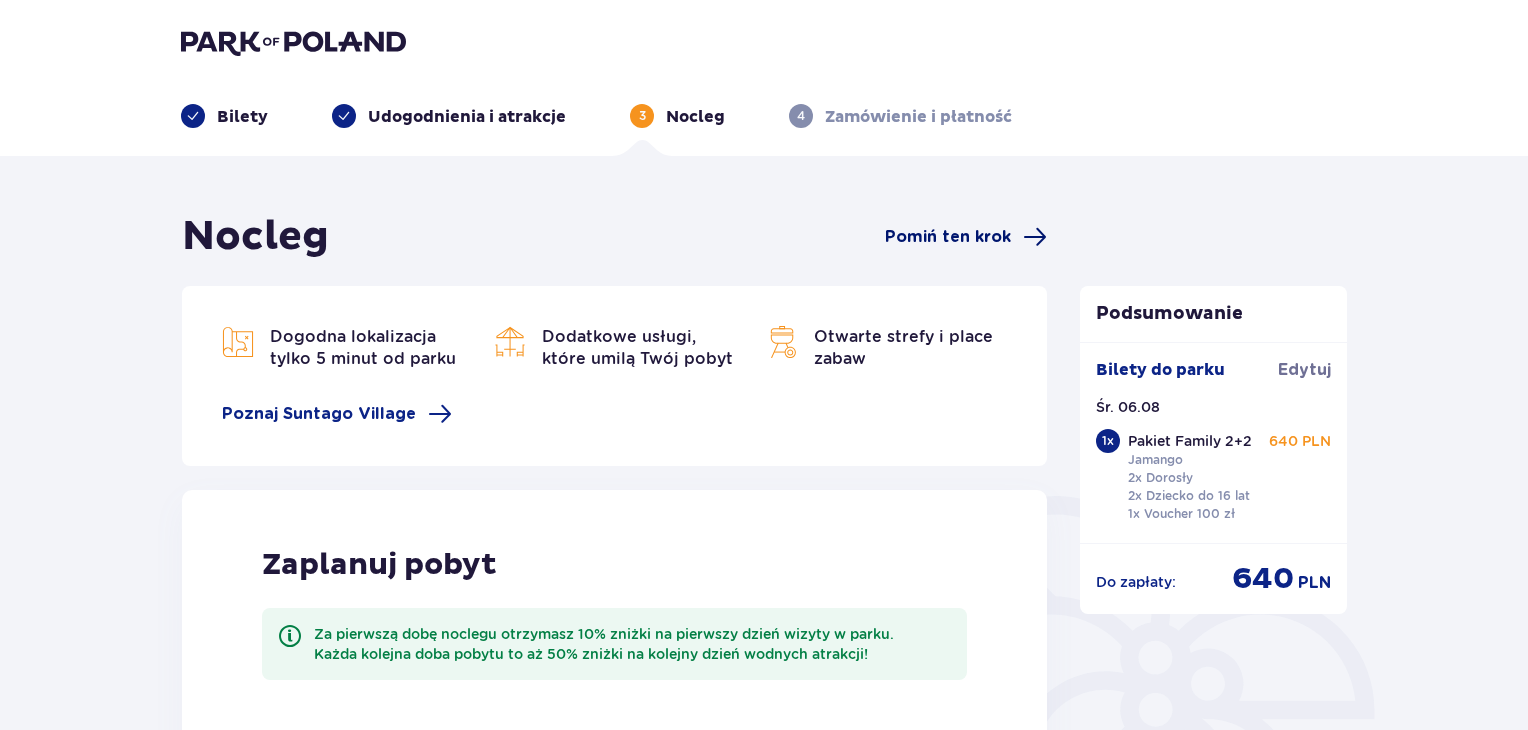 click on "Pomiń ten krok" at bounding box center [948, 237] 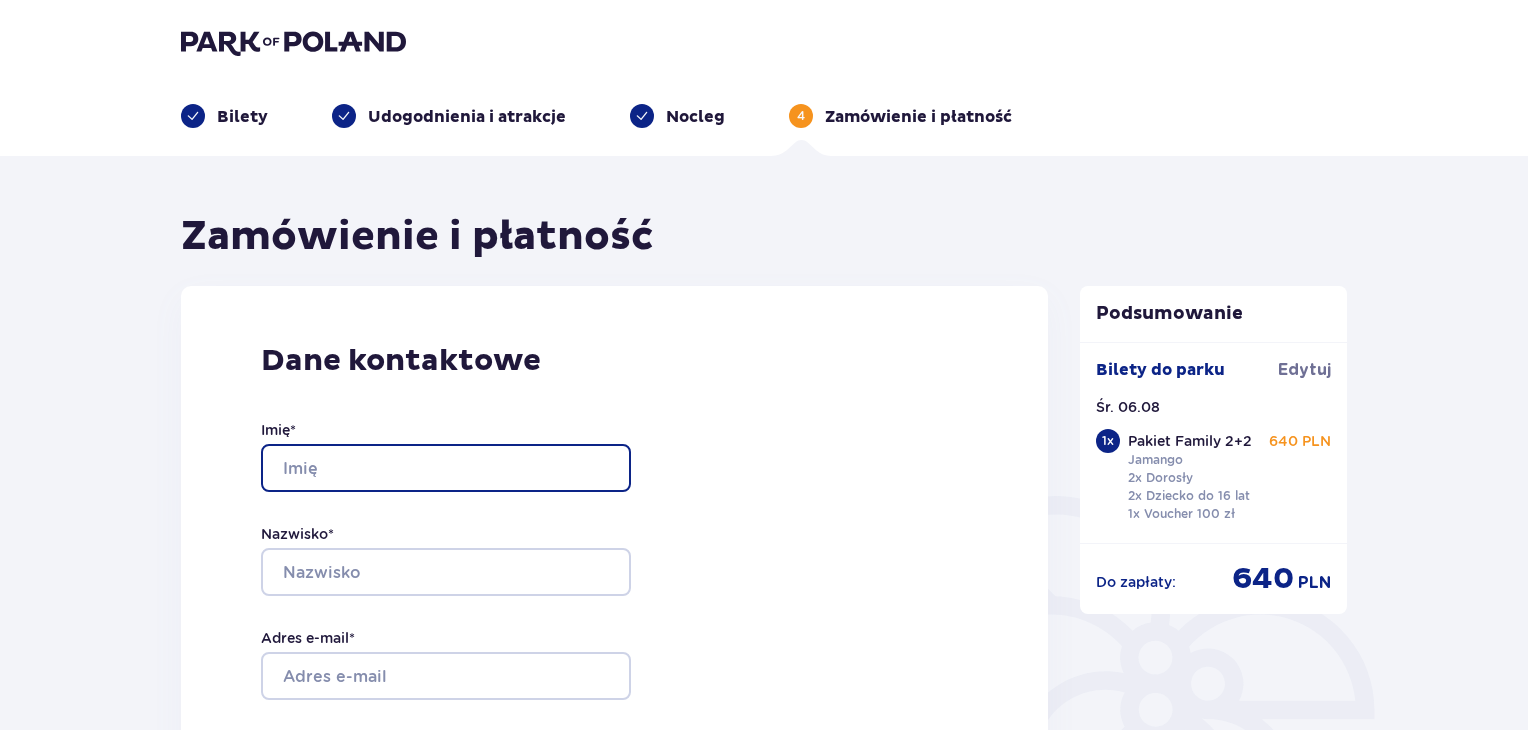 drag, startPoint x: 449, startPoint y: 486, endPoint x: 459, endPoint y: 473, distance: 16.40122 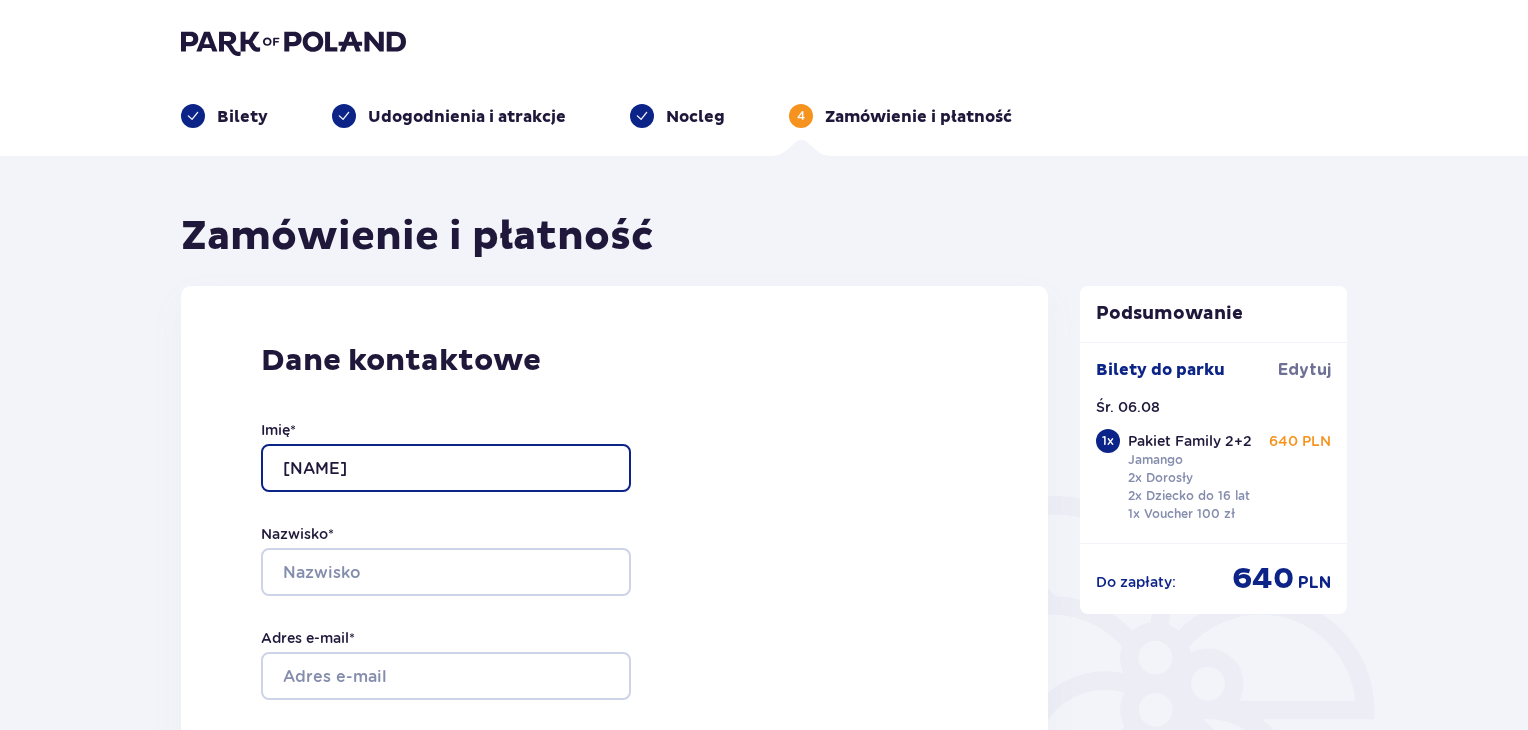 type on "Sandra" 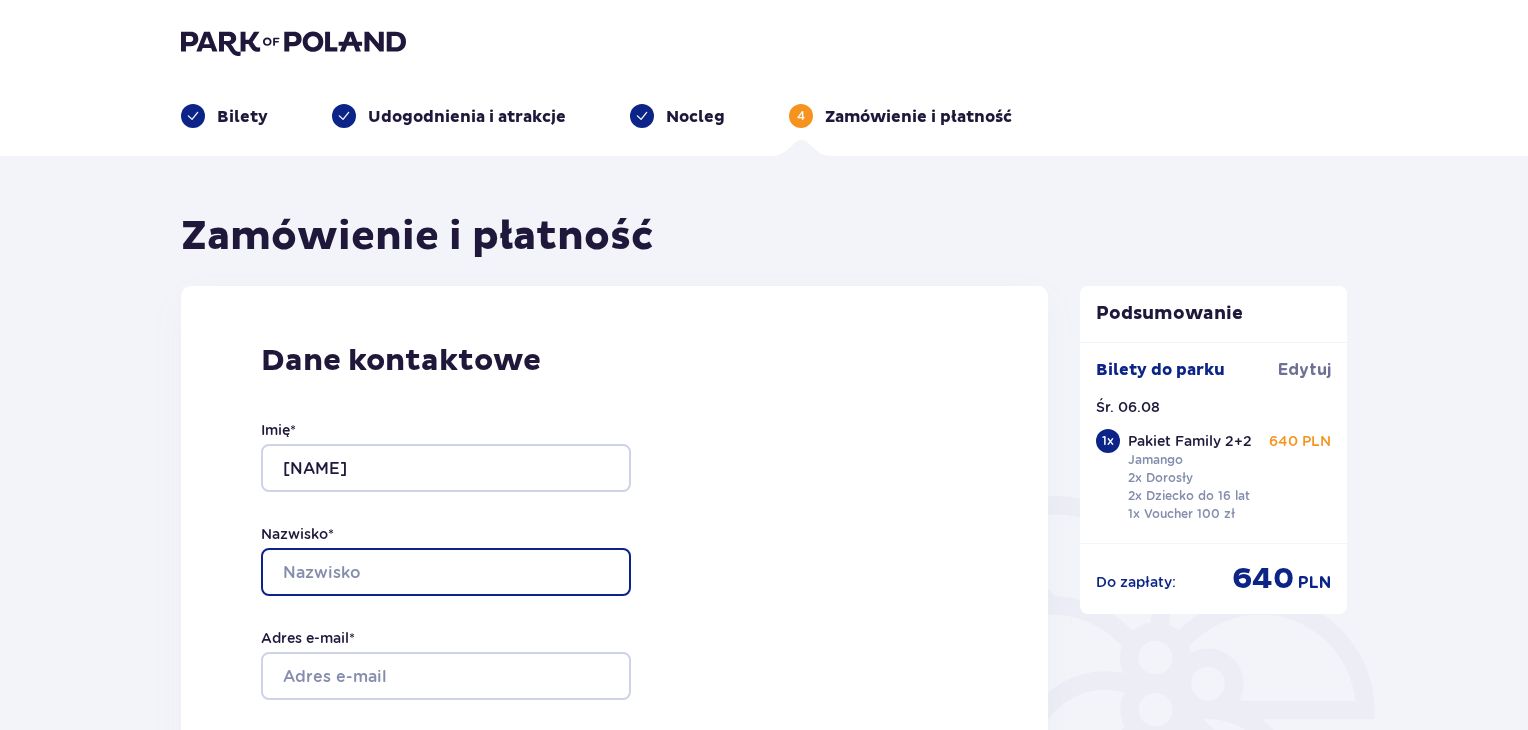 click on "Nazwisko *" at bounding box center [446, 572] 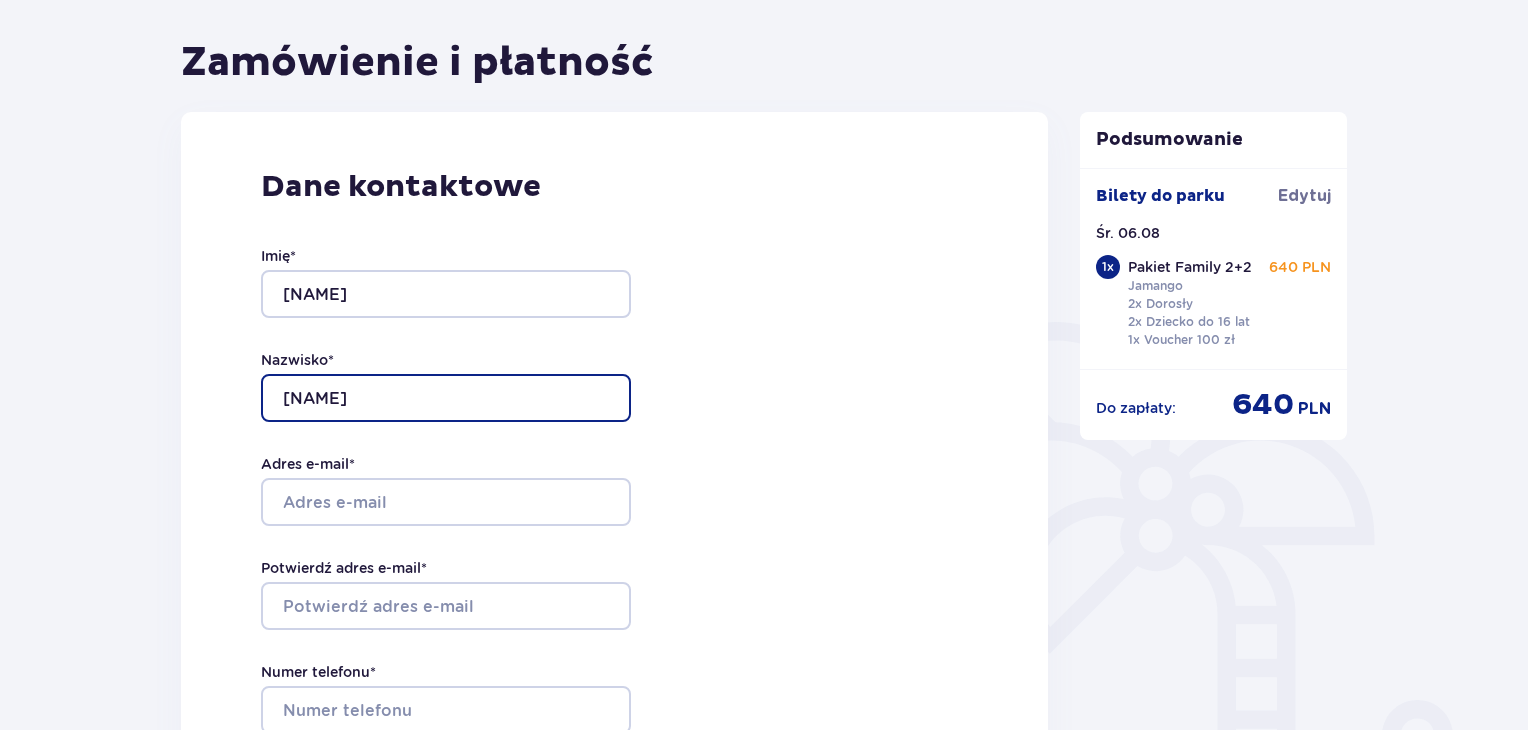 scroll, scrollTop: 200, scrollLeft: 0, axis: vertical 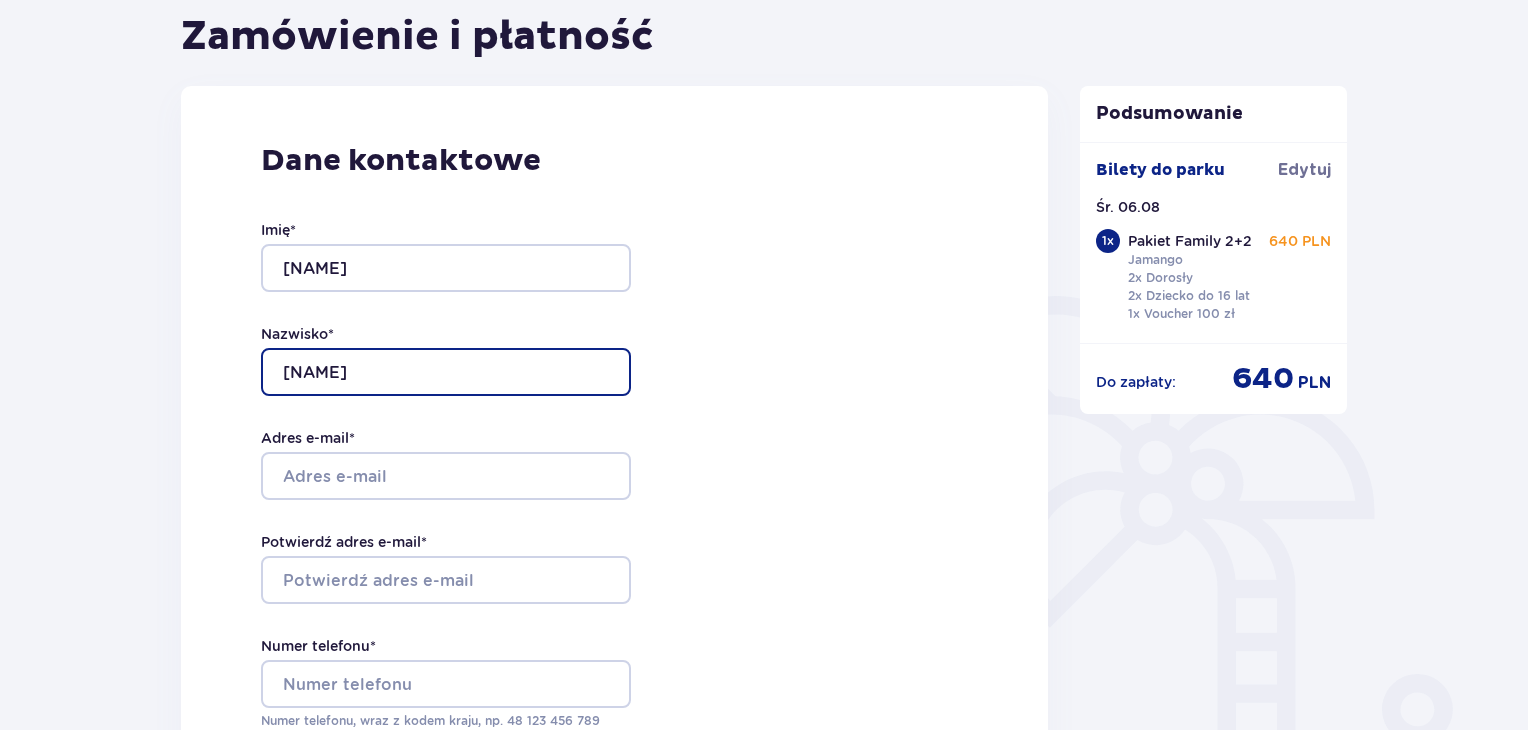 type on "Ładzik" 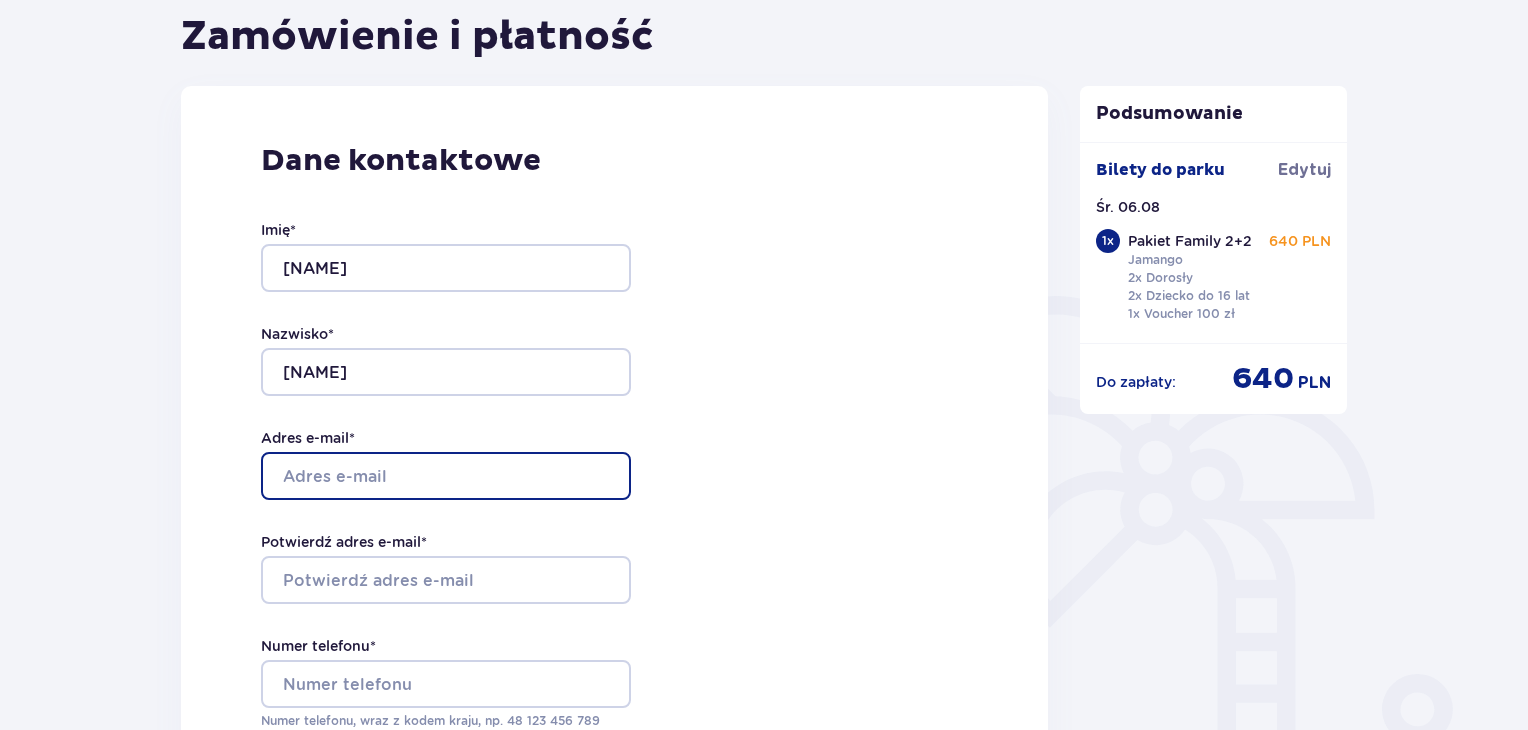 click on "Adres e-mail *" at bounding box center (446, 476) 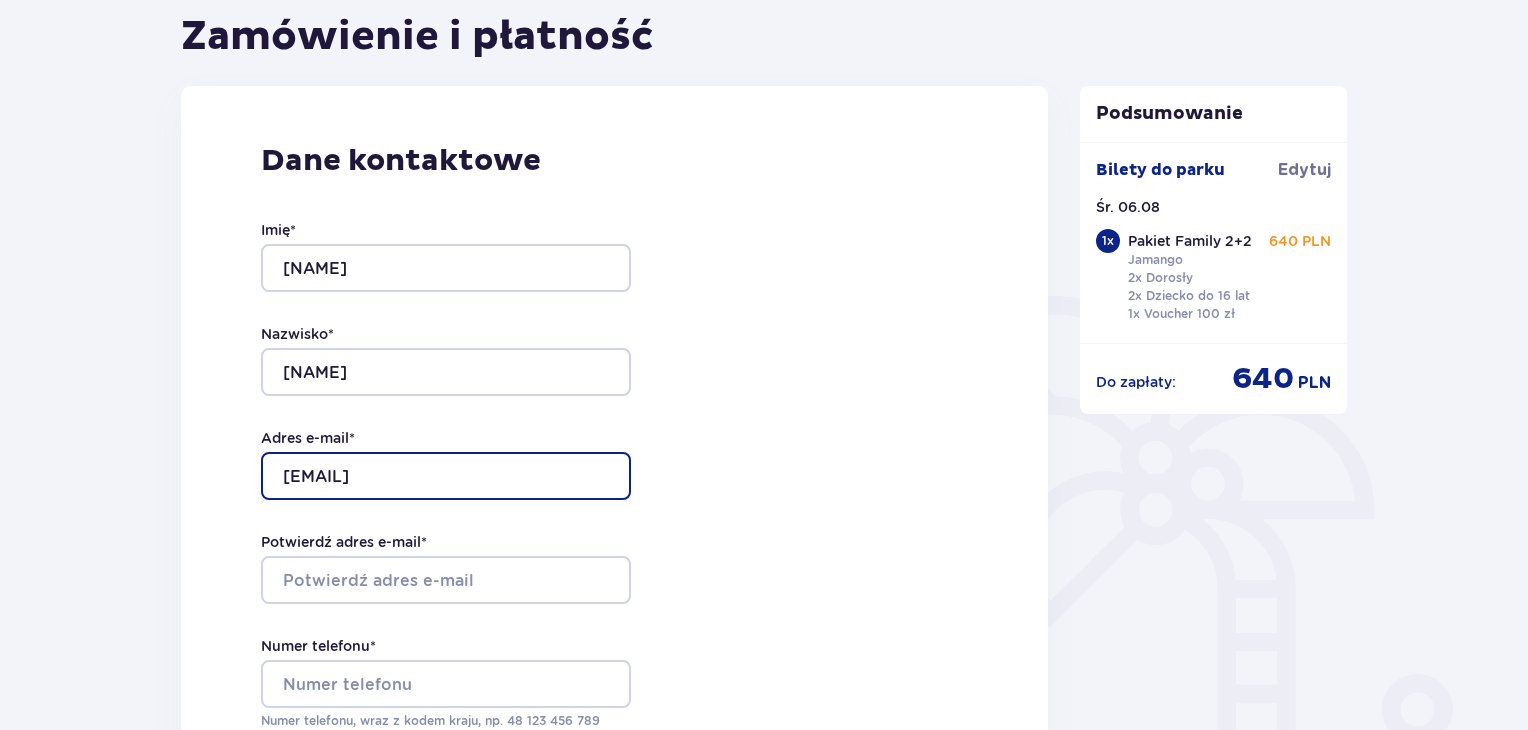 type on "[EMAIL]" 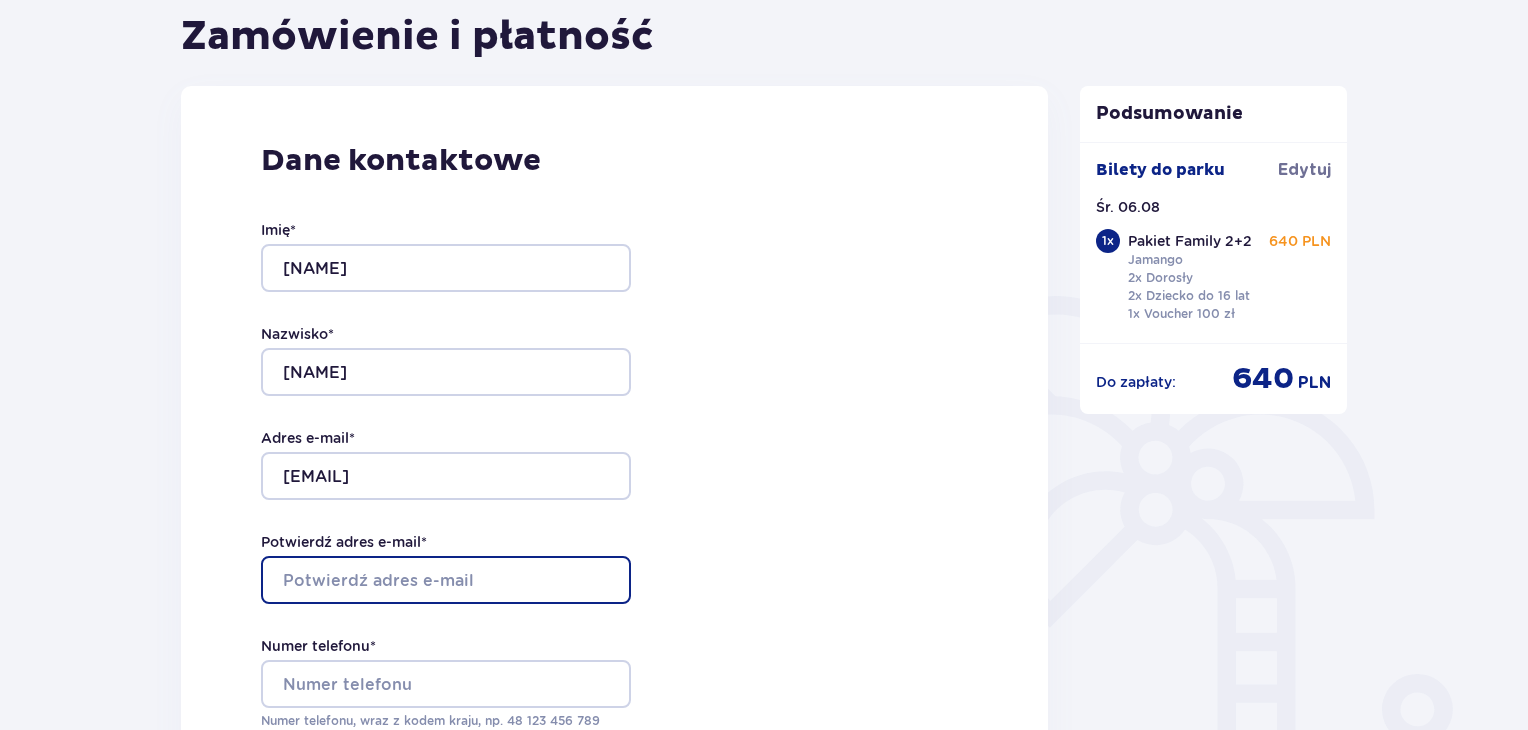 click on "Potwierdź adres e-mail *" at bounding box center (446, 580) 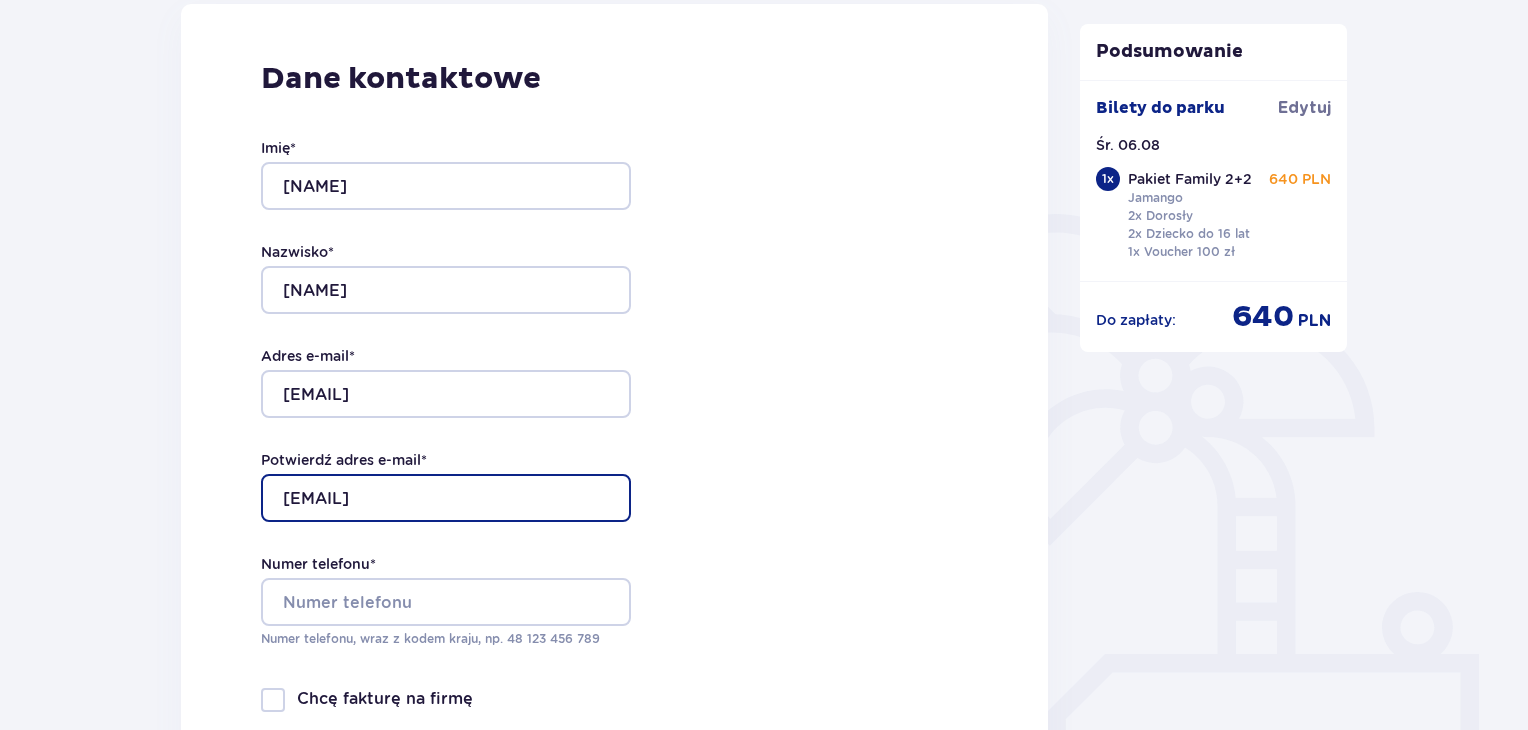 scroll, scrollTop: 400, scrollLeft: 0, axis: vertical 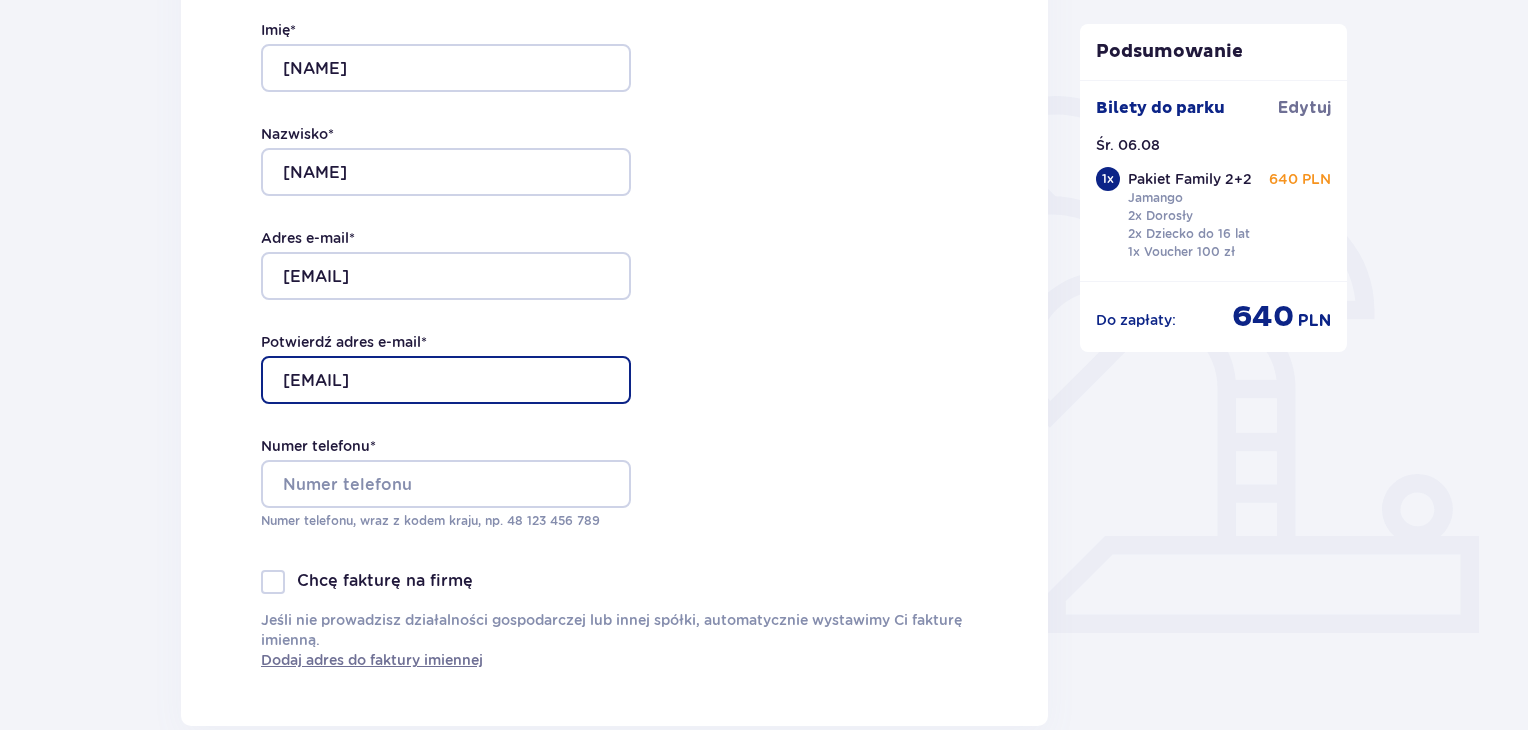 type on "[EMAIL]" 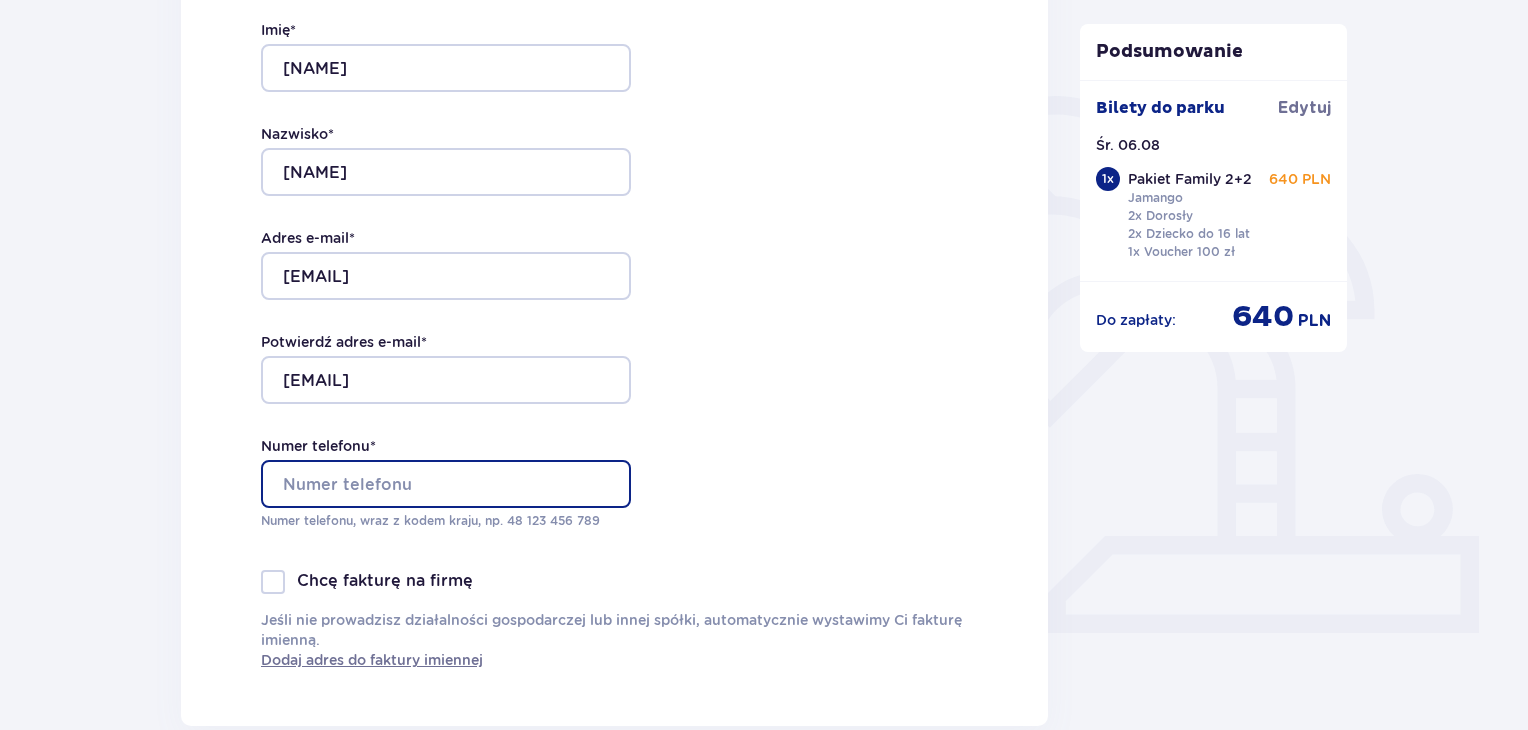 click on "Numer telefonu *" at bounding box center [446, 484] 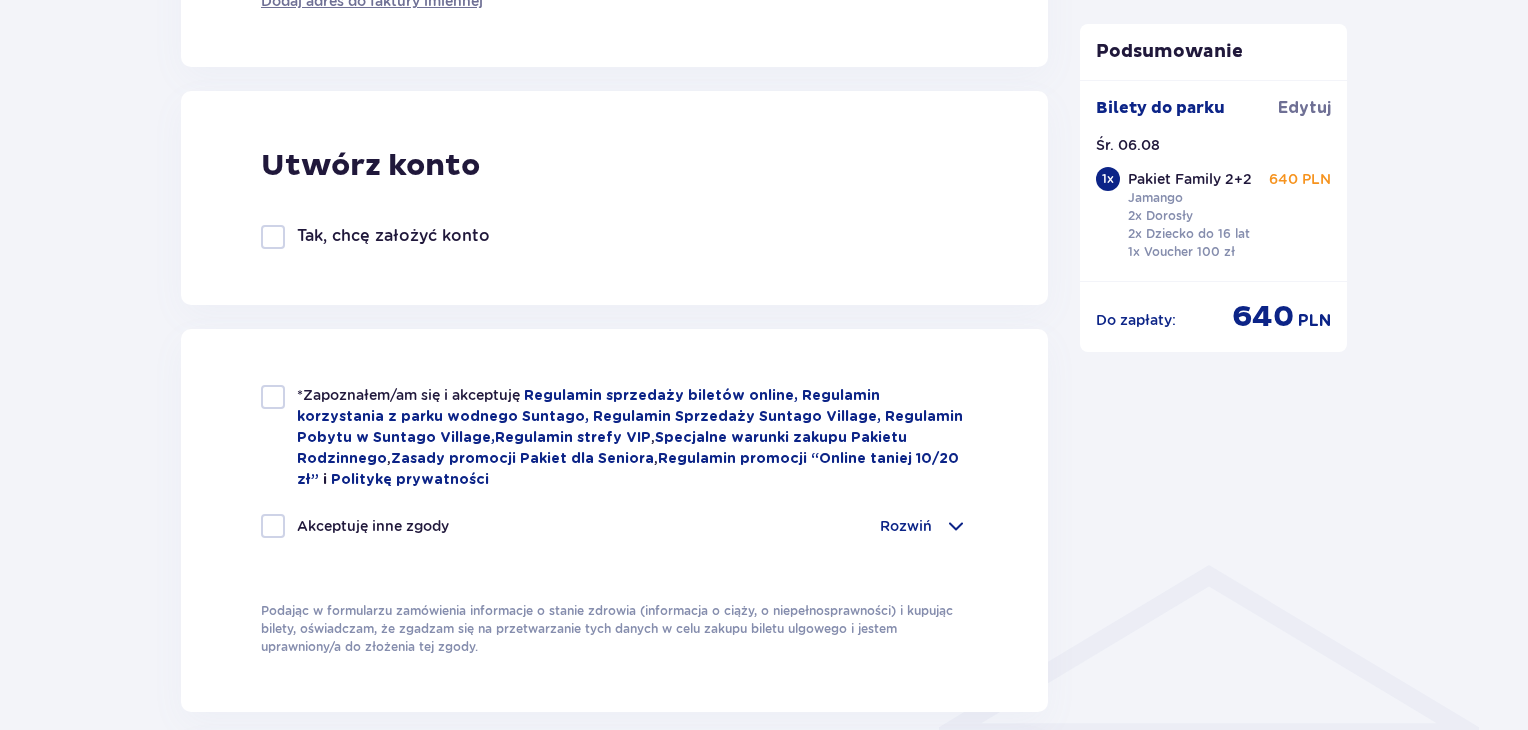 scroll, scrollTop: 1100, scrollLeft: 0, axis: vertical 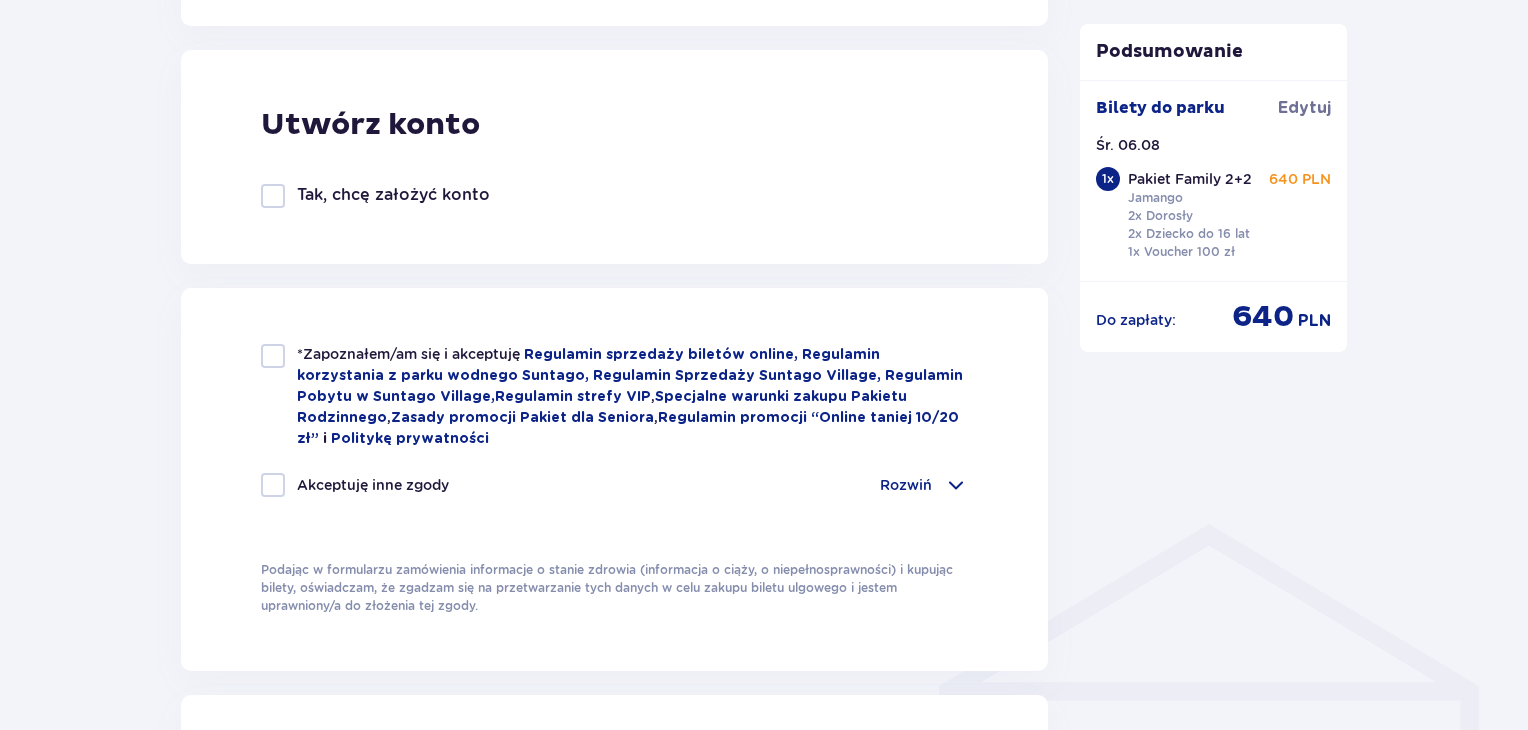 type on "790339136" 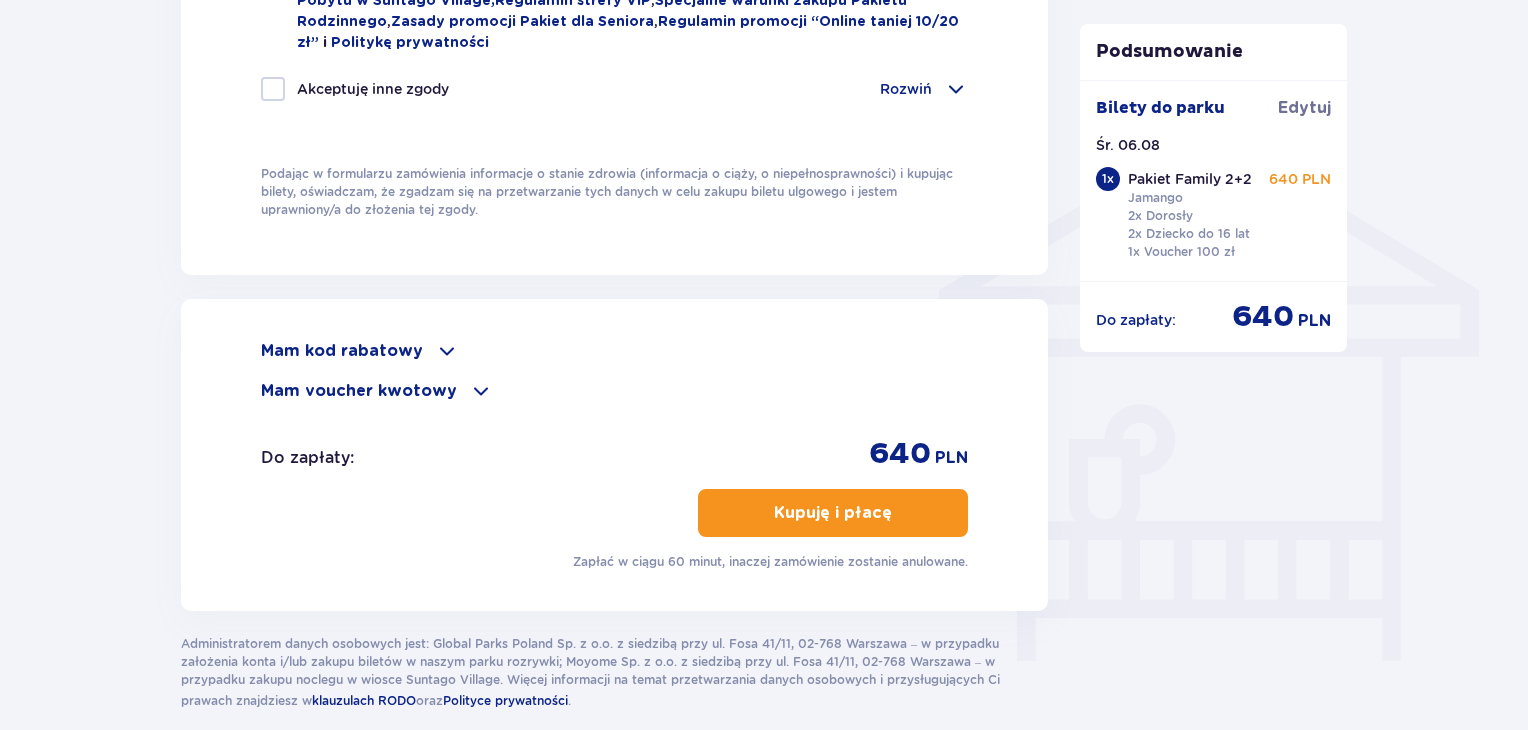 scroll, scrollTop: 1500, scrollLeft: 0, axis: vertical 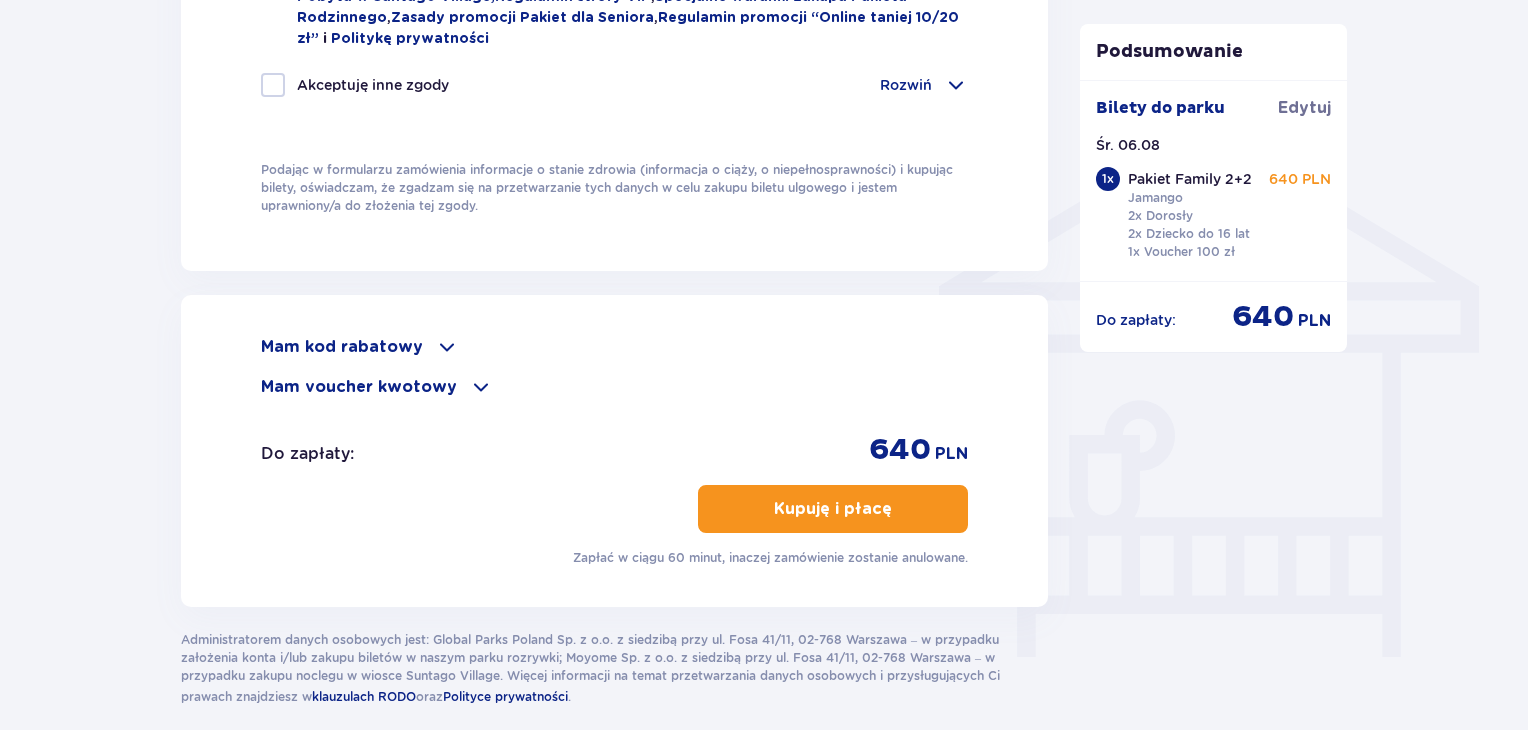click on "Kupuję i płacę" at bounding box center (833, 509) 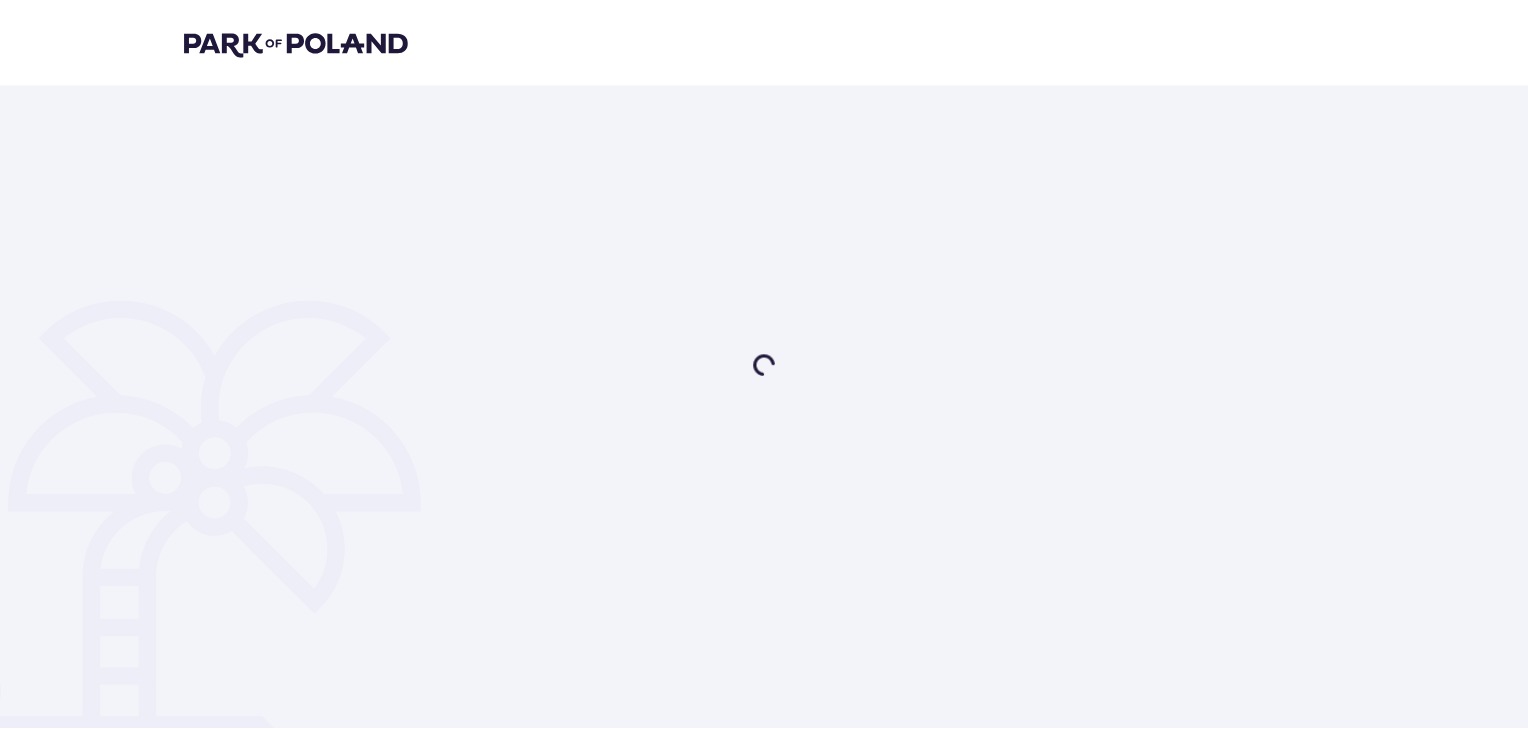 scroll, scrollTop: 0, scrollLeft: 0, axis: both 